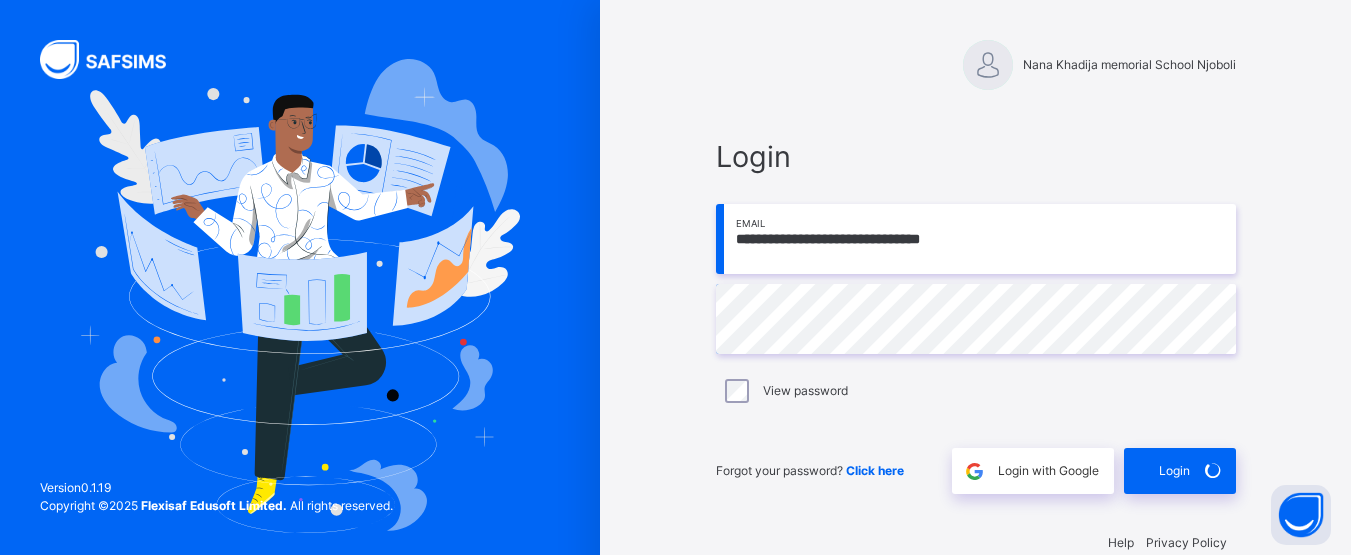 scroll, scrollTop: 0, scrollLeft: 0, axis: both 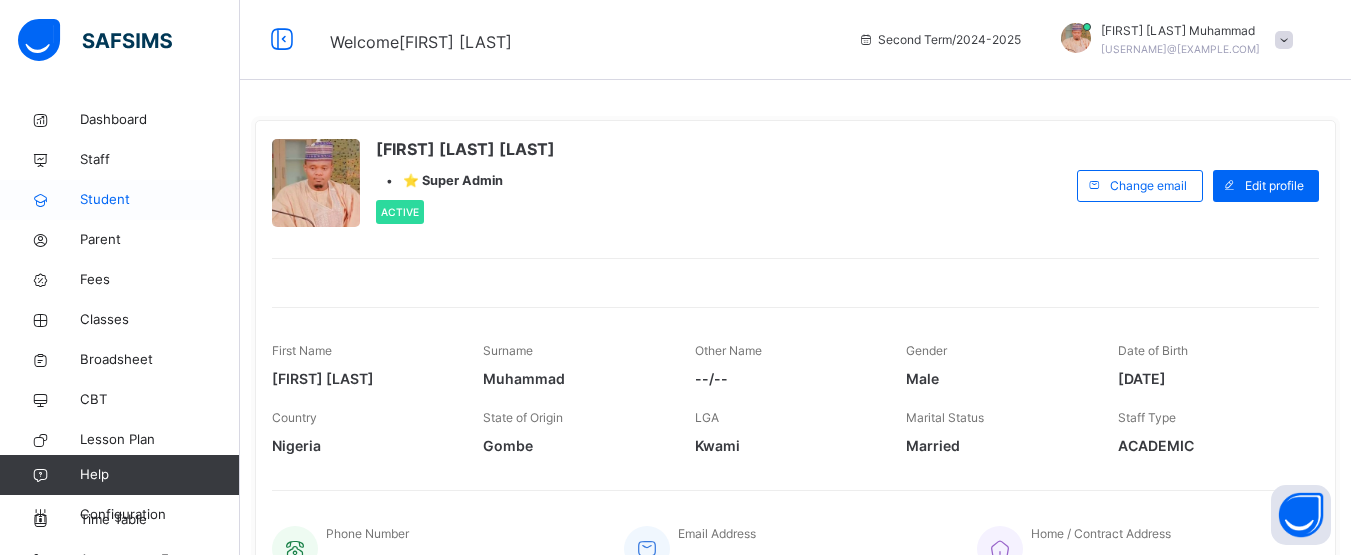 click on "Student" at bounding box center [120, 200] 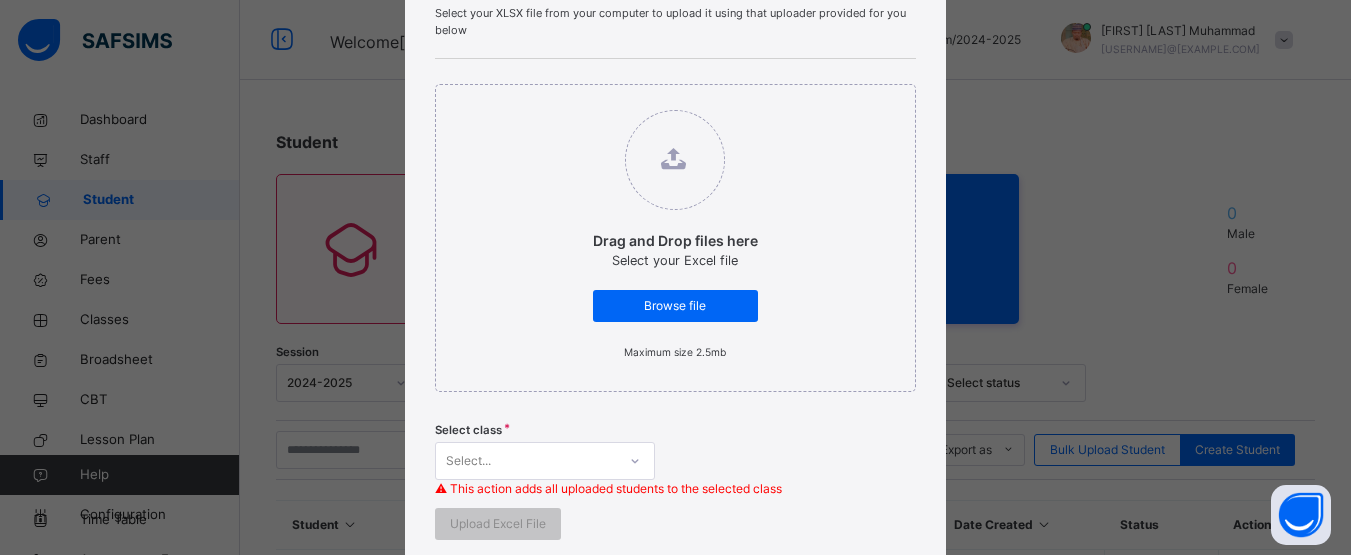 scroll, scrollTop: 166, scrollLeft: 0, axis: vertical 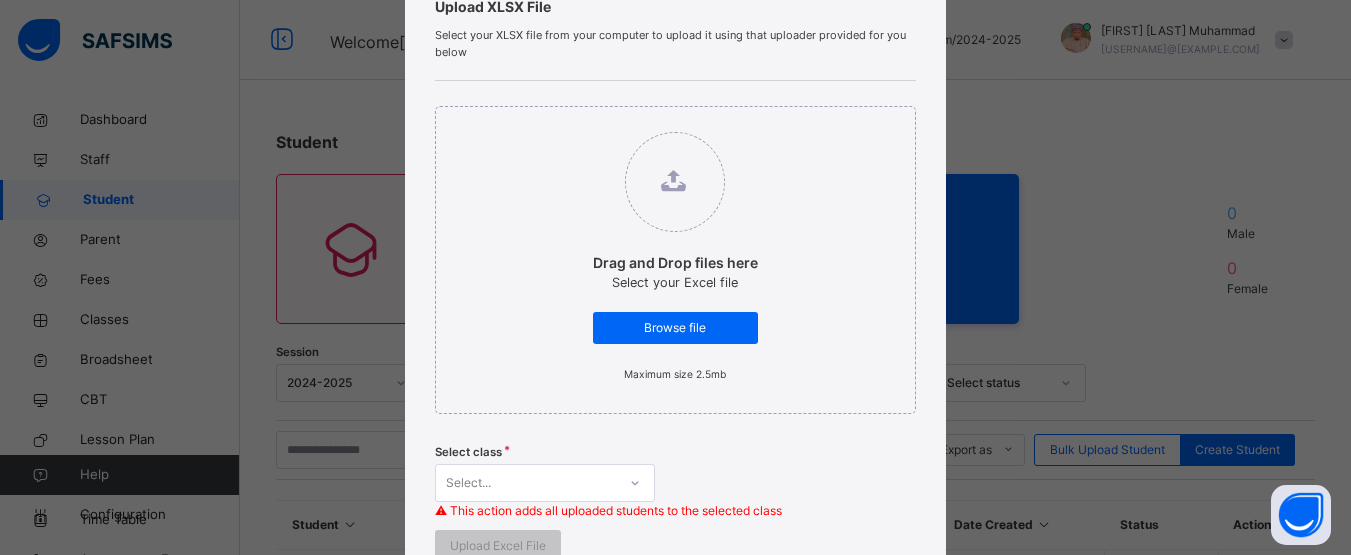 click on "Select..." at bounding box center [545, 483] 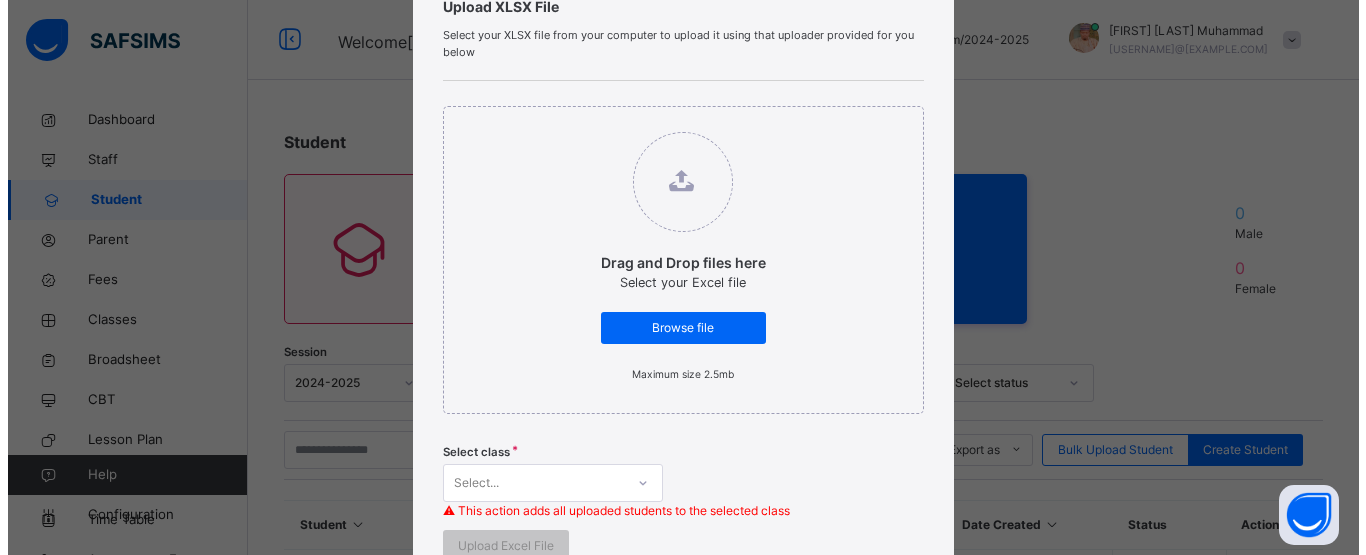 scroll, scrollTop: 285, scrollLeft: 0, axis: vertical 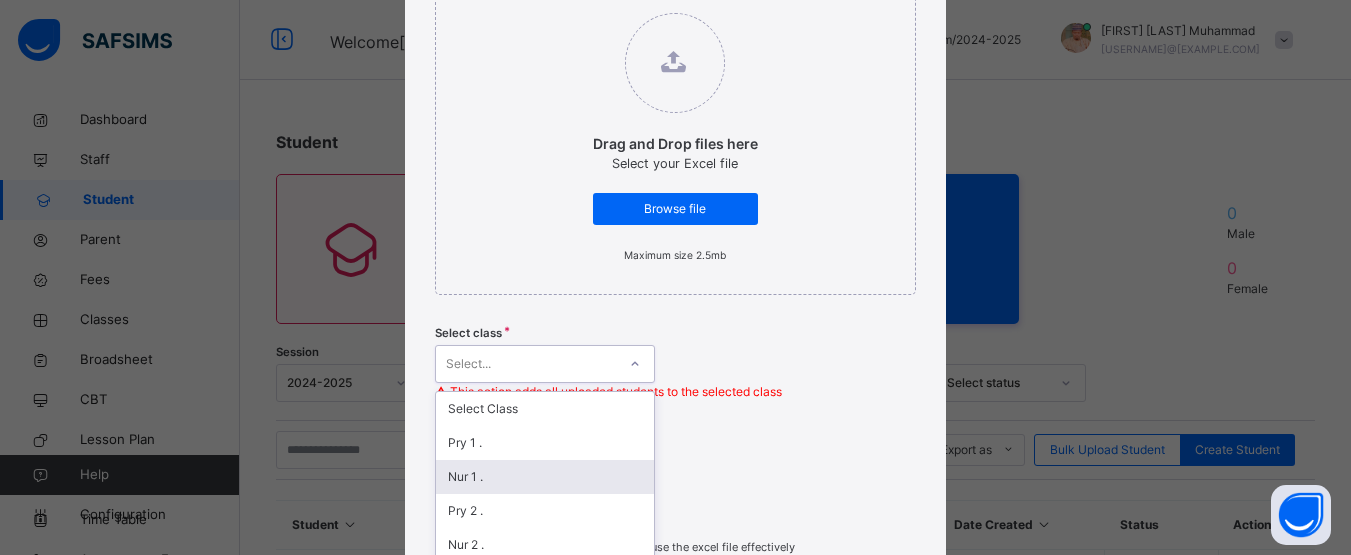 click on "Nur 1 ." at bounding box center [545, 477] 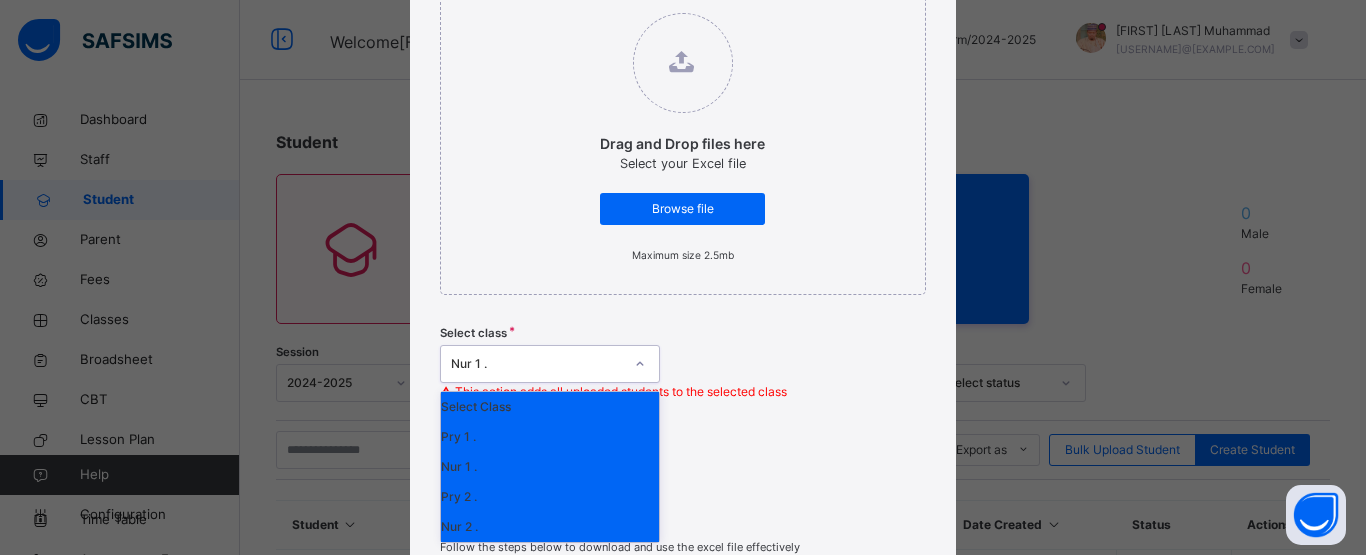click 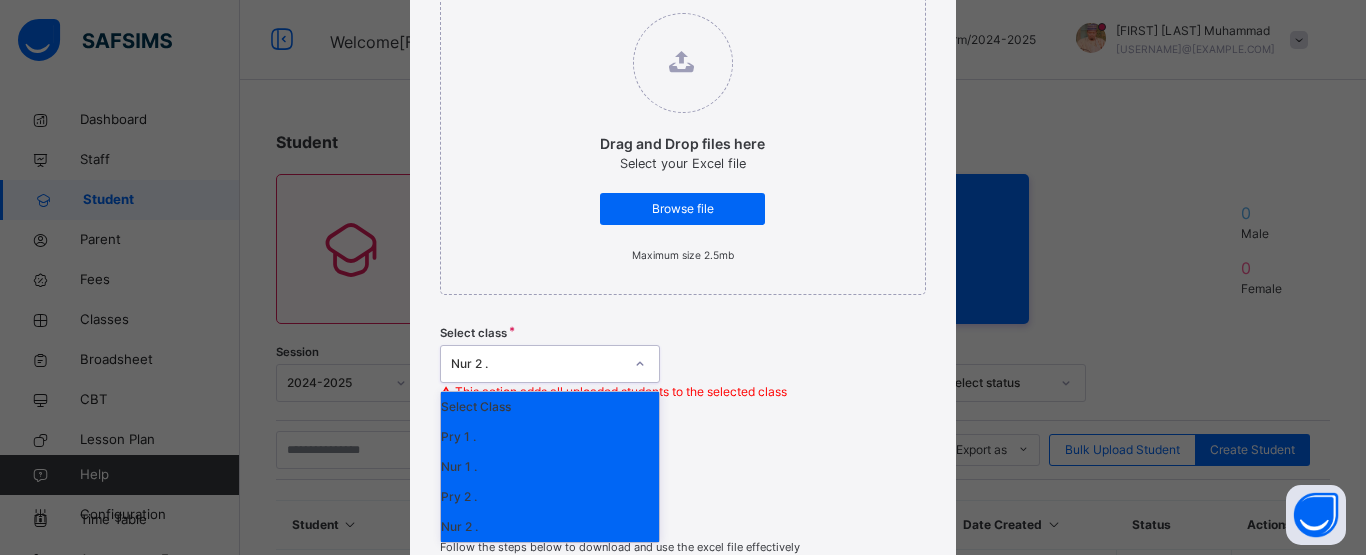 click at bounding box center [640, 364] 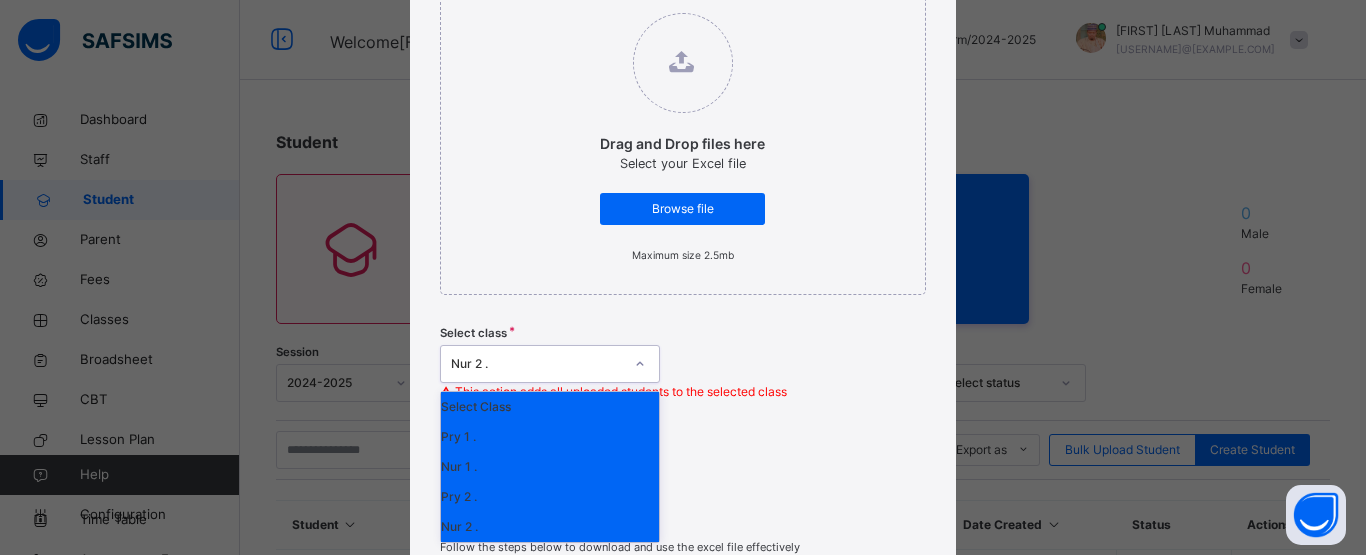 click on "Nur 1 ." at bounding box center (550, 467) 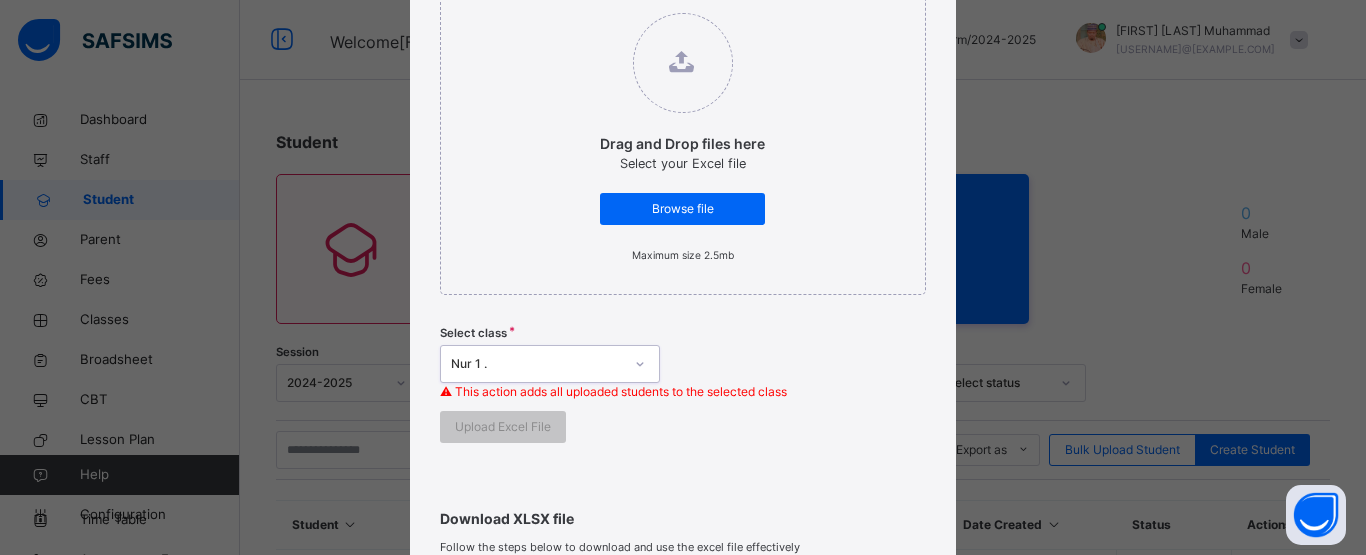 click on "Drag and Drop files here Select your Excel file Browse file Maximum size 2.5mb Select class   option Nur 1 ., selected.     0 results available. Select is focused ,type to refine list, press Down to open the menu,  Nur 1 .  ⚠ This action adds all uploaded students to the selected class    Upload Excel File" at bounding box center (683, 215) 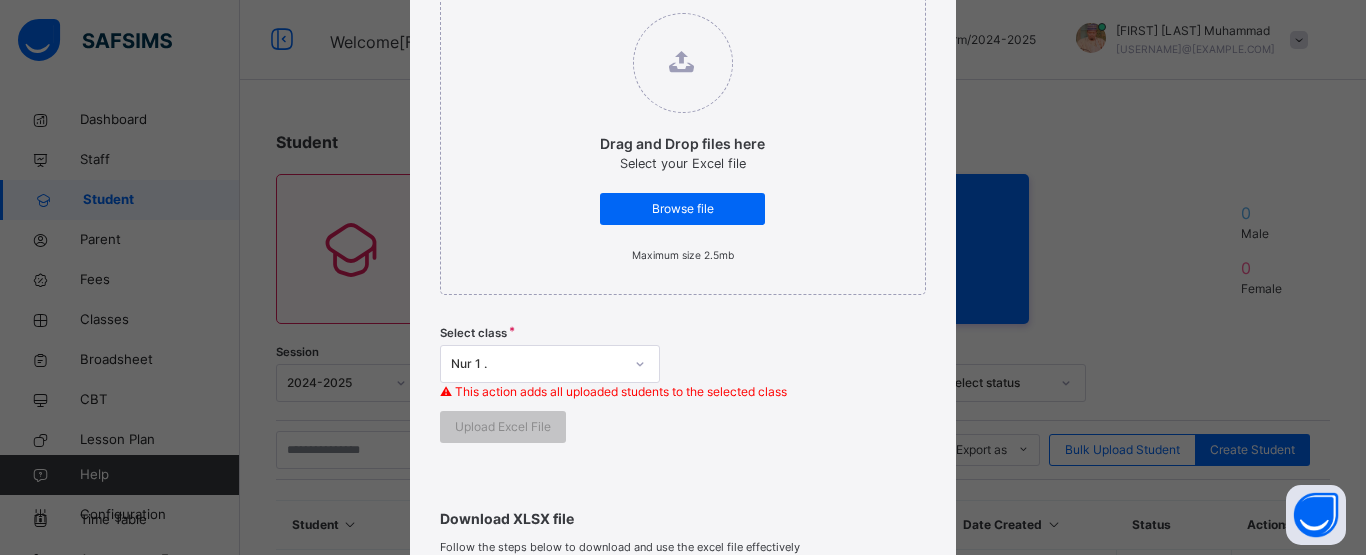 click on "Download XLSX file Follow the steps below to download and use the excel file effectively Step 1: Click the button below to download the student bulk create excel file Download XLSX File Step 2: Open the file on your computer Step 3: Skip sample Data and start filling from the next line Step 4: Fill all sections provided in the specified format using the sample provided as a guide, then save Step 5: Click on the 'Browse File' button to select the filled template saved on your computer Step 6: To add all the students in the file to a particular class, select a class above, else skip to Step 7 Step 7: Click on the 'Upload Excel File' button to upload" at bounding box center [683, 685] 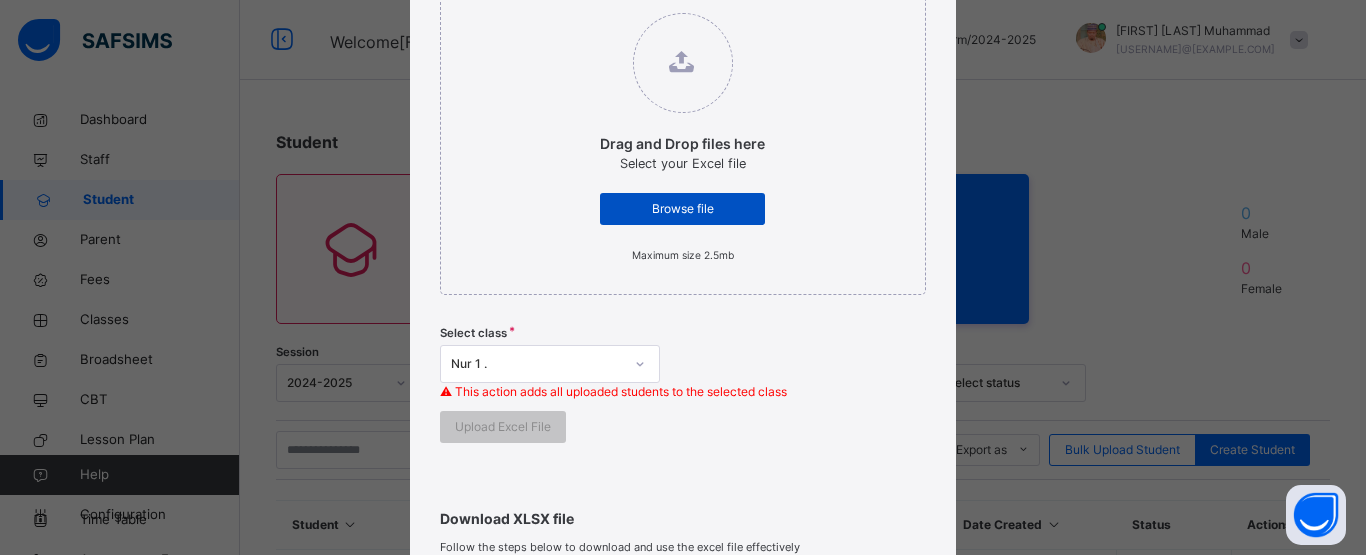 click on "Browse file" at bounding box center [682, 209] 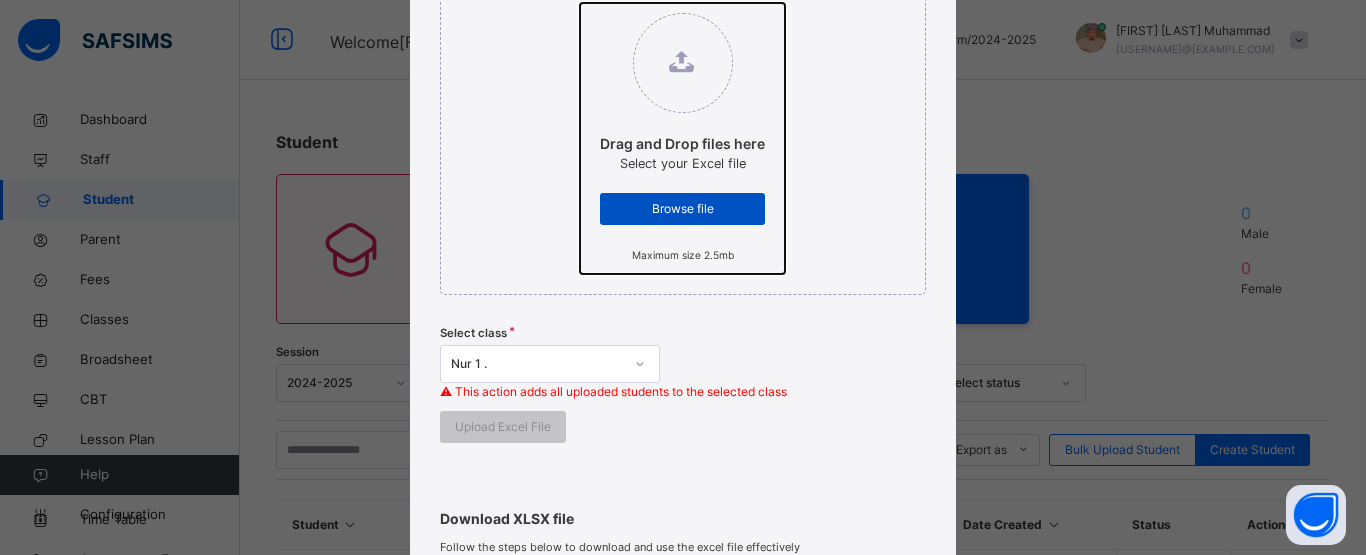 click on "Drag and Drop files here Select your Excel file Browse file Maximum size 2.5mb" at bounding box center [580, 3] 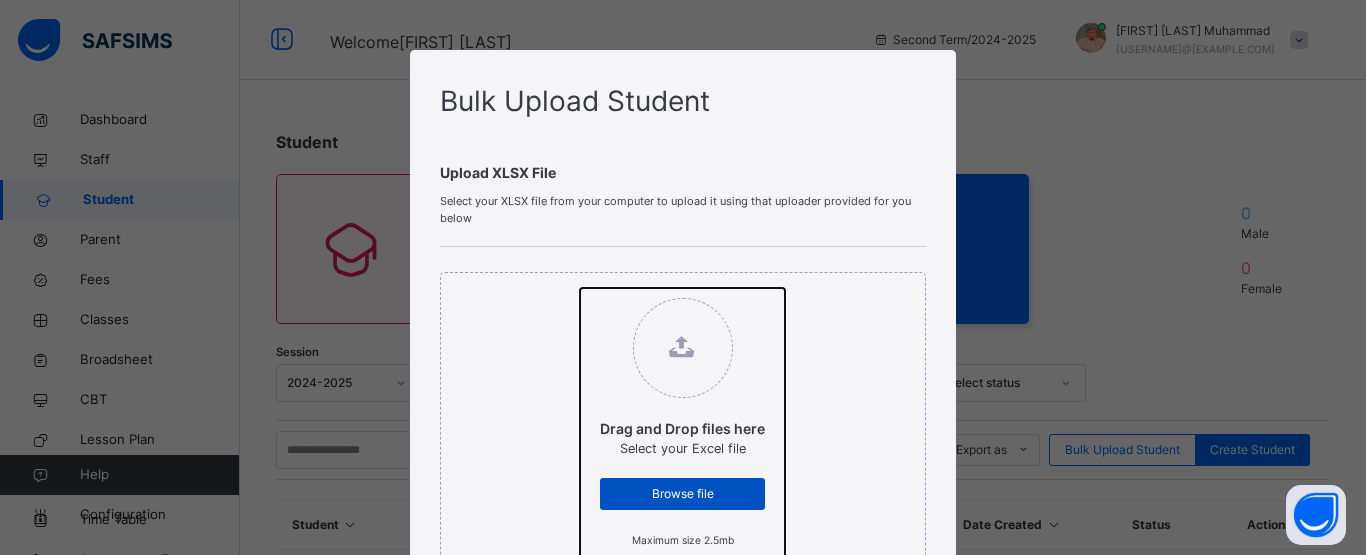 type on "**********" 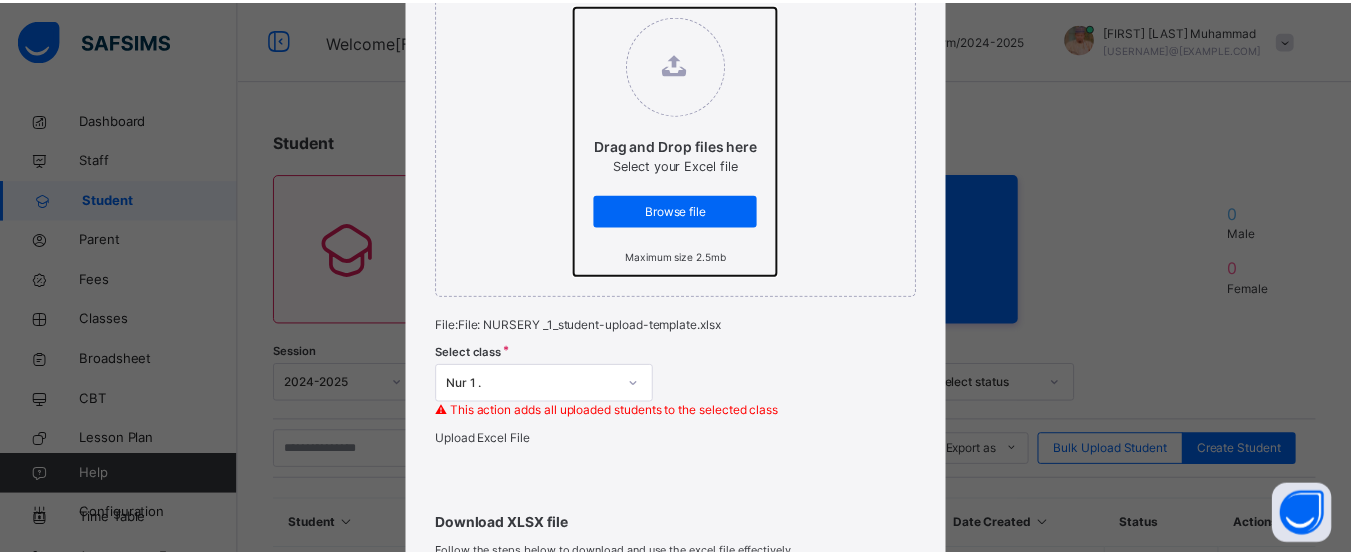 scroll, scrollTop: 288, scrollLeft: 0, axis: vertical 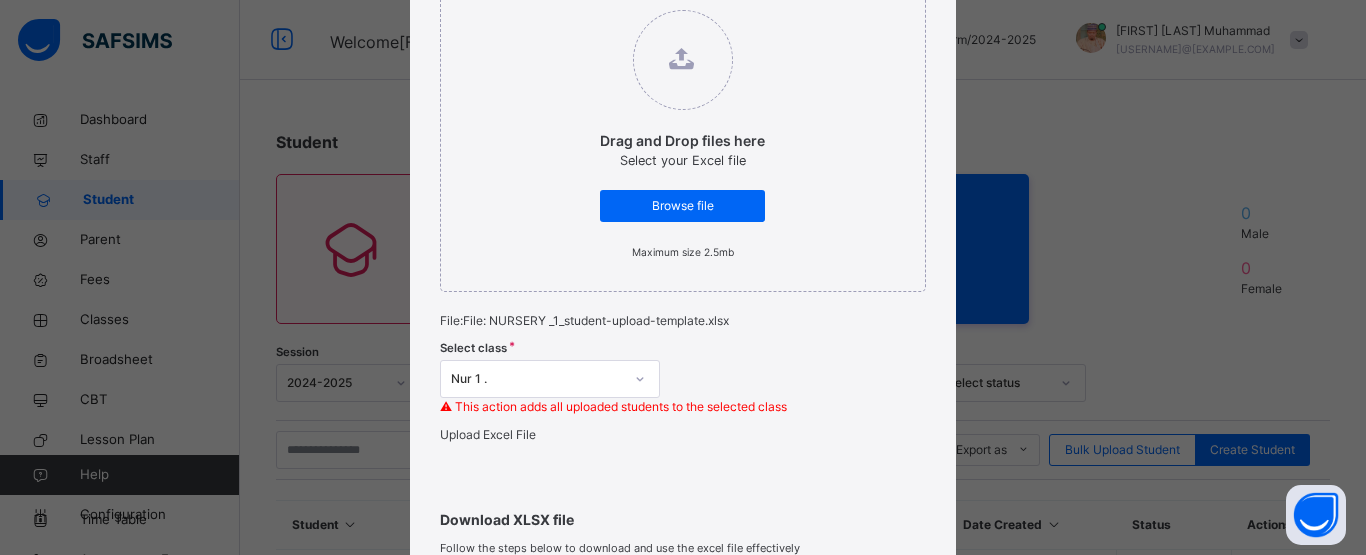 click on "Upload Excel File" at bounding box center (488, 434) 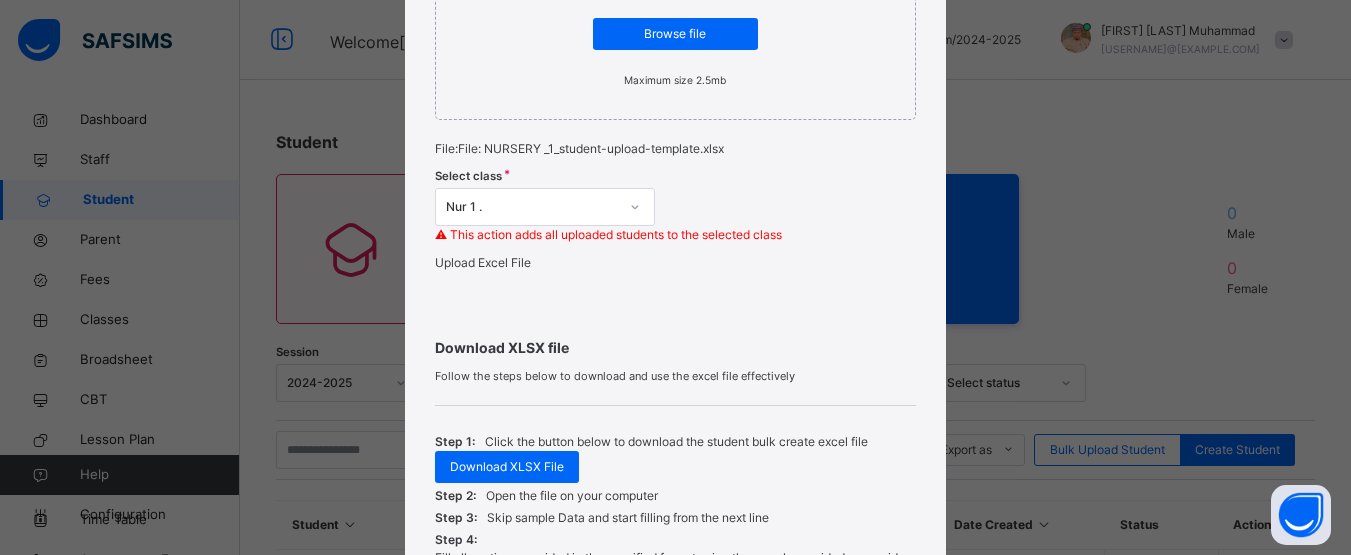 scroll, scrollTop: 457, scrollLeft: 0, axis: vertical 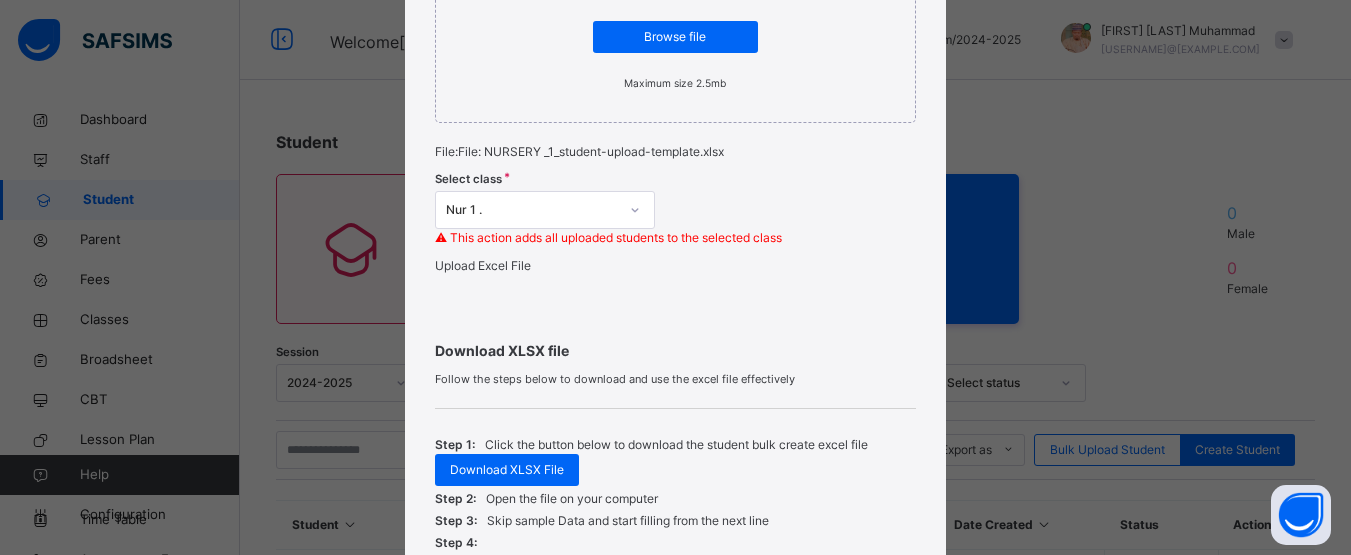 click at bounding box center [635, 210] 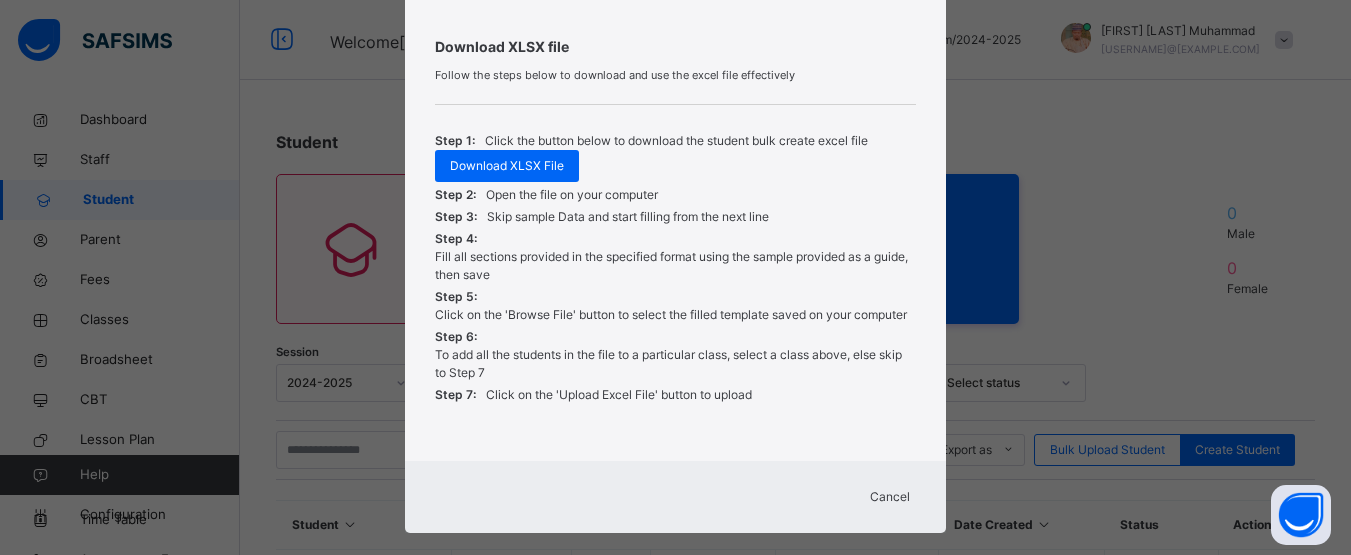 scroll, scrollTop: 777, scrollLeft: 0, axis: vertical 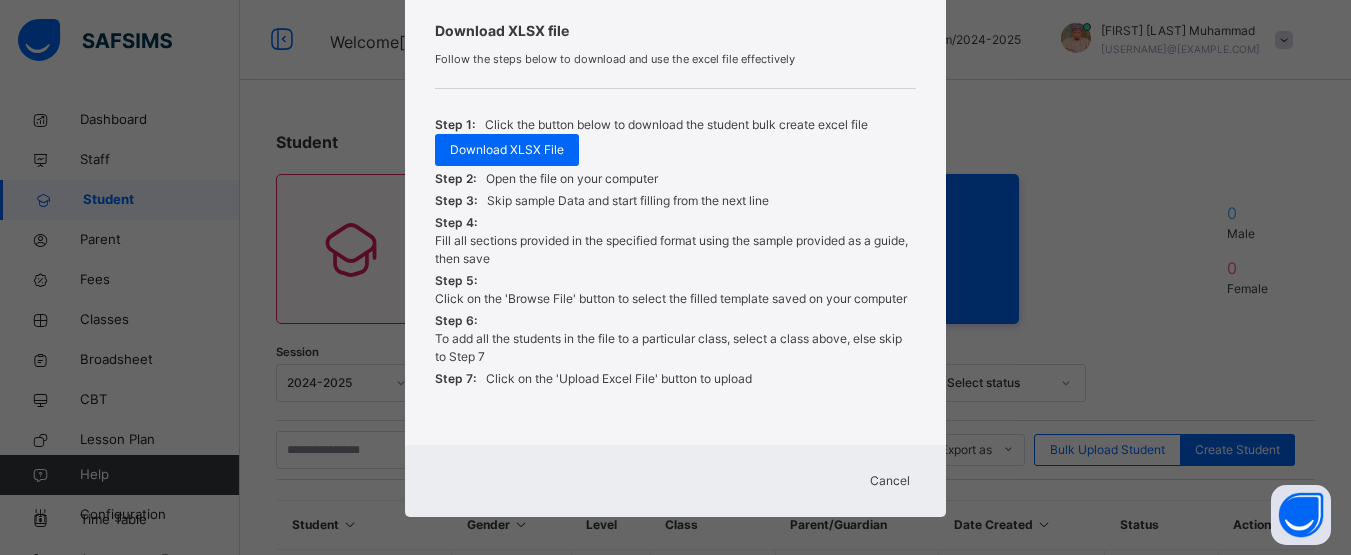 click on "Click on the 'Browse File' button to select the filled template saved on your computer" at bounding box center (671, 299) 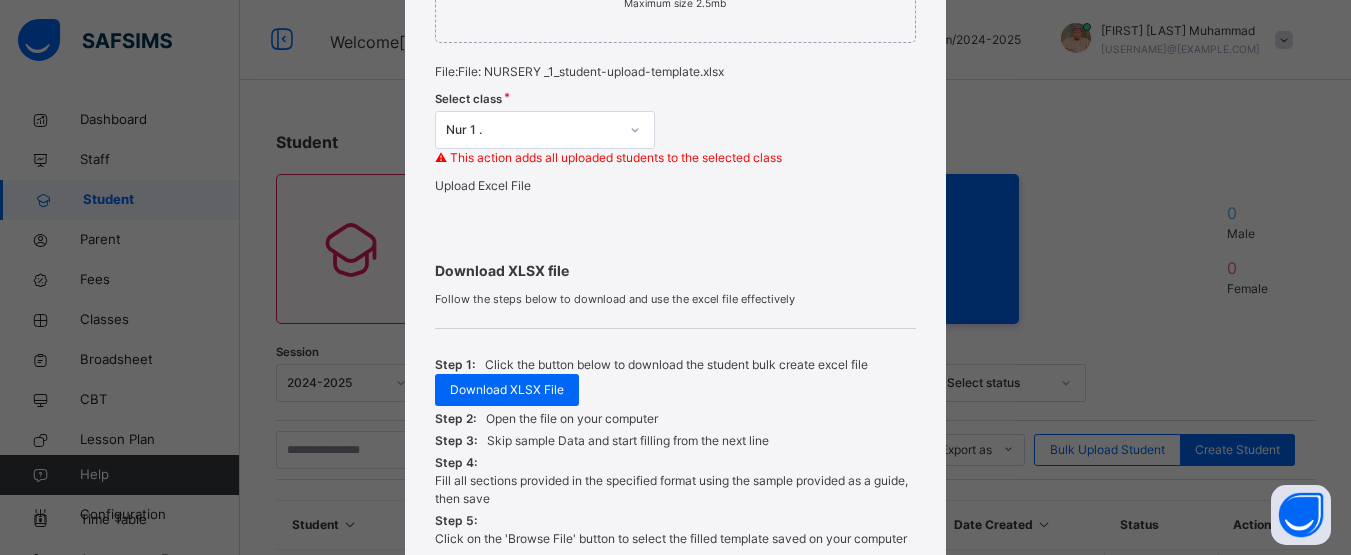 scroll, scrollTop: 497, scrollLeft: 0, axis: vertical 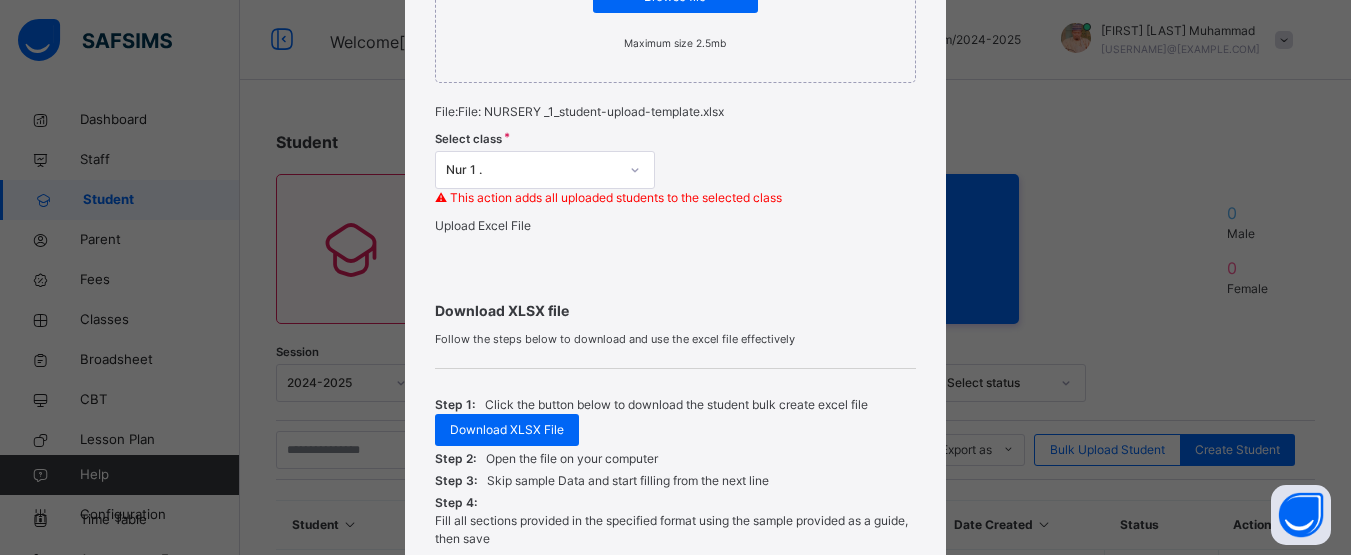 click on "Download XLSX file Follow the steps below to download and use the excel file effectively Step 1: Click the button below to download the student bulk create excel file Download XLSX File Step 2: Open the file on your computer Step 3: Skip sample Data and start filling from the next line Step 4: Fill all sections provided in the specified format using the sample provided as a guide, then save Step 5: Click on the 'Browse File' button to select the filled template saved on your computer Step 6: To add all the students in the file to a particular class, select a class above, else skip to Step 7 Step 7: Click on the 'Upload Excel File' button to upload" at bounding box center (675, 477) 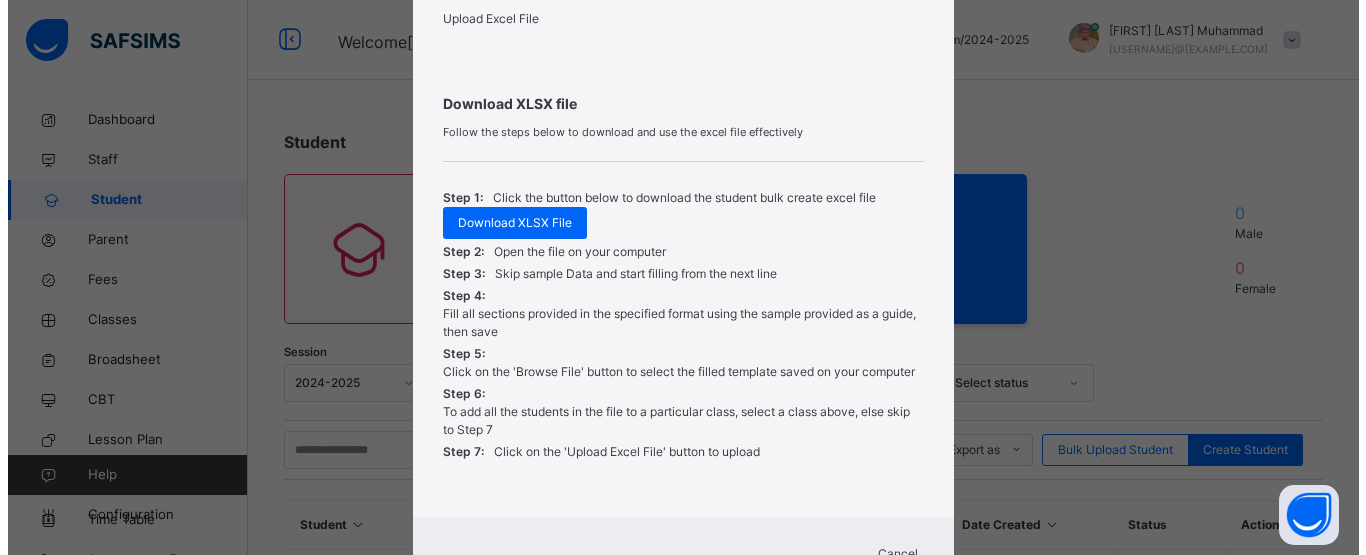 scroll, scrollTop: 706, scrollLeft: 0, axis: vertical 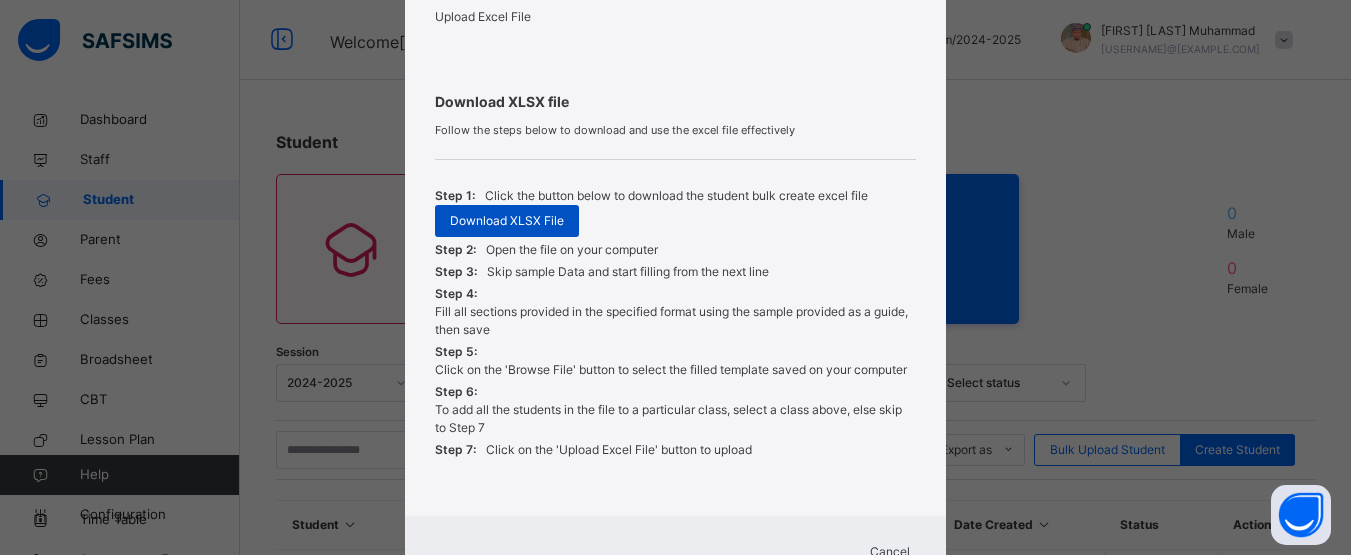 click on "Download XLSX File" at bounding box center (507, 221) 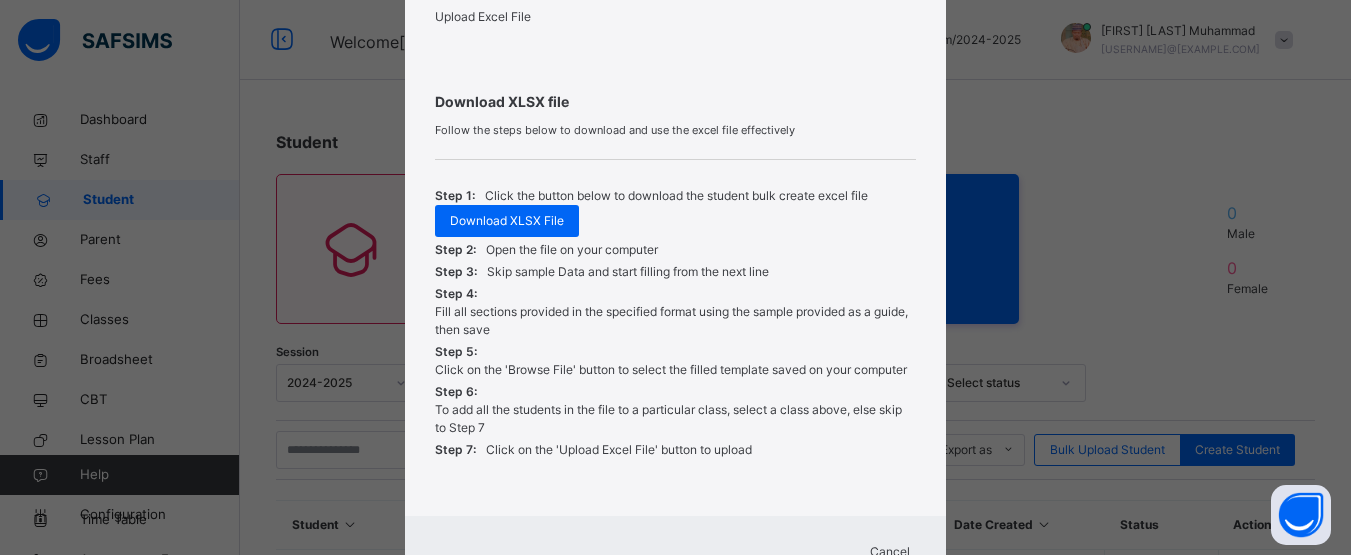 click on "Cancel" at bounding box center (890, 552) 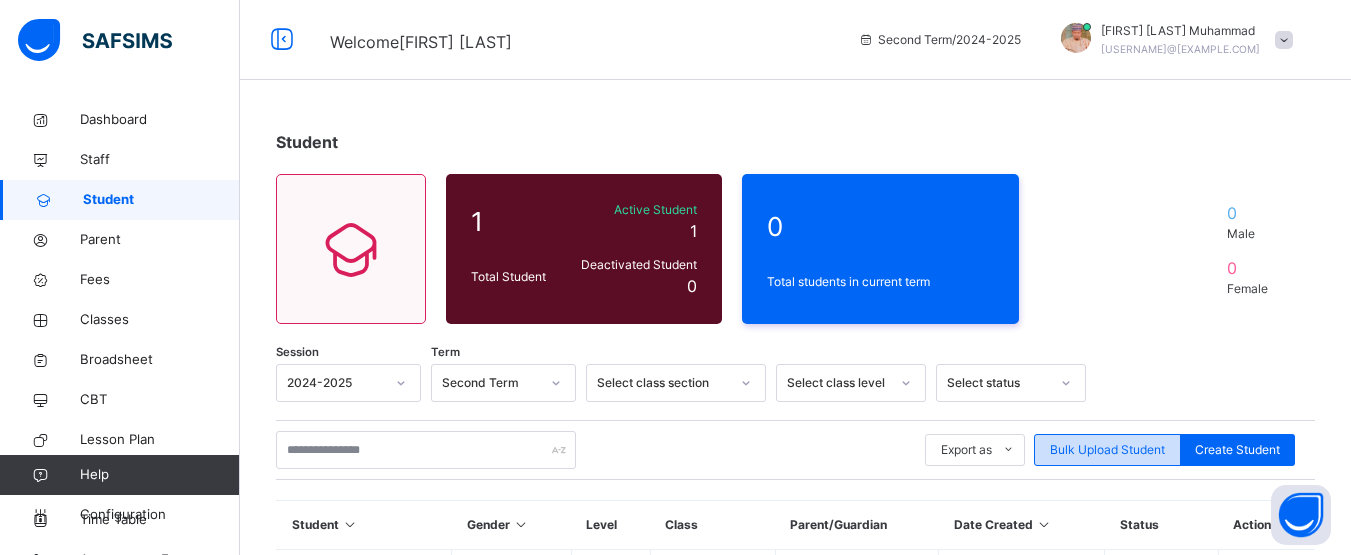 click on "Bulk Upload Student" at bounding box center [1107, 450] 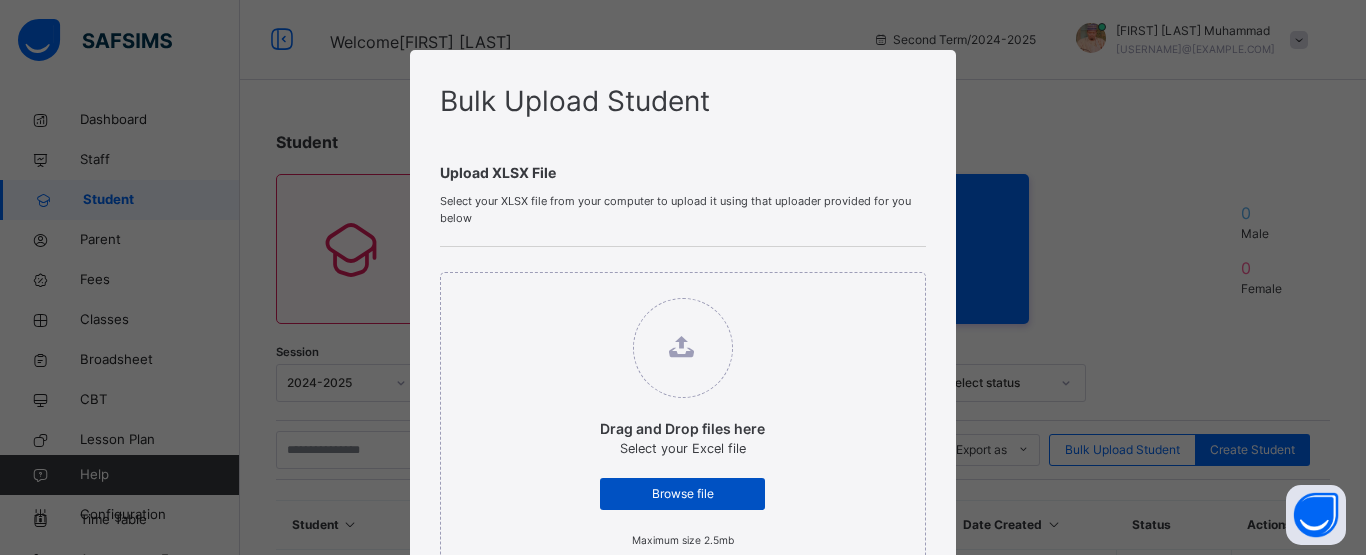 click on "Browse file" at bounding box center (682, 494) 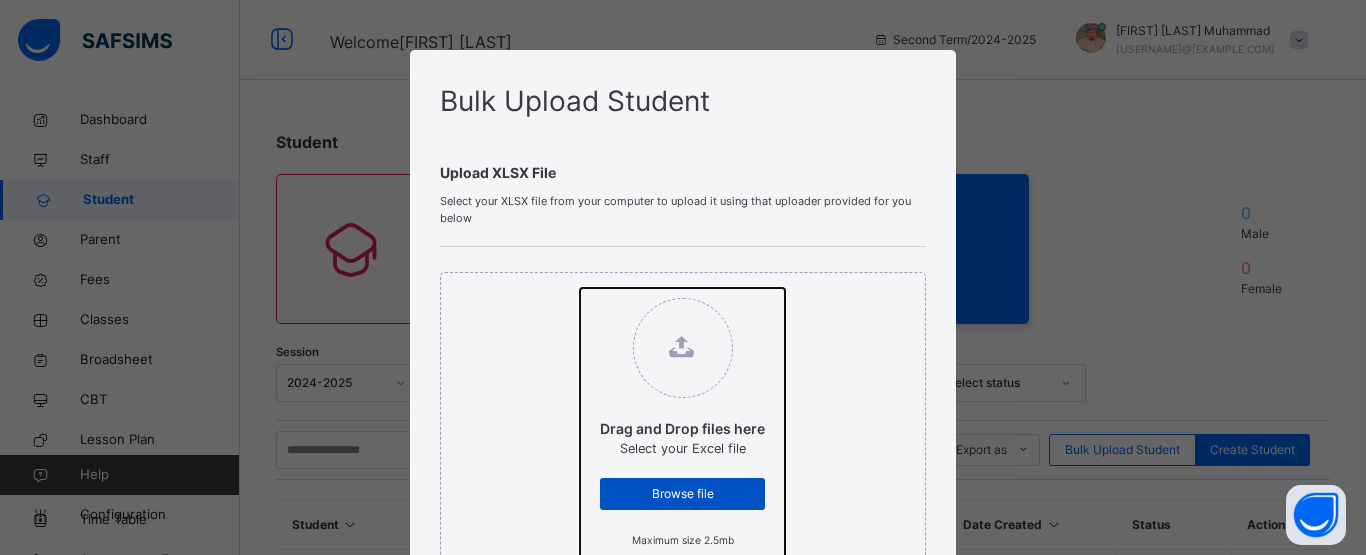 click on "Drag and Drop files here Select your Excel file Browse file Maximum size 2.5mb" at bounding box center [580, 288] 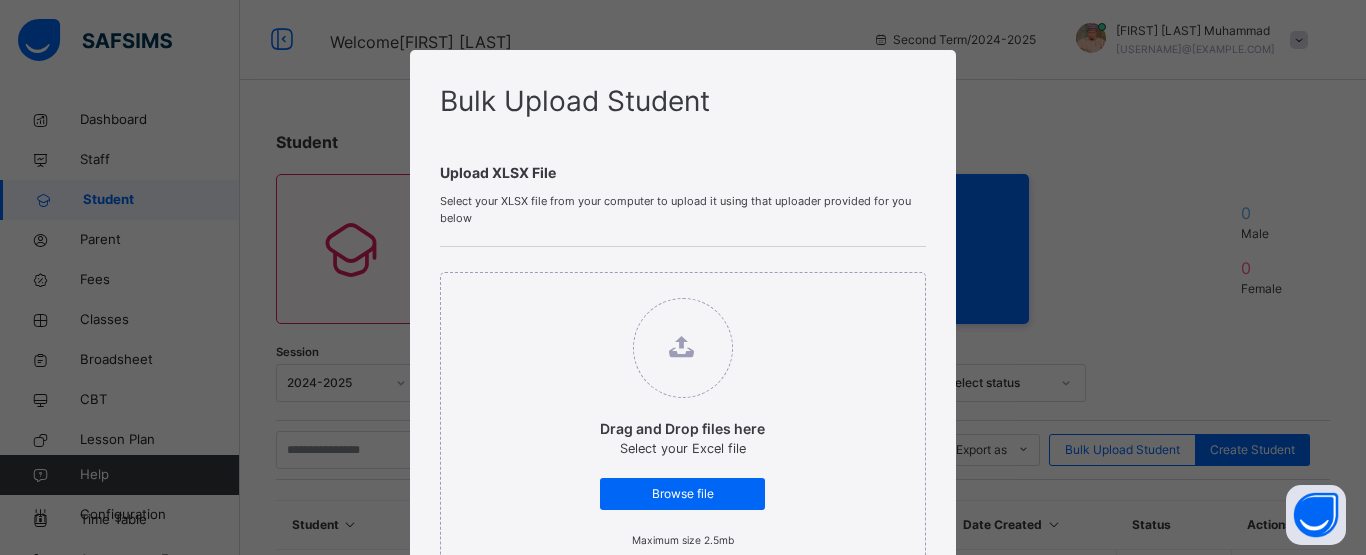 click on "Bulk Upload Student Upload XLSX File Select your XLSX file from your computer to upload it using that uploader provided for you below Drag and Drop files here Select your Excel file Browse file Maximum size 2.5mb File: N_1_student-upload-template (1).xlsx Select class Select... ⚠ This action adds all uploaded students to the selected class Upload Excel File Download XLSX file Follow the steps below to download and use the excel file effectively Step 1: Click the button below to download the student bulk create excel file Download XLSX File Step 2: Open the file on your computer Step 3: Skip sample Data and start filling from the next line Step 4: Fill all sections provided in the specified format using the sample provided as a guide, then save Step 5: Click on the 'Browse File' button to select the filled template saved on your computer Step 6: To add all the students in the file to a particular class, select a class above, else skip to Step 7:" at bounding box center (683, 636) 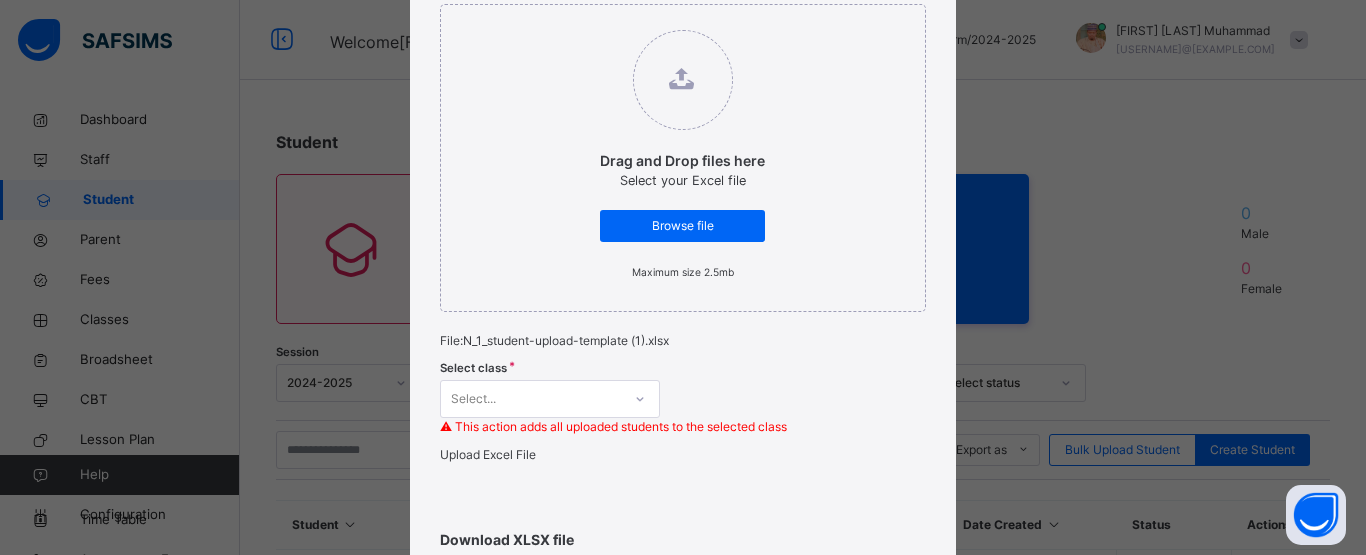 scroll, scrollTop: 266, scrollLeft: 0, axis: vertical 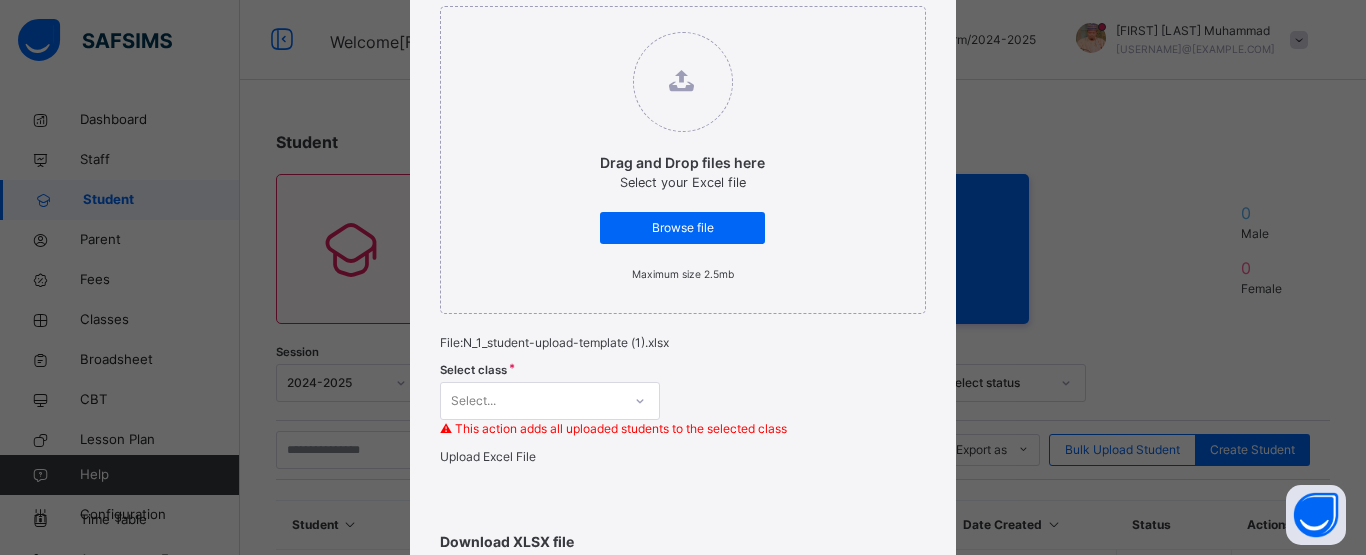 click on "Select..." at bounding box center (550, 401) 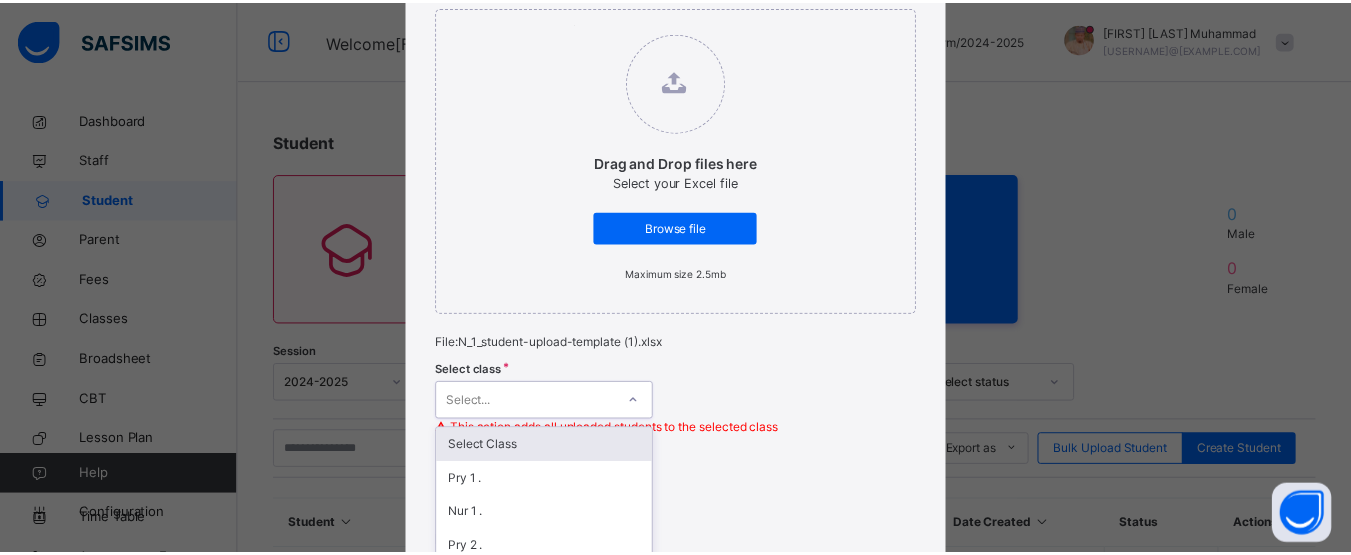 scroll, scrollTop: 303, scrollLeft: 0, axis: vertical 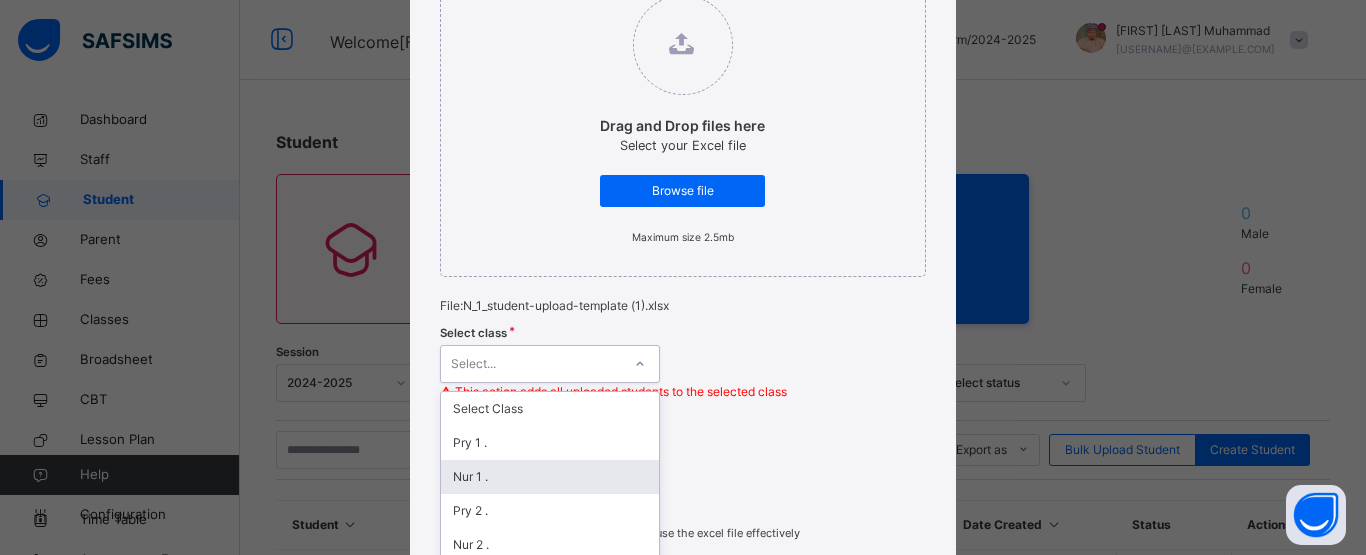 click on "Nur 1 ." at bounding box center [550, 477] 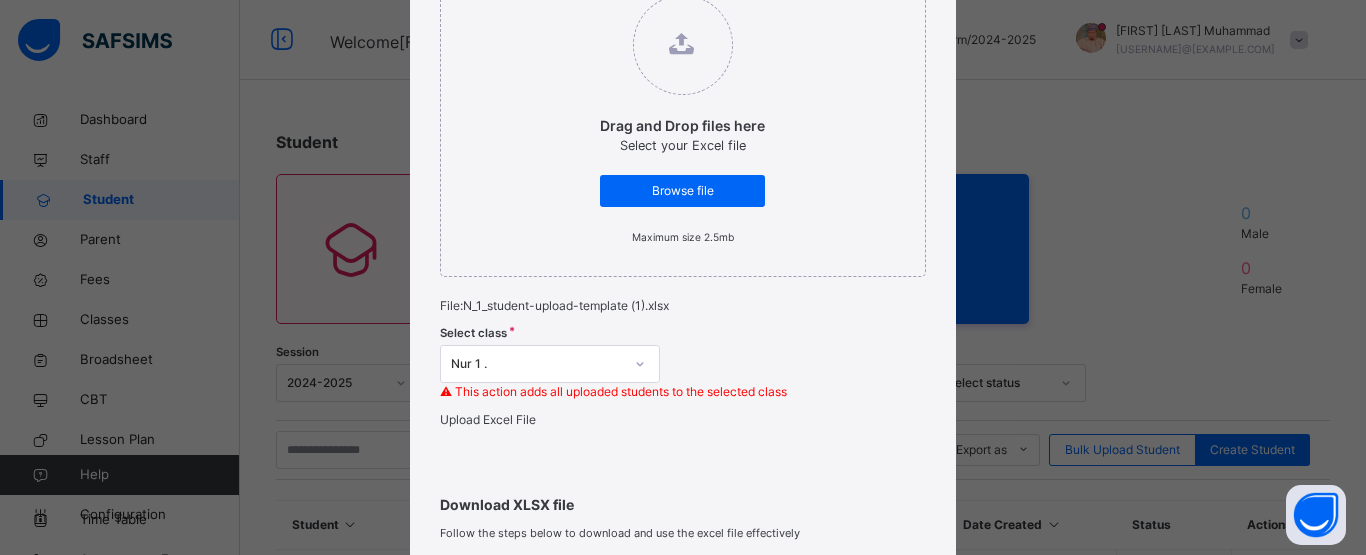 click on "Upload Excel File" at bounding box center [488, 419] 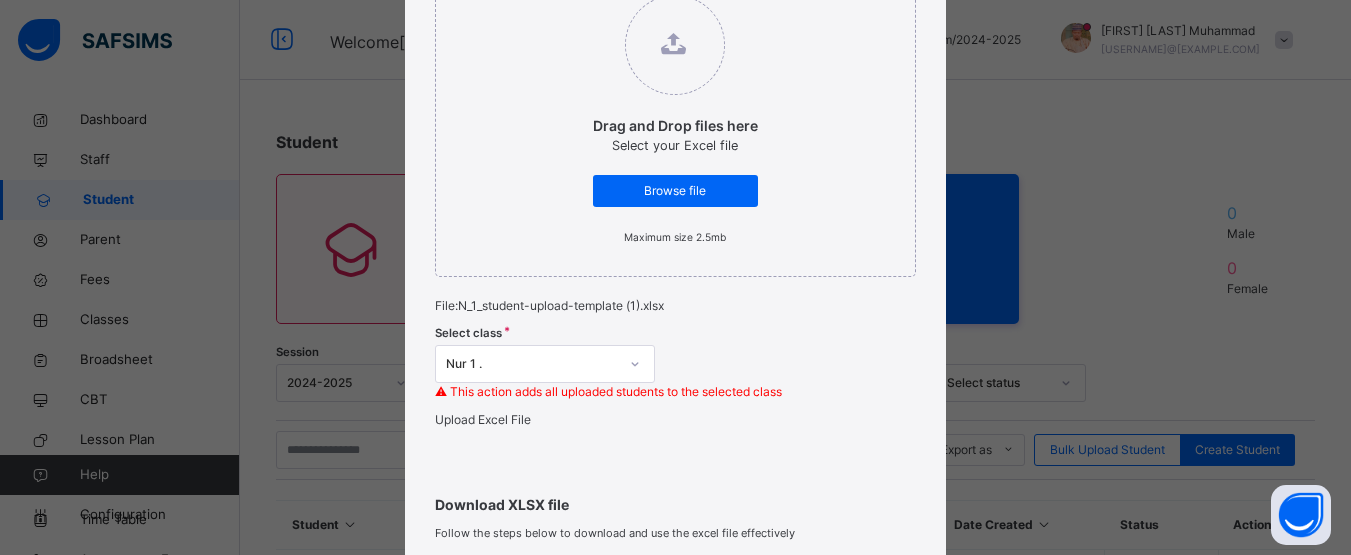 click on "Upload Excel File" at bounding box center (483, 419) 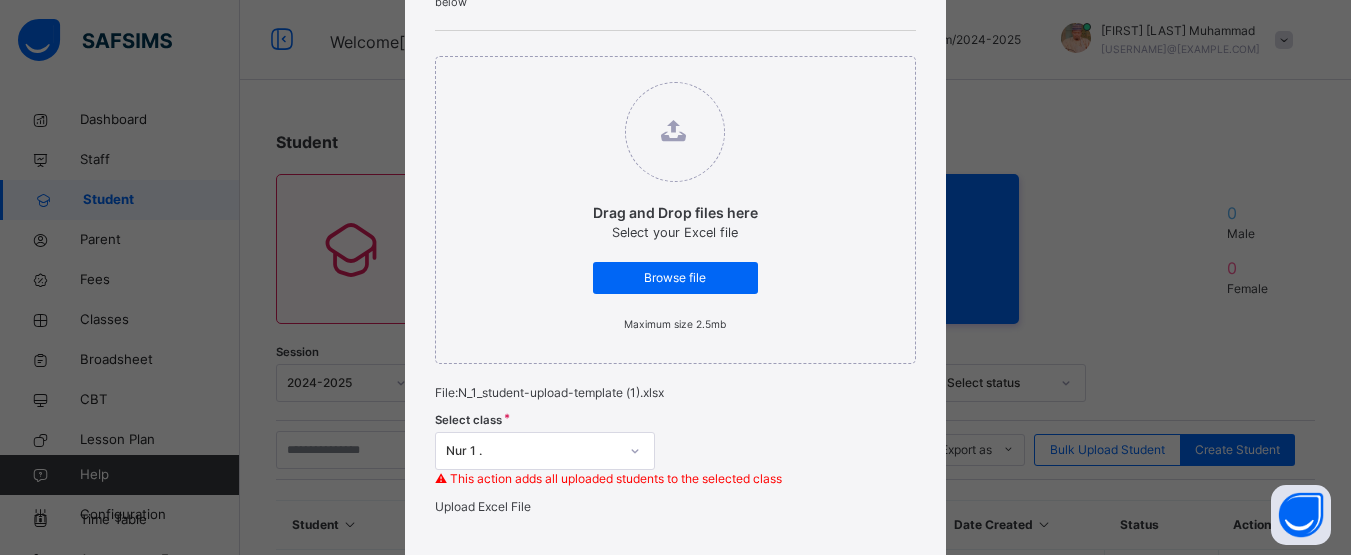 scroll, scrollTop: 213, scrollLeft: 0, axis: vertical 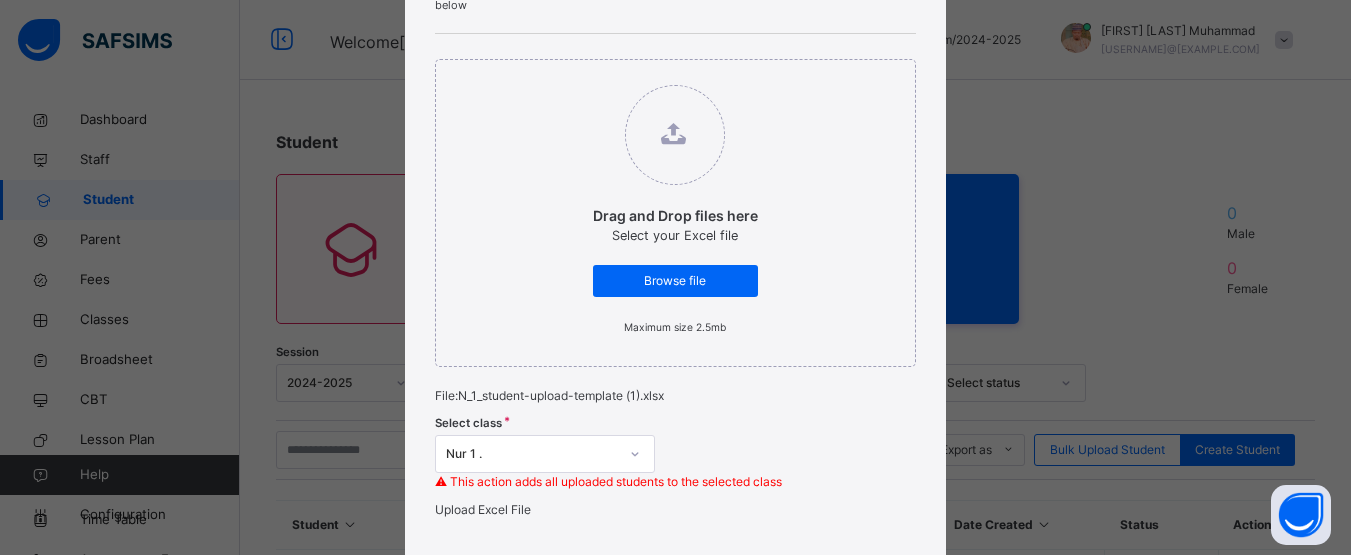 click on "File:  N_1_student-upload-template (1).xlsx" at bounding box center (675, 396) 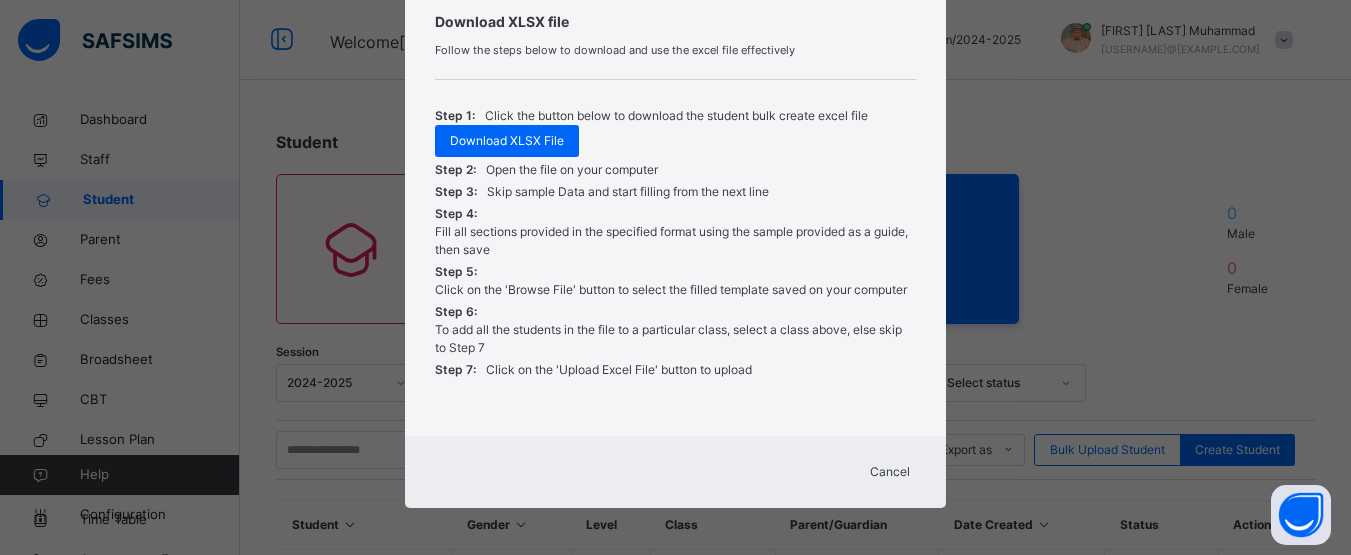 scroll, scrollTop: 745, scrollLeft: 0, axis: vertical 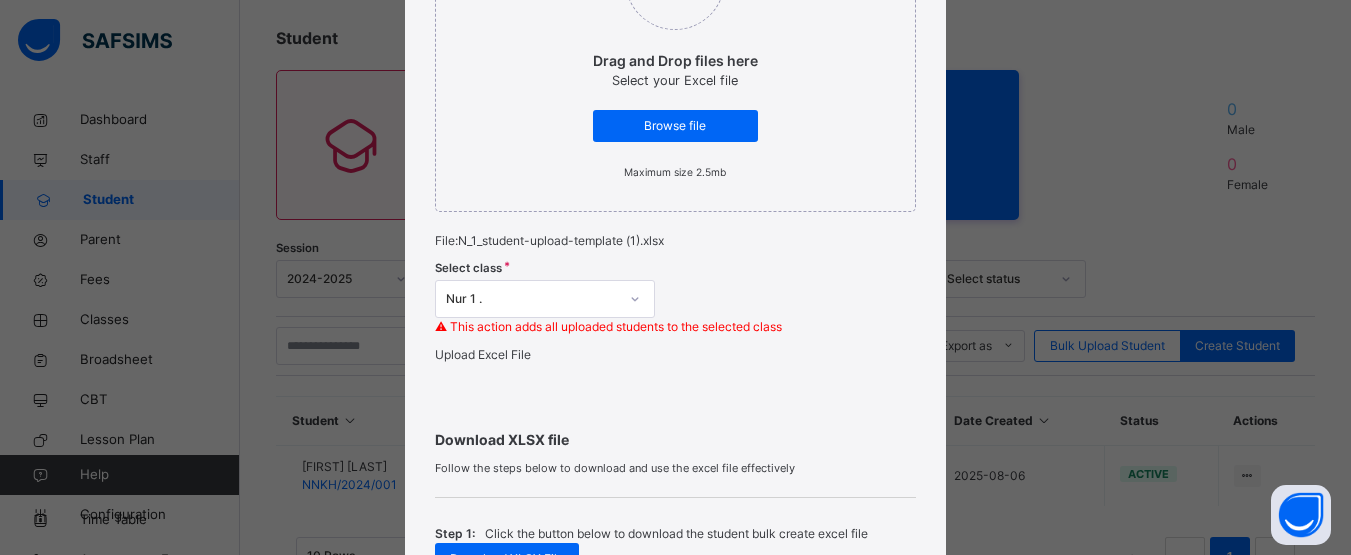 click on "Select class Nur 1 .  ⚠ This action adds all uploaded students to the selected class" at bounding box center [675, 298] 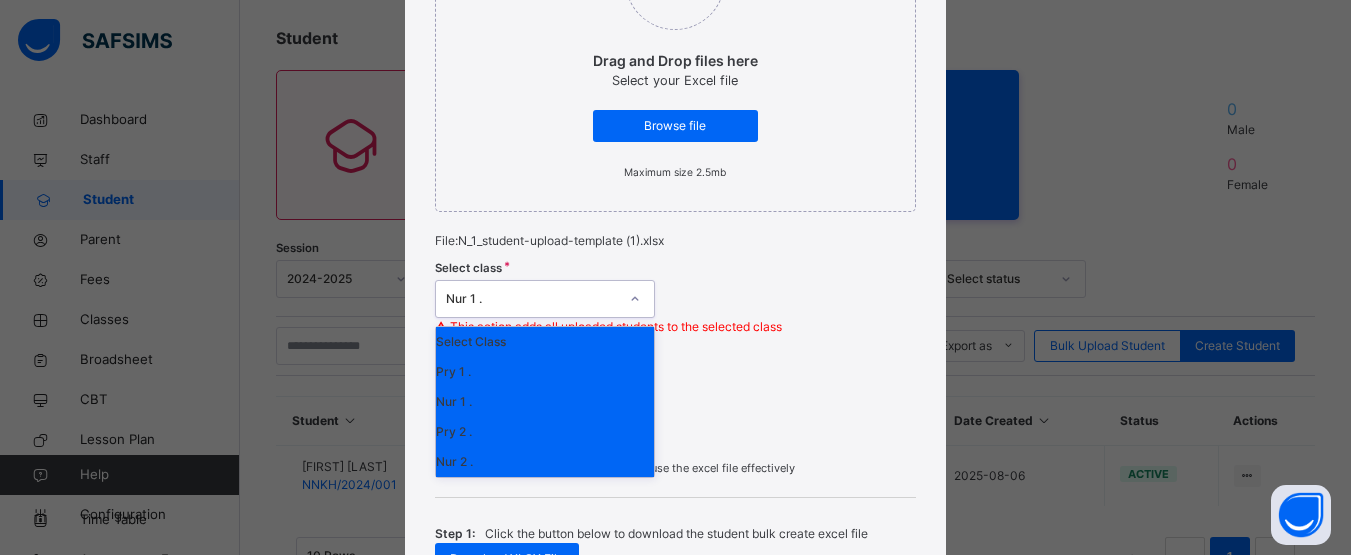 click on "Select class   option Nur 1 ., selected.    option Select Class focused, 1 of 5. 5 results available. Use Up and Down to choose options, press Enter to select the currently focused option, press Escape to exit the menu, press Tab to select the option and exit the menu. Nur 1 . Select Class Pry 1 . Nur 1 . Pry 2 . Nur 2 .  ⚠ This action adds all uploaded students to the selected class" at bounding box center (675, 298) 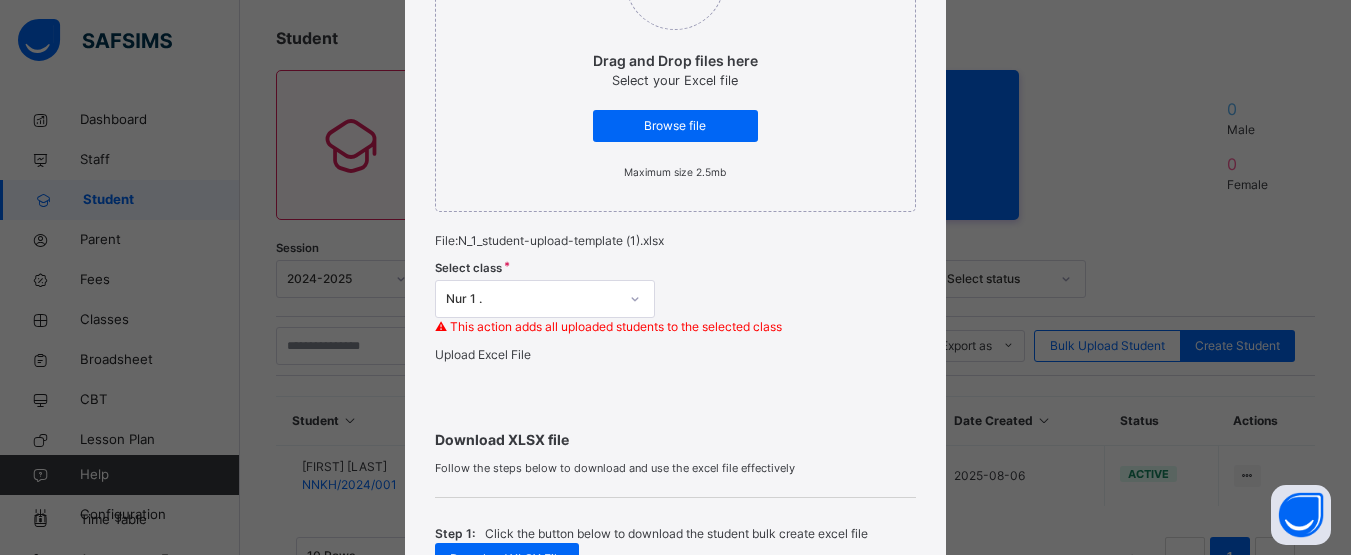 scroll, scrollTop: 786, scrollLeft: 0, axis: vertical 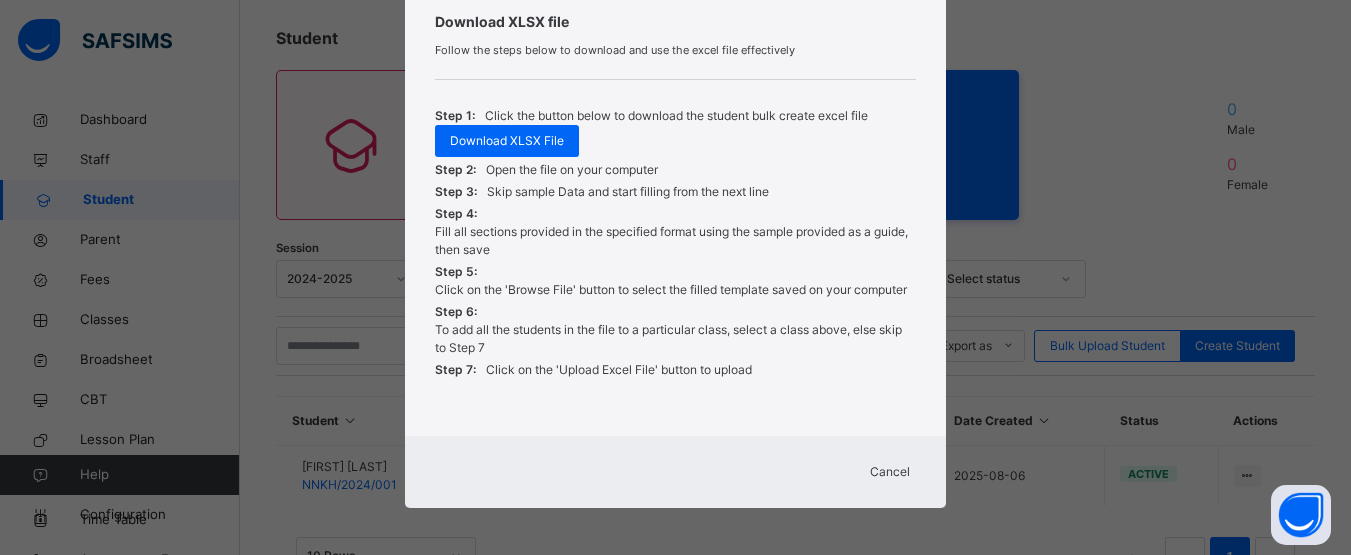click on "Cancel" at bounding box center (890, 472) 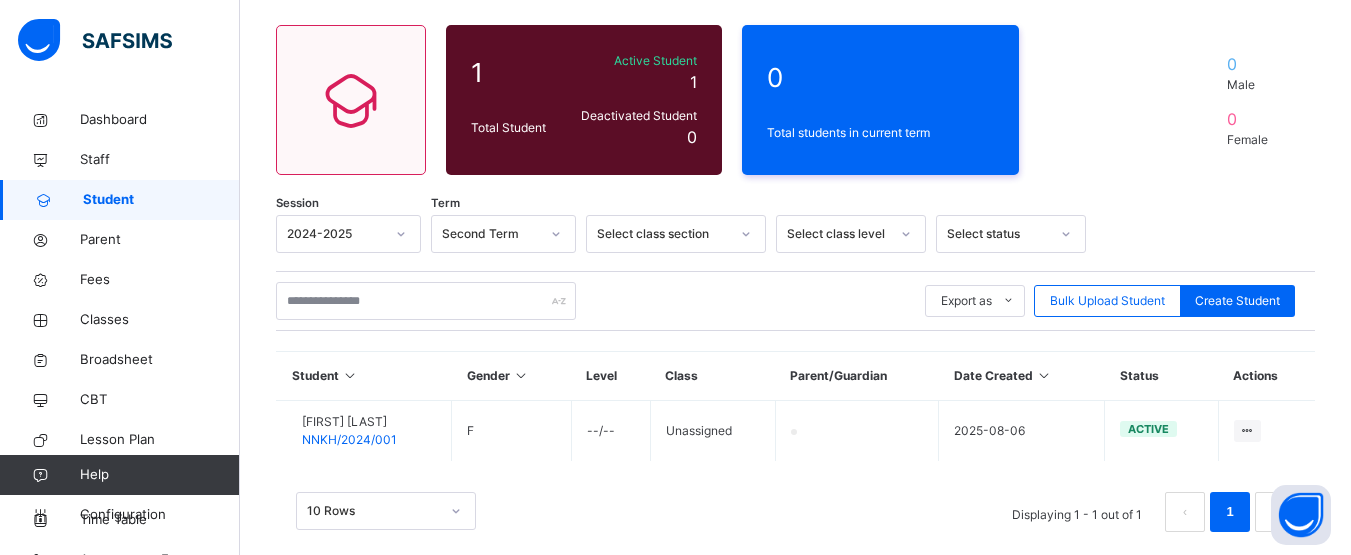scroll, scrollTop: 176, scrollLeft: 0, axis: vertical 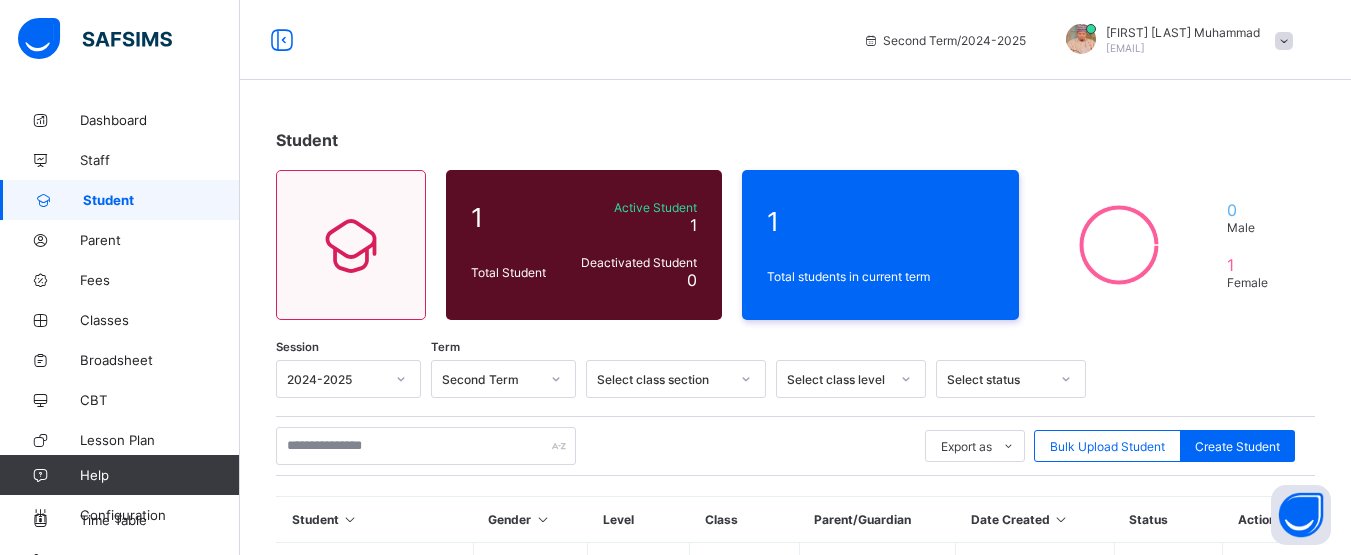 click on "Bulk Upload Student" at bounding box center [1107, 446] 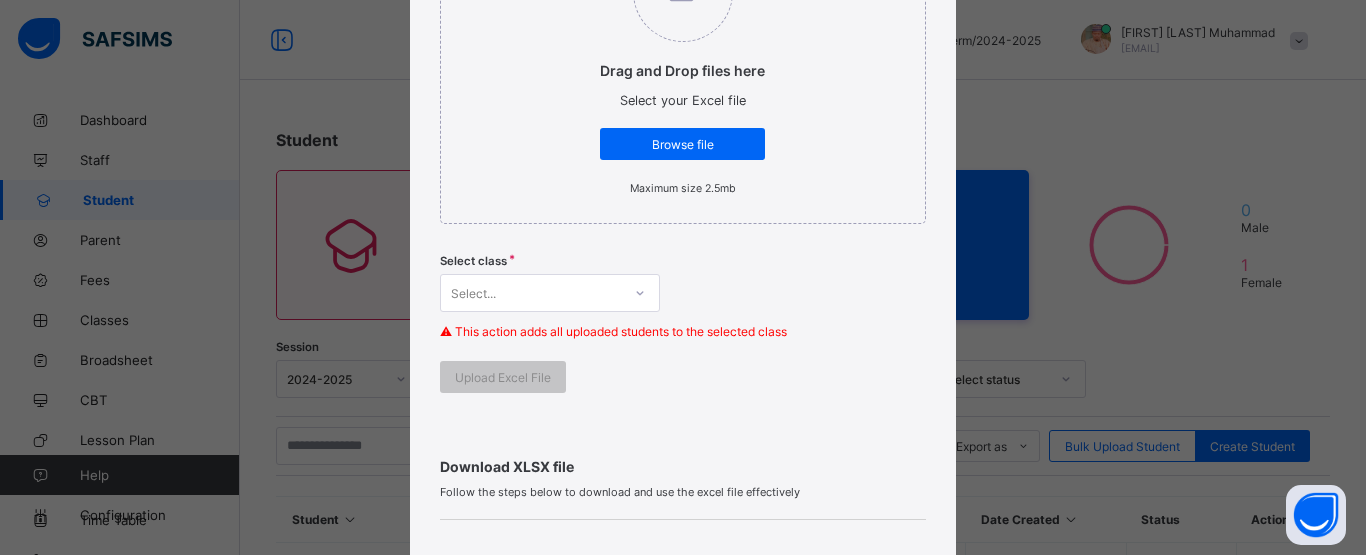 scroll, scrollTop: 358, scrollLeft: 0, axis: vertical 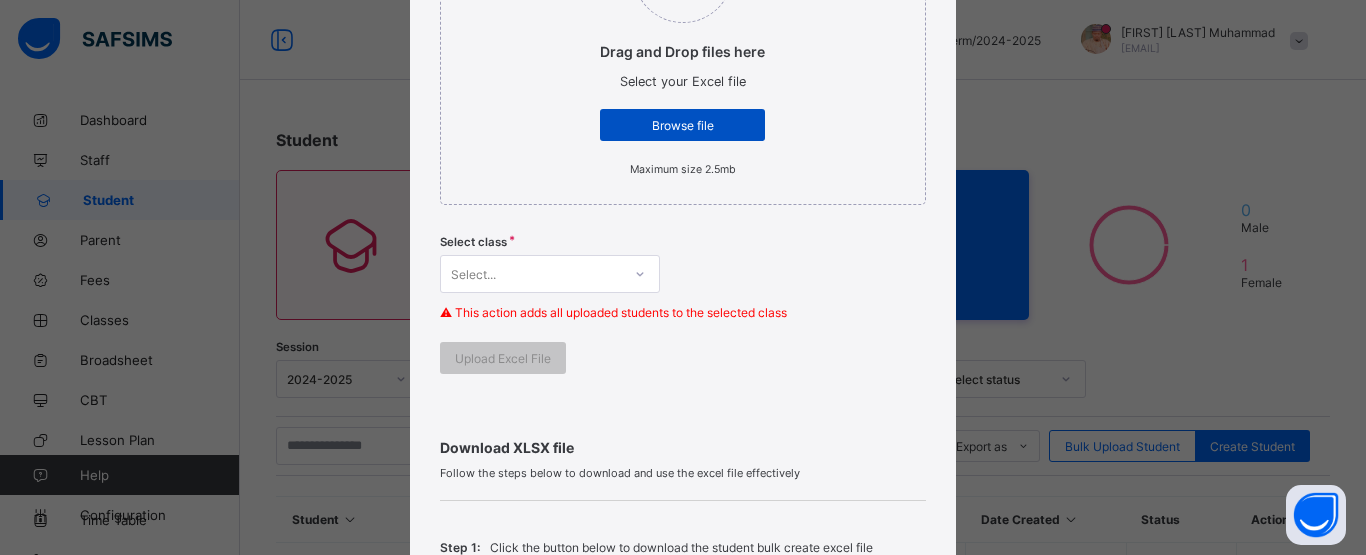 click on "Browse file" at bounding box center (682, 125) 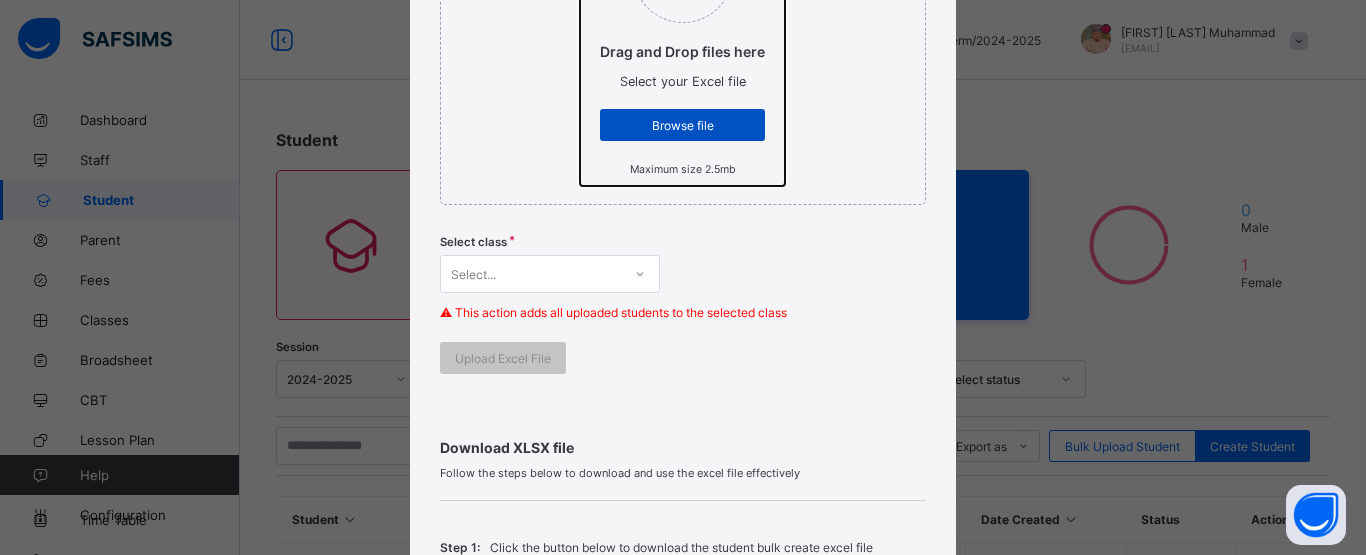 click on "Drag and Drop files here Select your Excel file Browse file Maximum size 2.5mb" at bounding box center [580, -87] 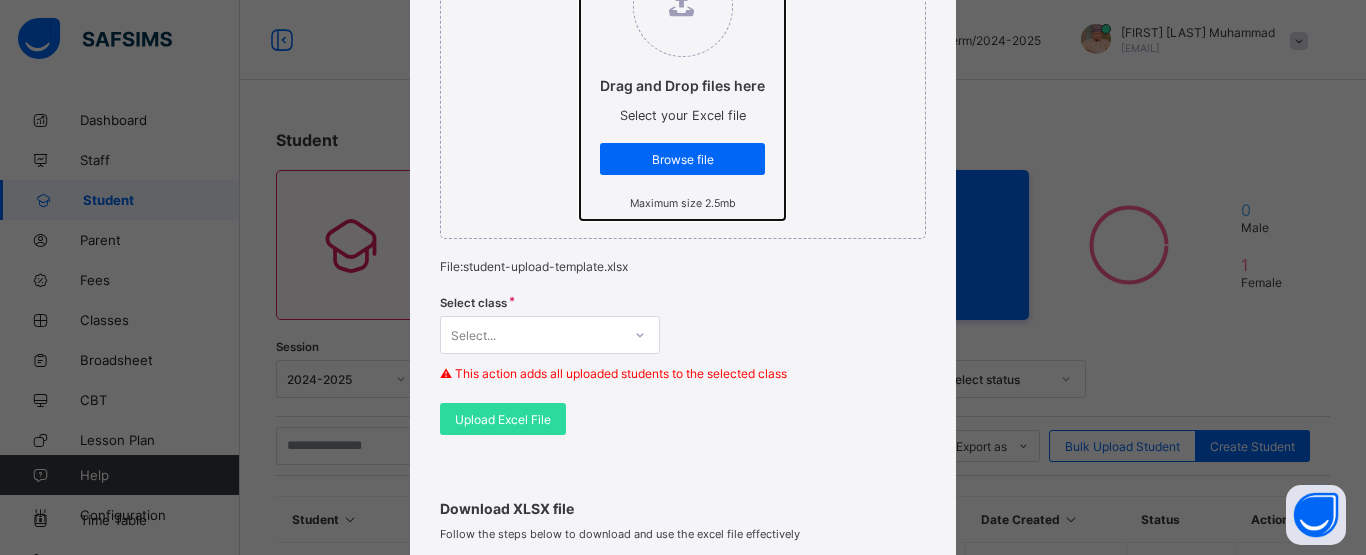 scroll, scrollTop: 326, scrollLeft: 0, axis: vertical 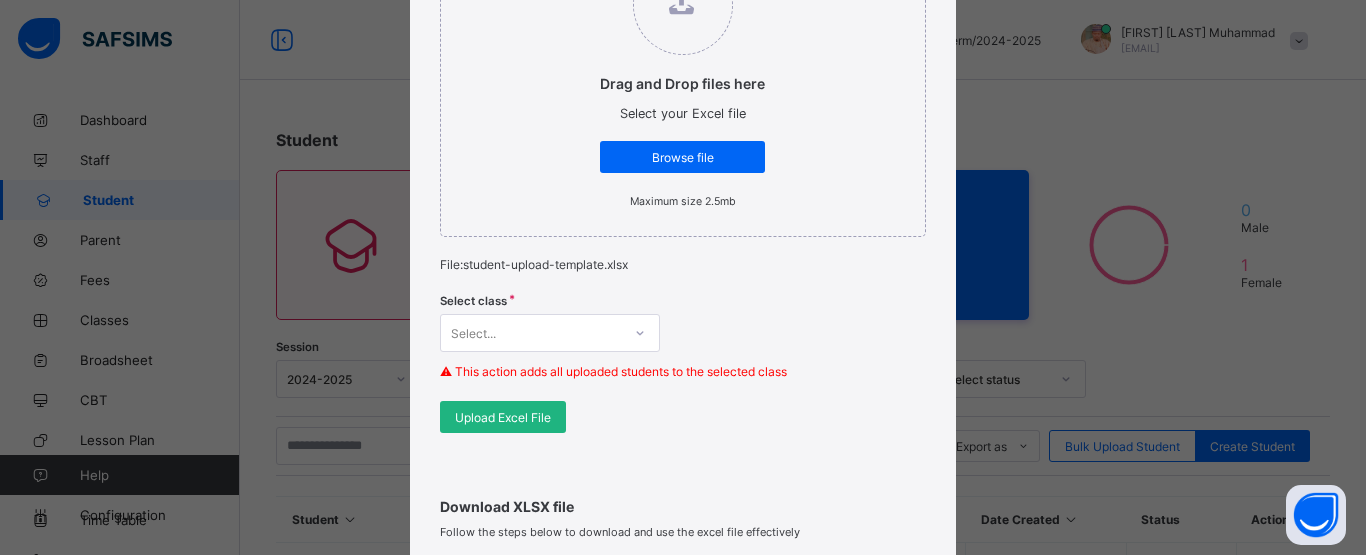 click on "Upload Excel File" at bounding box center (503, 417) 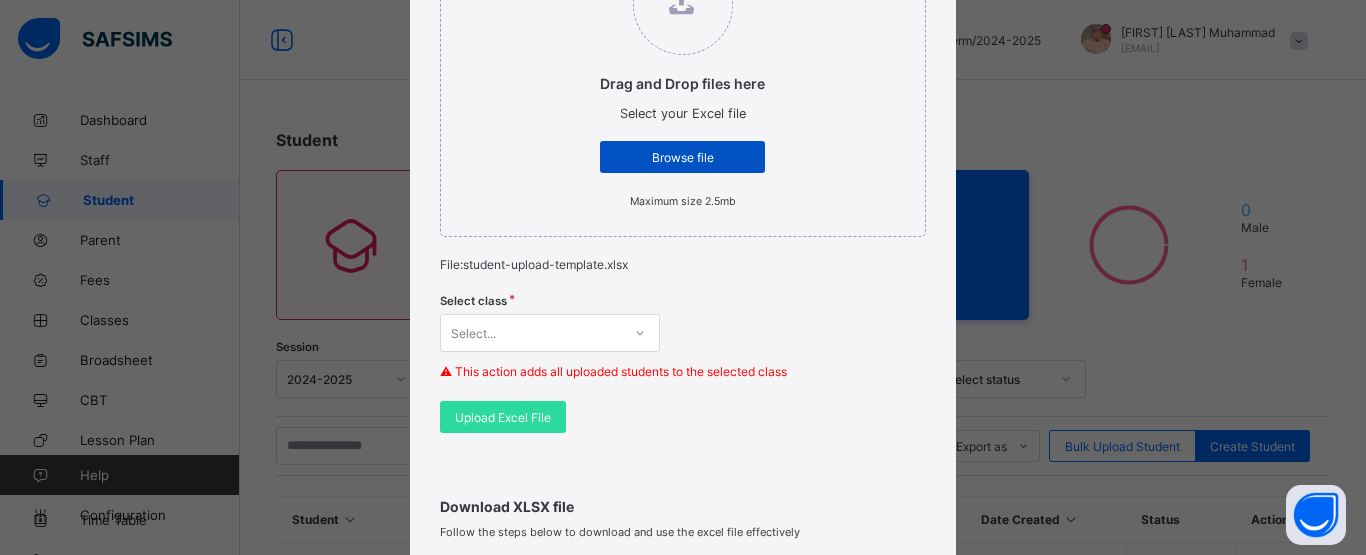 click on "Browse file" at bounding box center [682, 157] 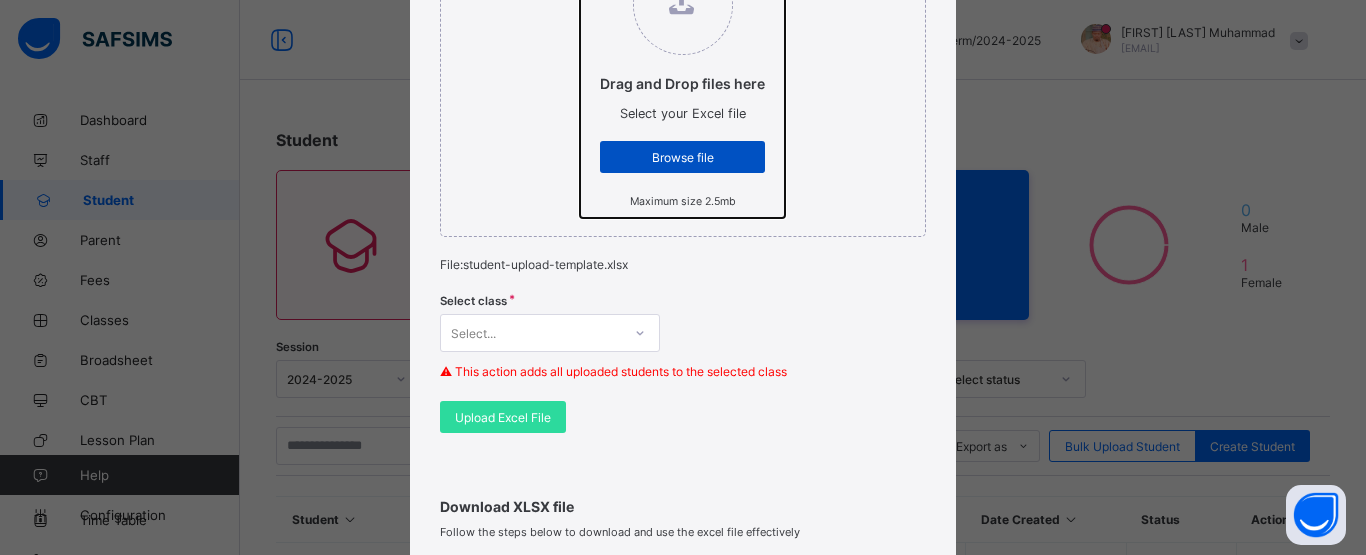 click on "Drag and Drop files here Select your Excel file Browse file Maximum size 2.5mb" at bounding box center (580, -55) 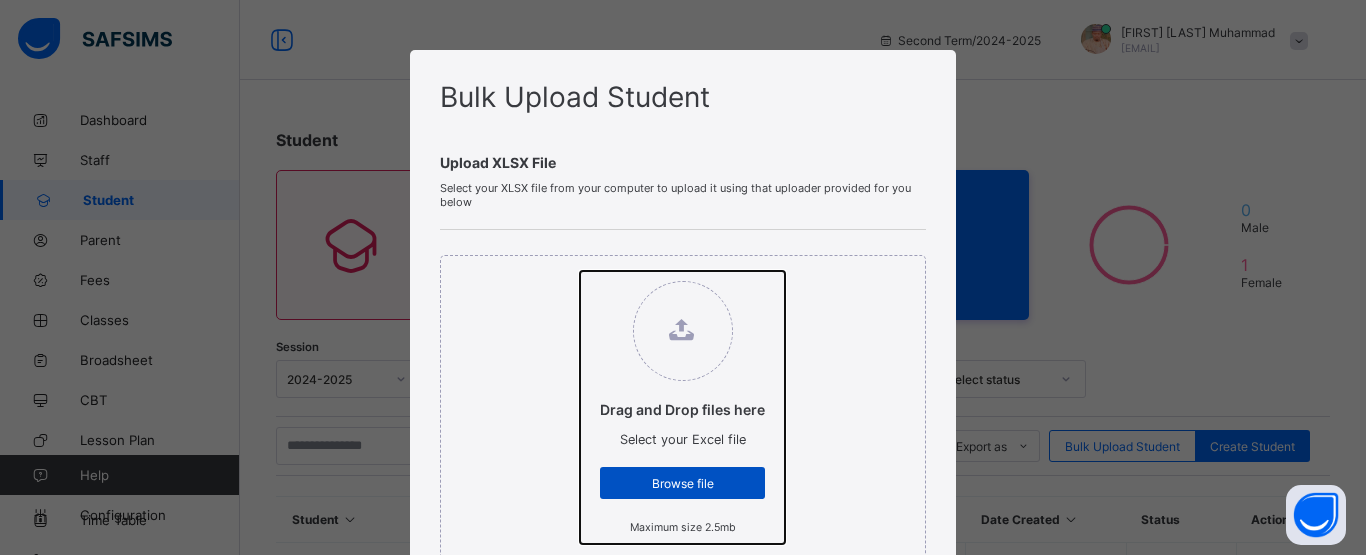 type on "**********" 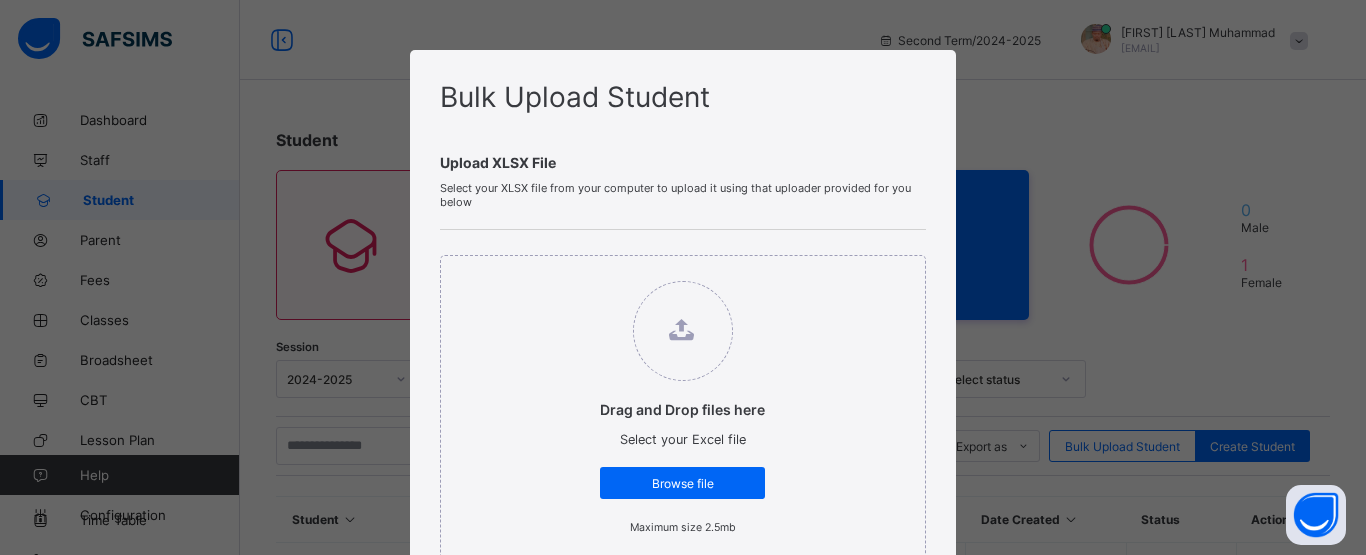 click on "Bulk Upload Student Upload XLSX File Select your XLSX file from your computer to upload it using that uploader provided for you below Drag and Drop files here Select your Excel file Browse file Maximum size 2.5mb File: N_1_student-upload-template (1).xlsx Select class Select... ⚠ This action adds all uploaded students to the selected class Upload Excel File Download XLSX file Follow the steps below to download and use the excel file effectively Step 1: Click the button below to download the student bulk create excel file Download XLSX File Step 2: Open the file on your computer Step 3: Skip sample Data and start filling from the next line Step 4: Fill all sections provided in the specified format using the sample provided as a guide, then save Step 5: Click on the 'Browse File' button to select the filled template saved on your computer Step 6: To add all the students in the file to a particular class, select a class above, else skip to Step 7:" at bounding box center (683, 712) 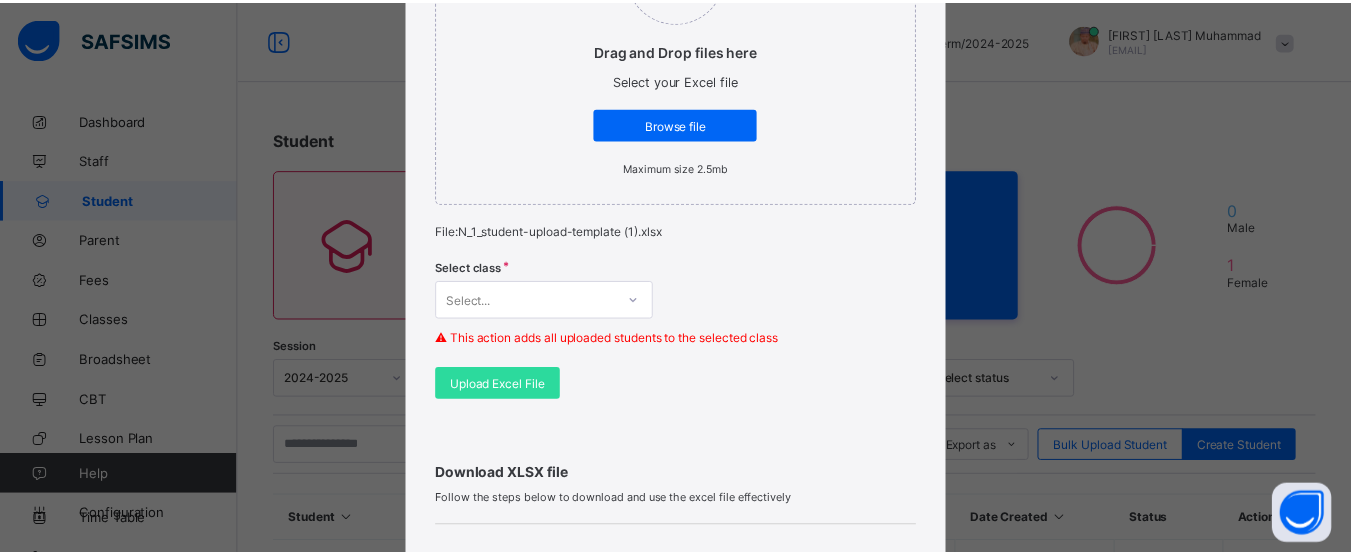 scroll, scrollTop: 360, scrollLeft: 0, axis: vertical 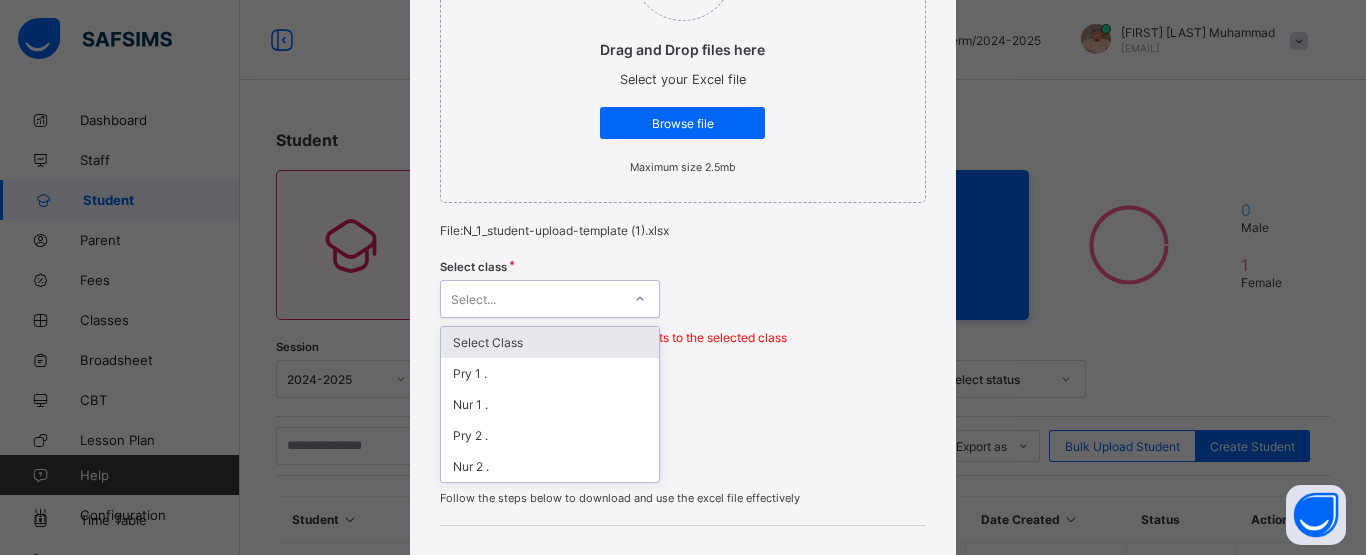 click on "Select..." at bounding box center (531, 299) 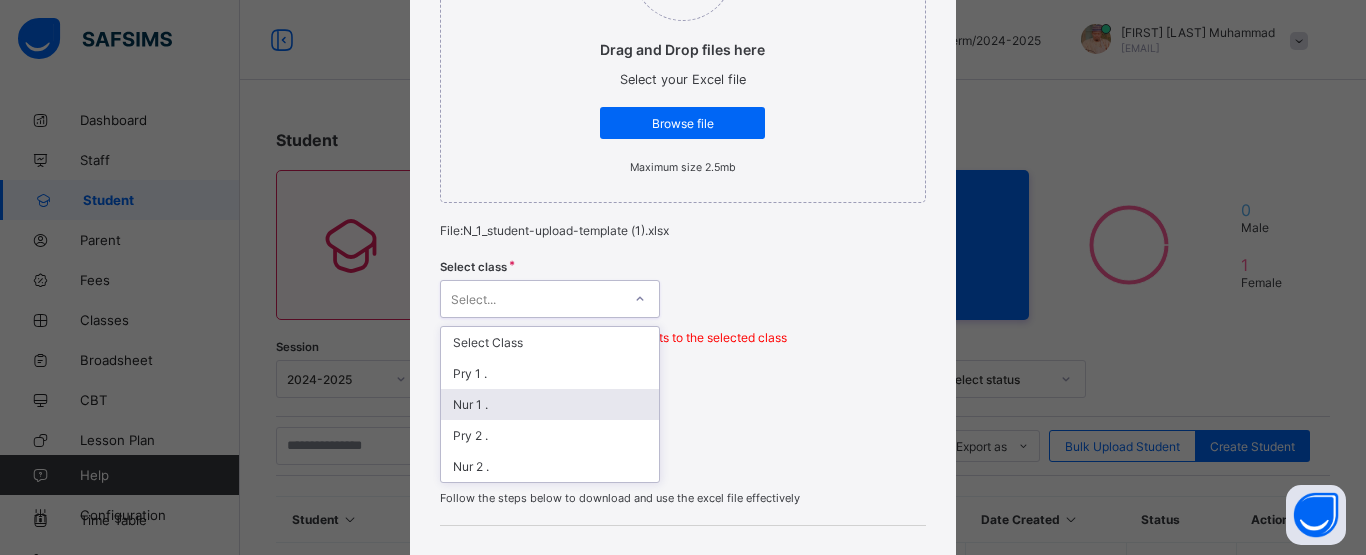 click on "Nur 1 ." at bounding box center [550, 404] 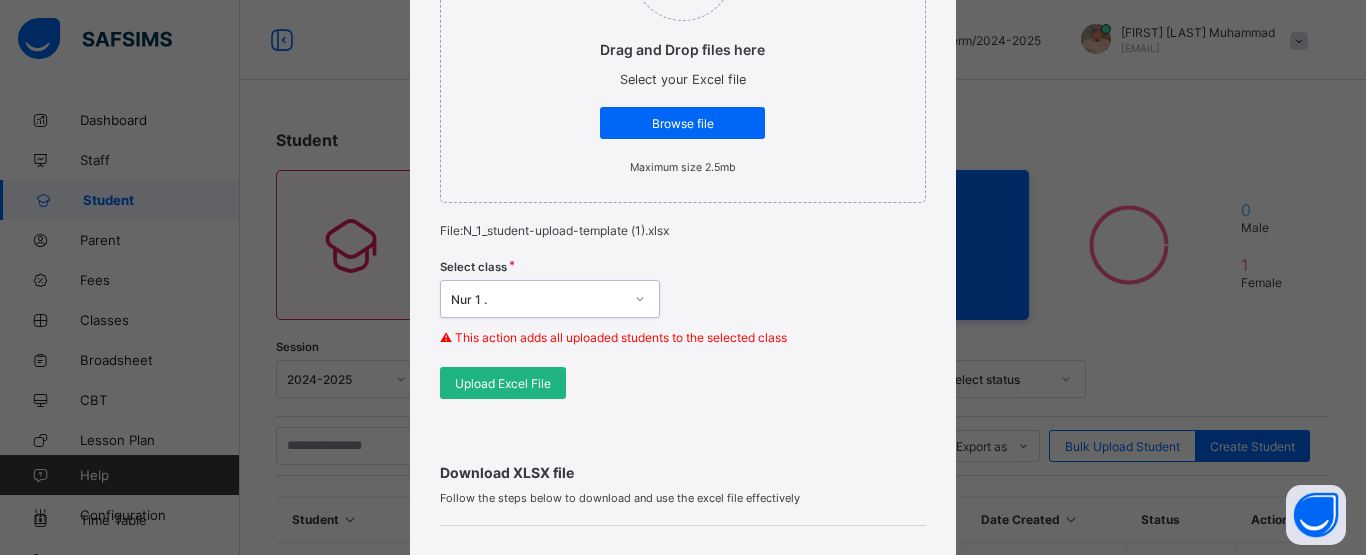 click on "Upload Excel File" at bounding box center [503, 383] 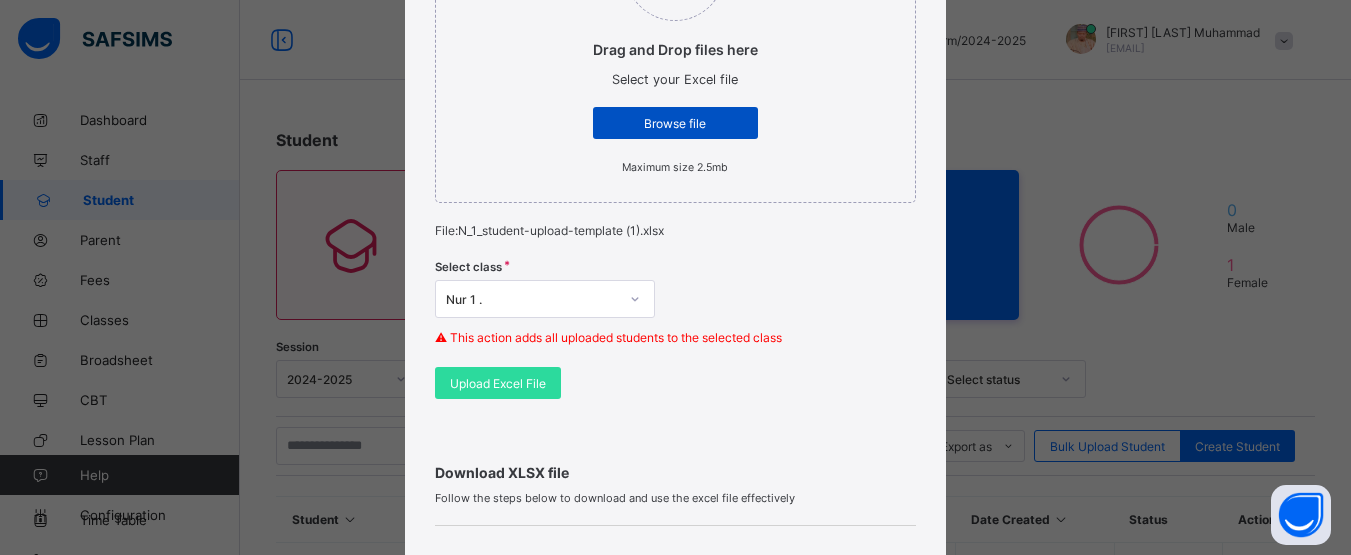 click on "Browse file" at bounding box center (675, 123) 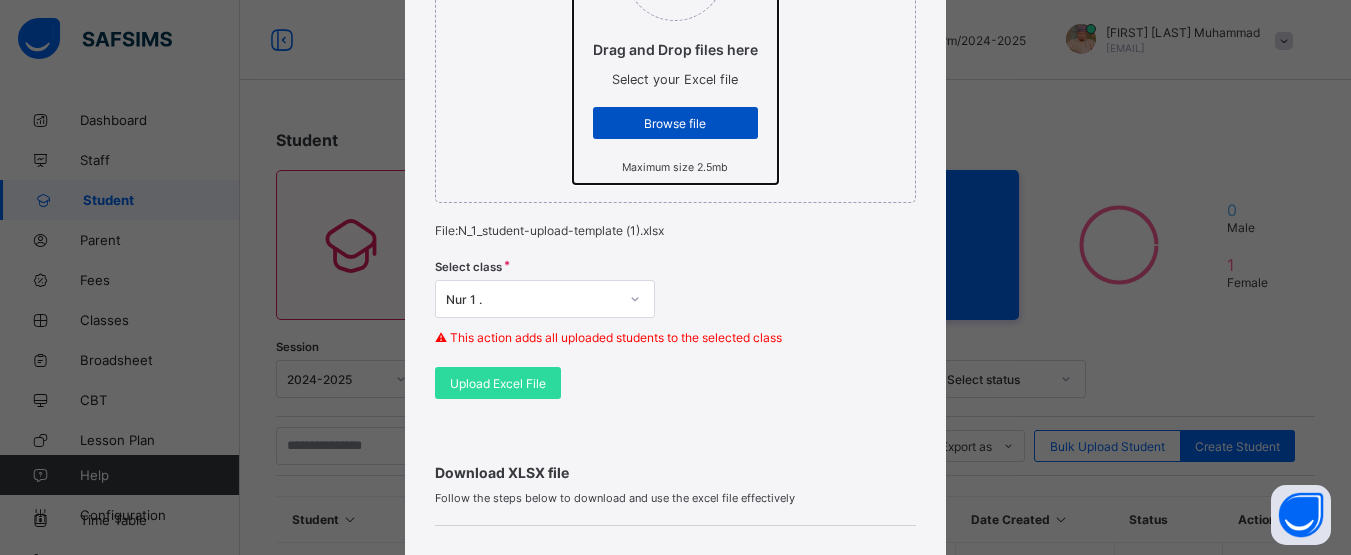 click on "Drag and Drop files here Select your Excel file Browse file Maximum size 2.5mb" at bounding box center (573, -89) 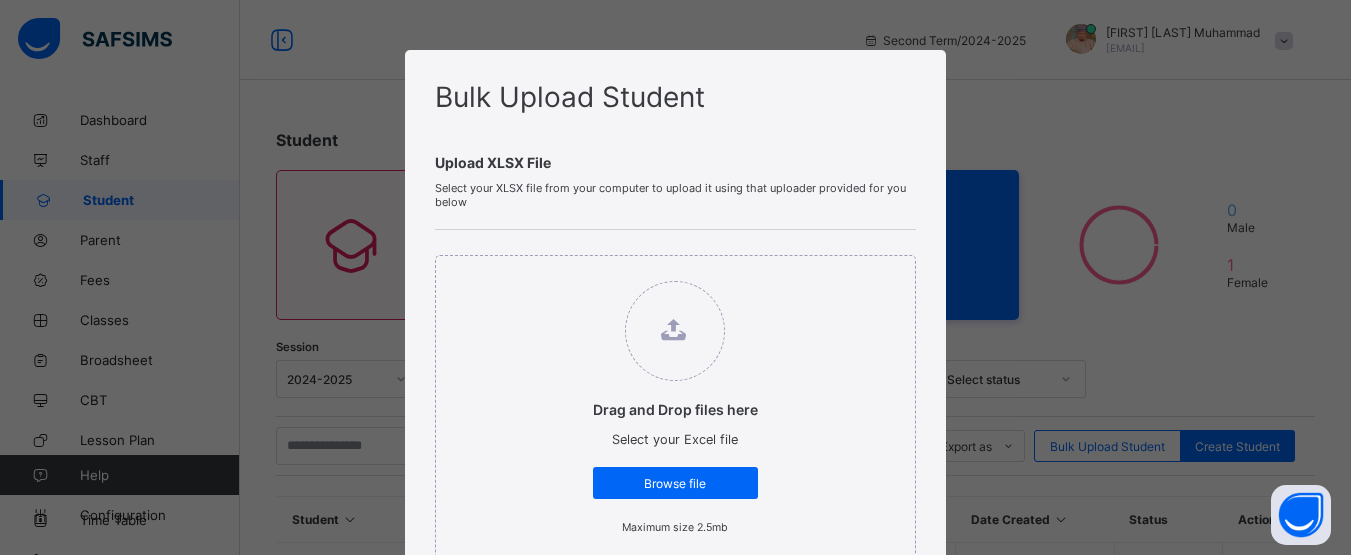 click on "Drag and Drop files here Select your Excel file Browse file Maximum size 2.5mb" at bounding box center [675, 409] 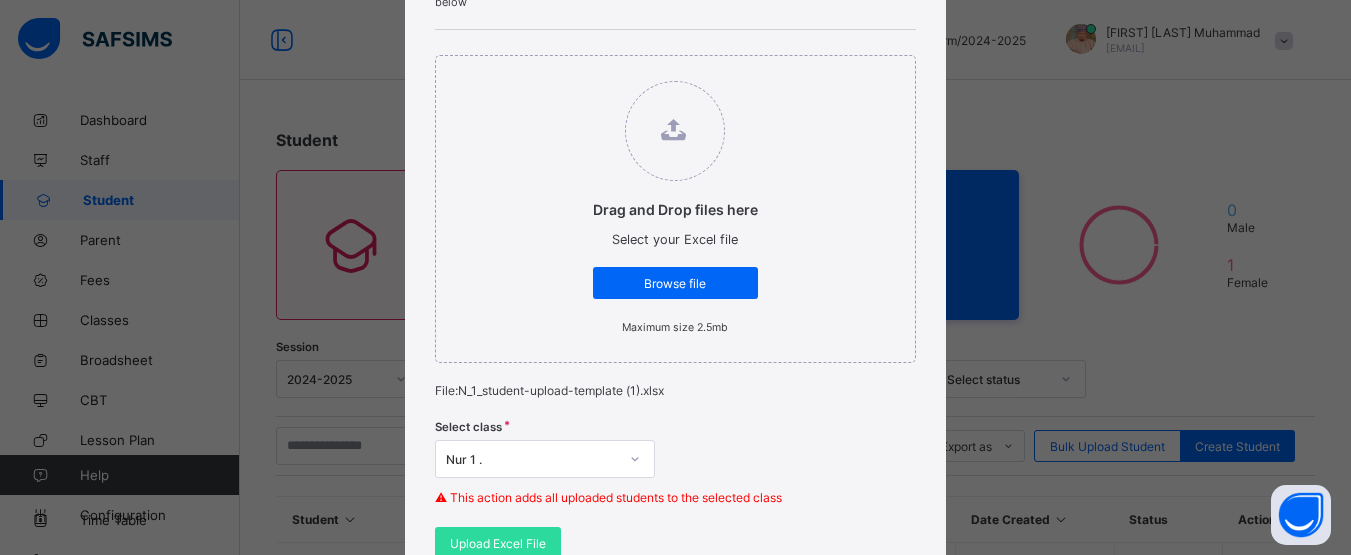 scroll, scrollTop: 240, scrollLeft: 0, axis: vertical 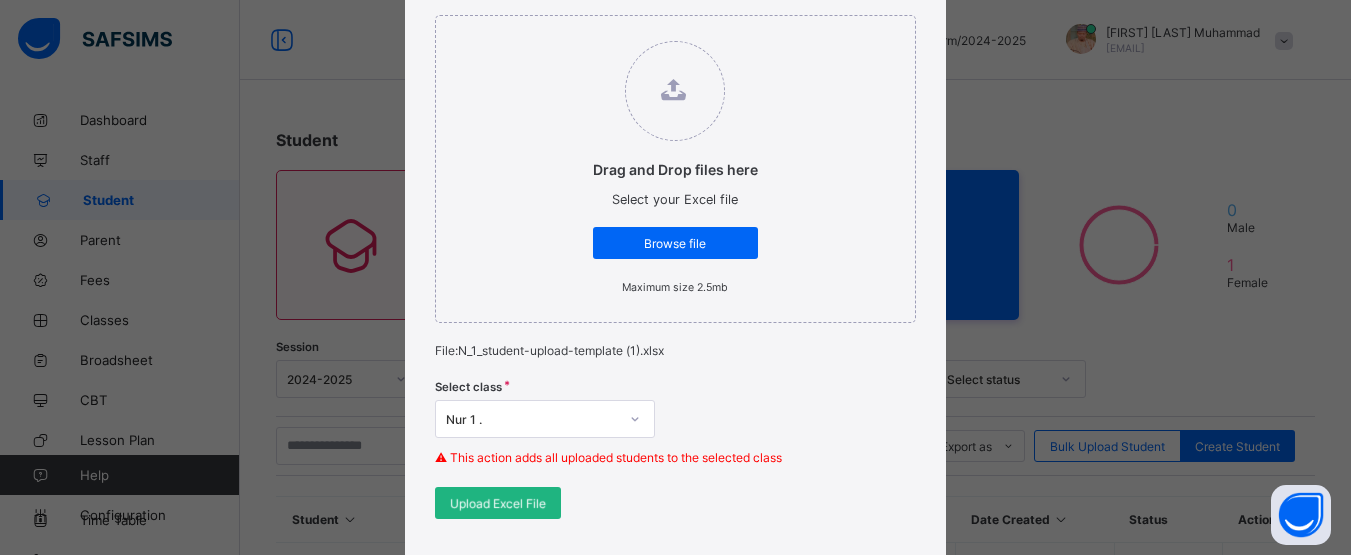 click on "Upload Excel File" at bounding box center (498, 503) 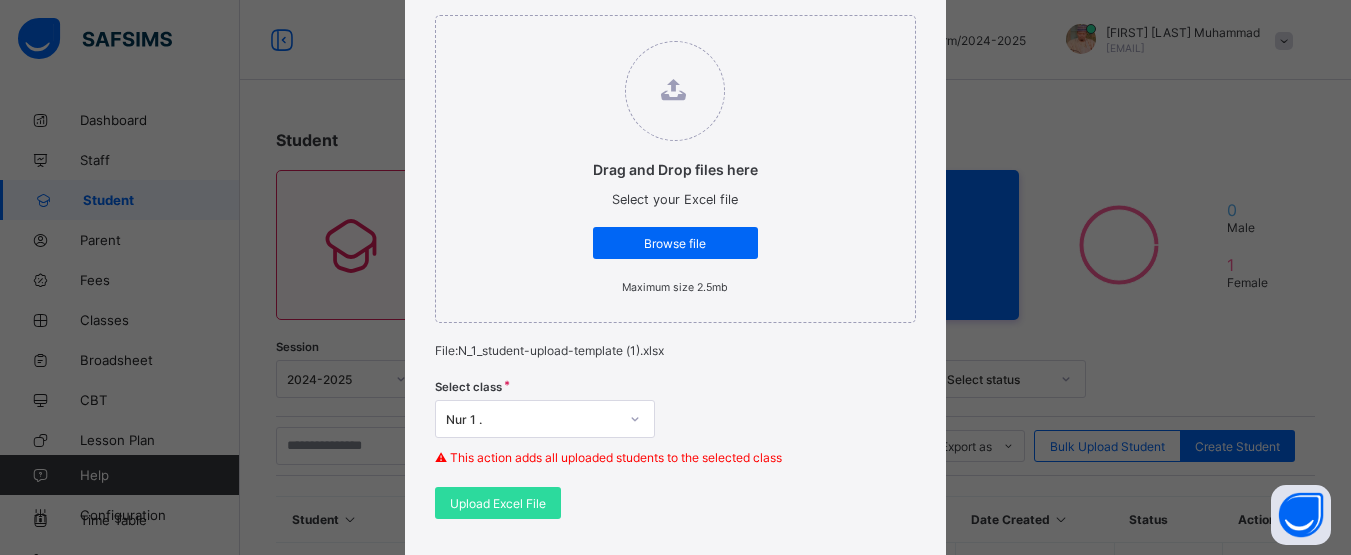 click on "Select class Nur 1 .  ⚠ This action adds all uploaded students to the selected class" at bounding box center [675, 428] 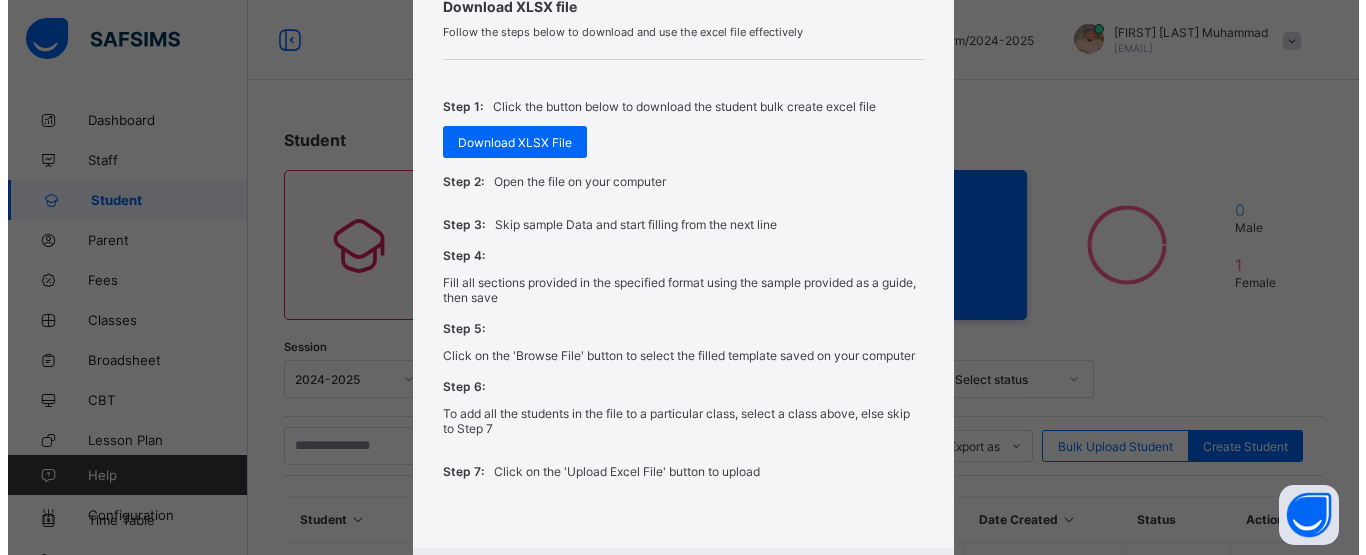 scroll, scrollTop: 941, scrollLeft: 0, axis: vertical 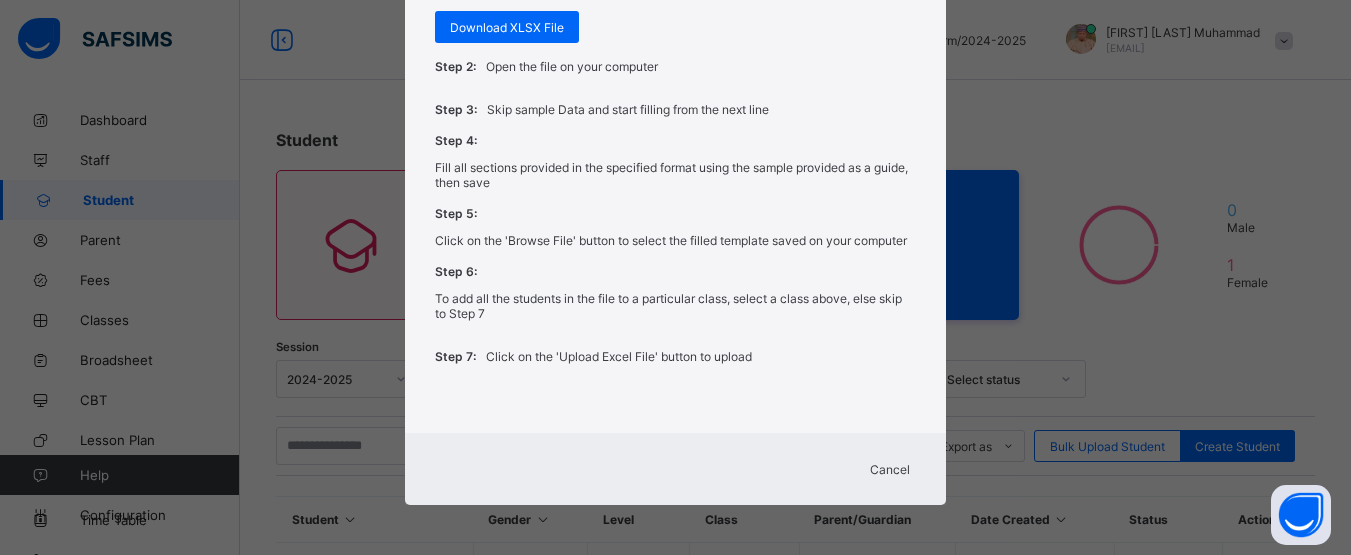 click on "Cancel" at bounding box center (890, 469) 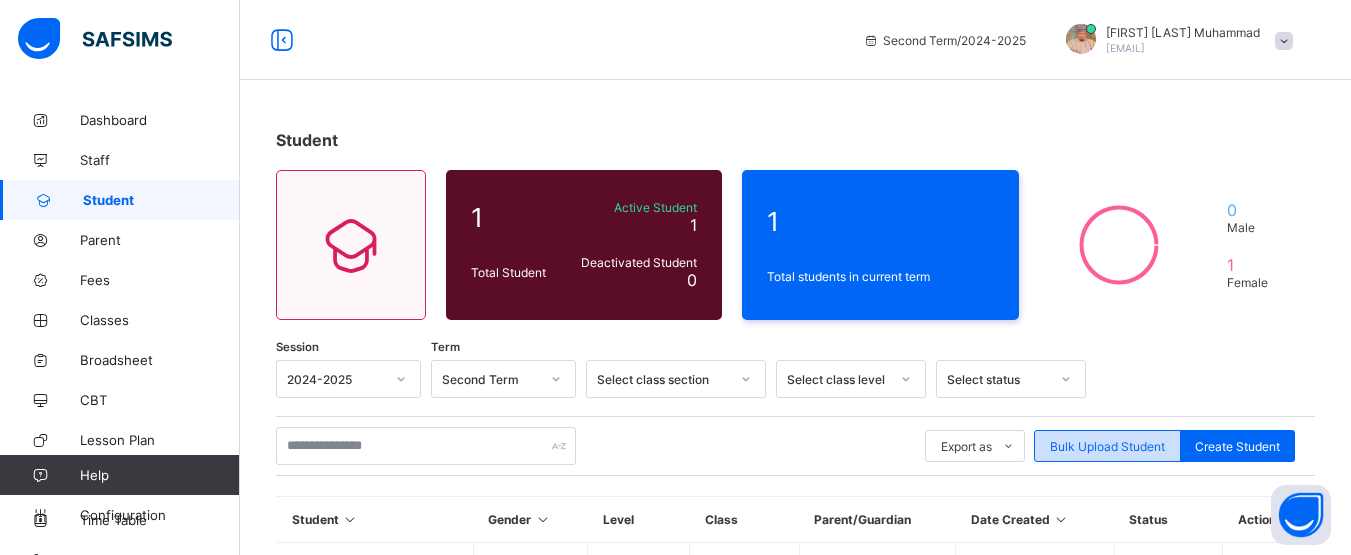 click on "Bulk Upload Student" at bounding box center (1107, 446) 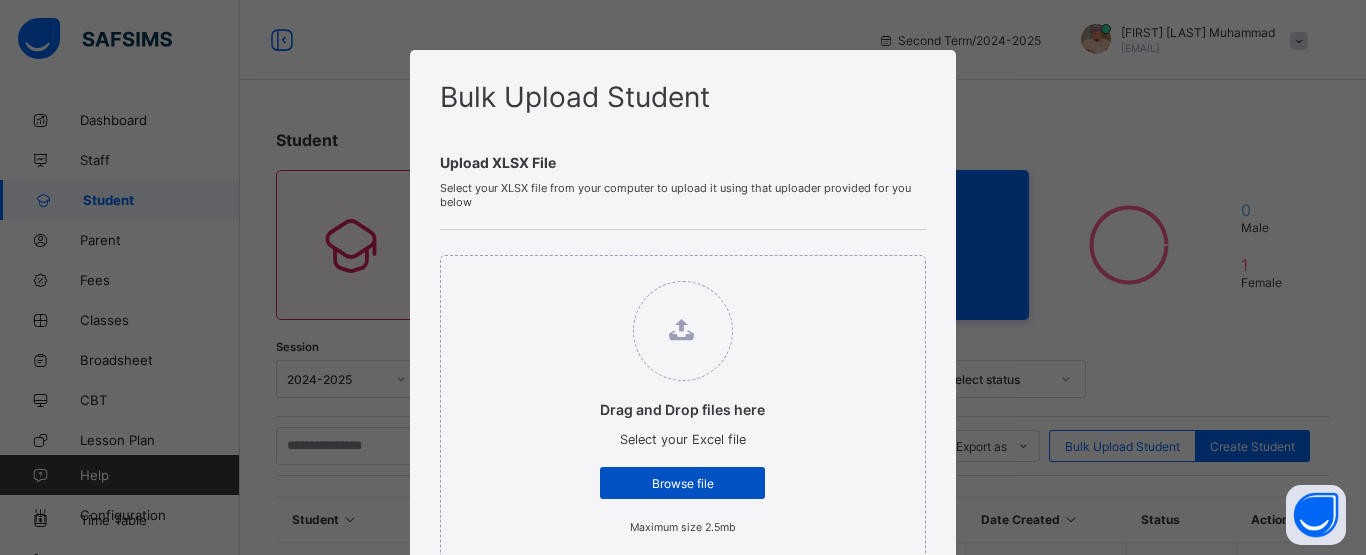 click on "Browse file" at bounding box center [682, 483] 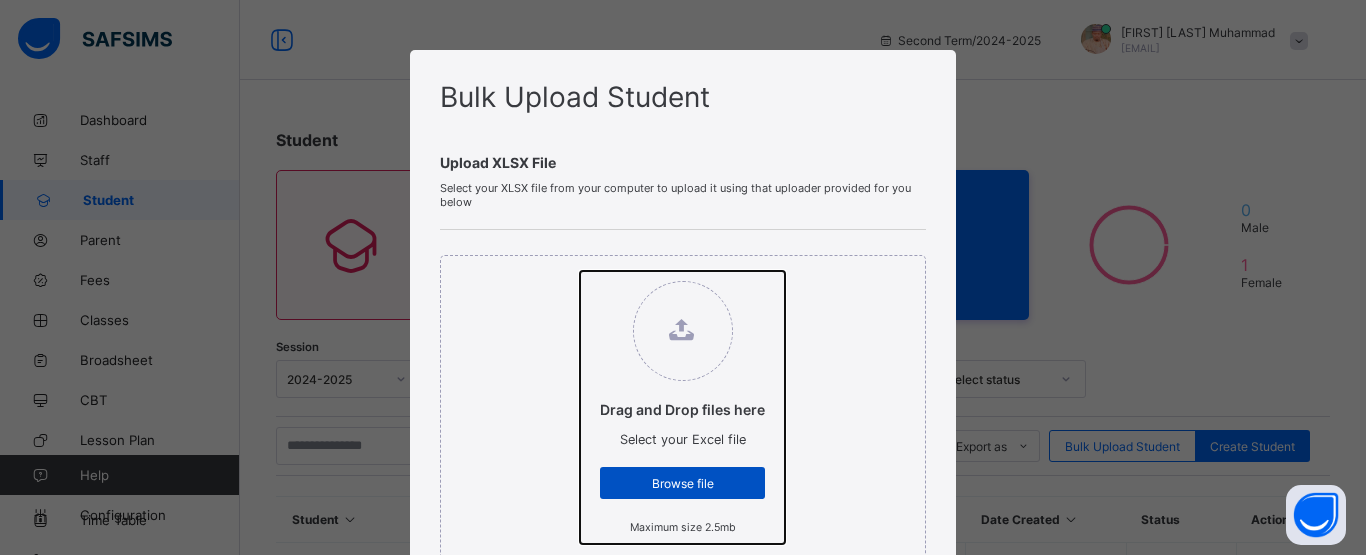 click on "Drag and Drop files here Select your Excel file Browse file Maximum size 2.5mb" at bounding box center (580, 271) 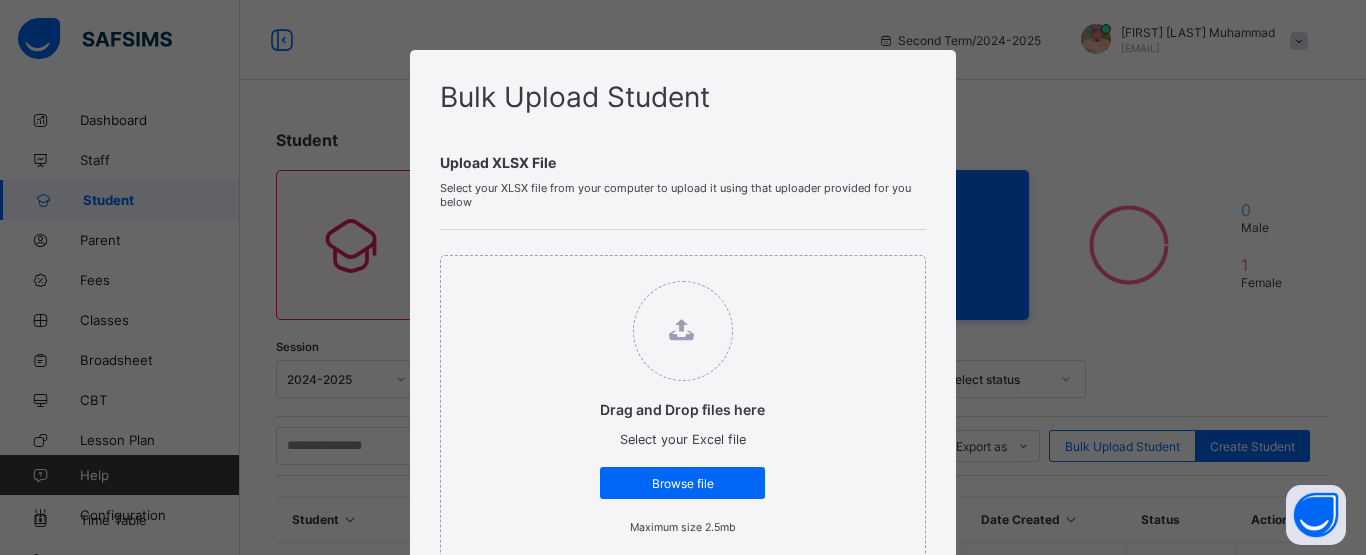 click on "Bulk Upload Student Upload XLSX File Select your XLSX file from your computer to upload it using that uploader provided for you below Drag and Drop files here Select your Excel file Browse file Maximum size 2.5mb File: N_1_student-upload-template (1).xlsx Select class Select... ⚠ This action adds all uploaded students to the selected class Upload Excel File Download XLSX file Follow the steps below to download and use the excel file effectively Step 1: Click the button below to download the student bulk create excel file Download XLSX File Step 2: Open the file on your computer Step 3: Skip sample Data and start filling from the next line Step 4: Fill all sections provided in the specified format using the sample provided as a guide, then save Step 5: Click on the 'Browse File' button to select the filled template saved on your computer Step 6: To add all the students in the file to a particular class, select a class above, else skip to Step 7:" at bounding box center (683, 712) 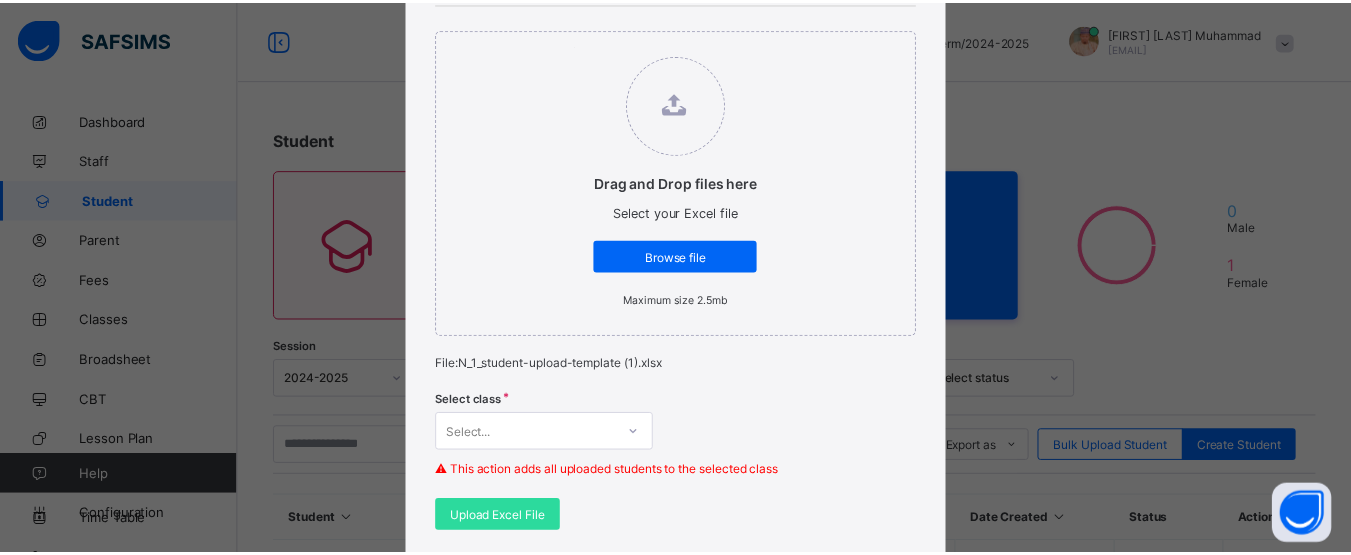 scroll, scrollTop: 320, scrollLeft: 0, axis: vertical 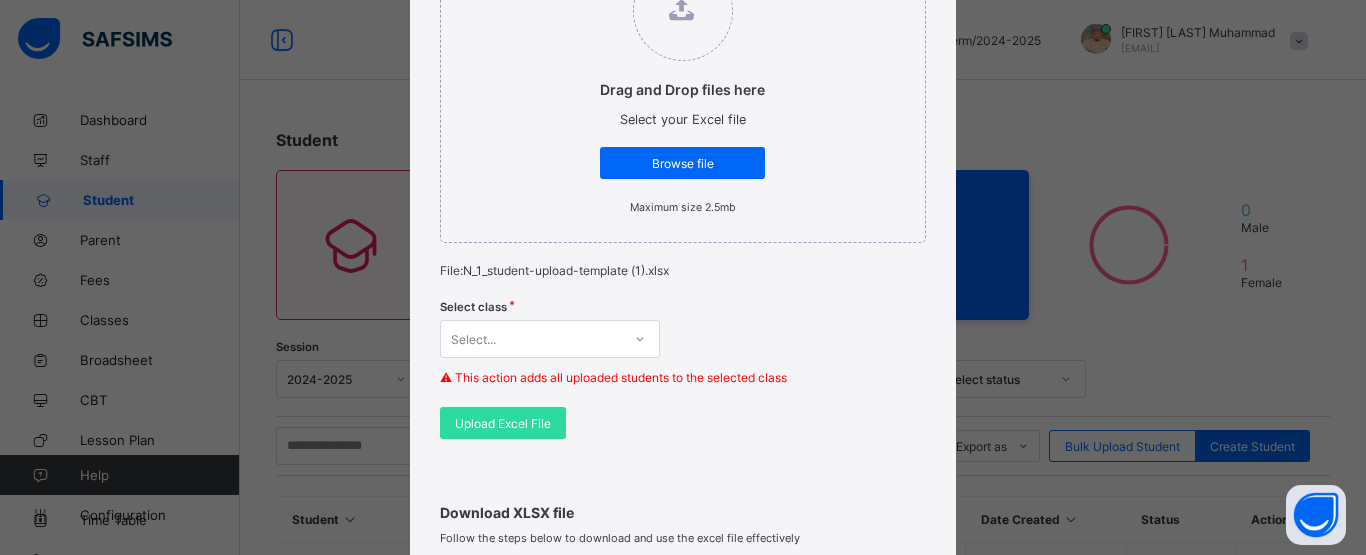 click on "Select..." at bounding box center [531, 339] 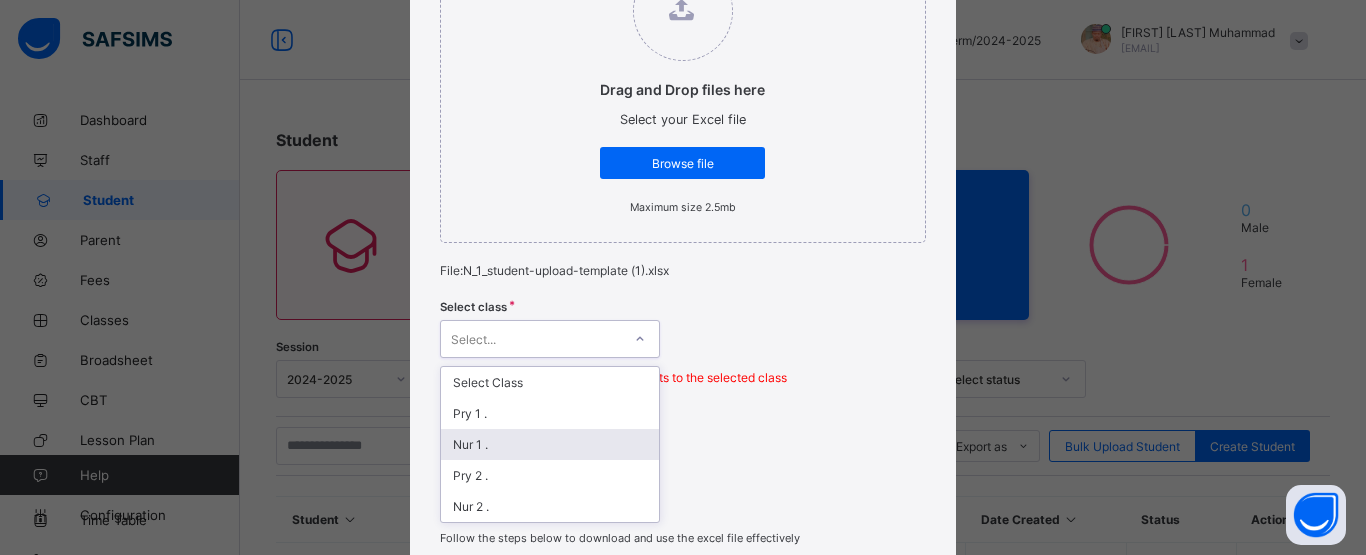 click on "Nur 1 ." at bounding box center [550, 444] 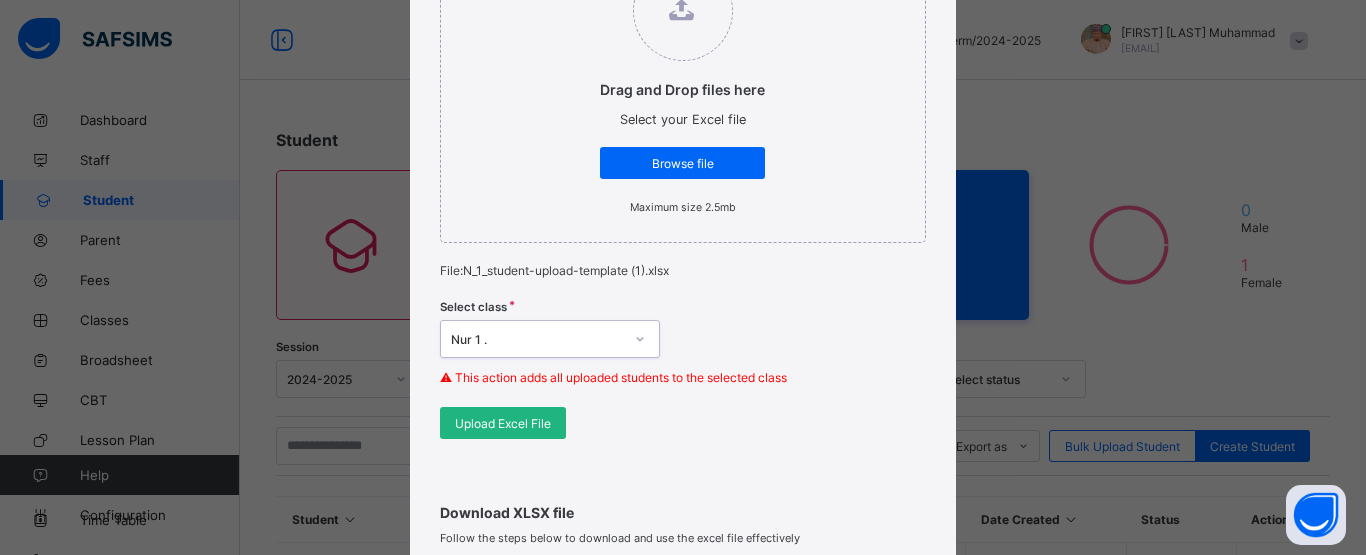 click on "Upload Excel File" at bounding box center [503, 423] 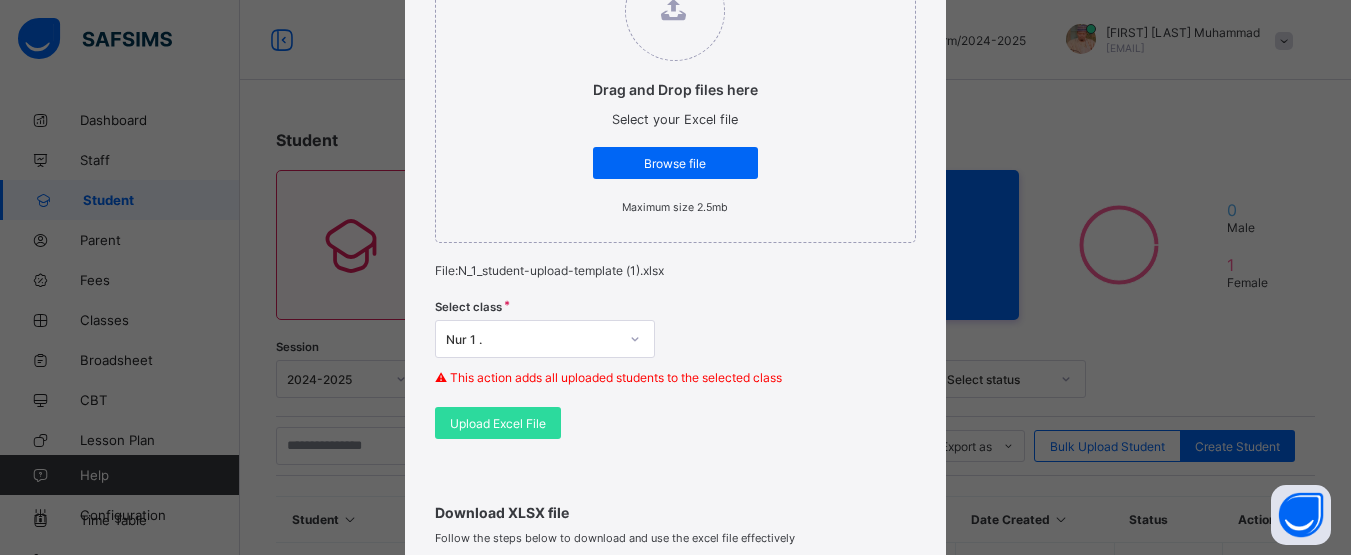click on "Bulk Upload Student Upload XLSX File   Select your XLSX file from your computer to upload it using that uploader provided for you below   Drag and Drop files here Select your Excel file Browse file Maximum size 2.5mb File:  N_1_student-upload-template (1).xlsx Select class Nur 1 .  ⚠ This action adds all uploaded students to the selected class    Upload Excel File   Download XLSX file   Follow the steps below to download and use the excel file effectively    Step 1:  Click the button below to download the student bulk create excel file   Download XLSX File    Step 2:  Open the file on your computer  Step 3:  Skip sample Data and start filling from the next line  Step 4:  Fill all sections provided in the specified format using the sample provided as a guide, then save  Step 5:  Click on the 'Browse File' button to select the filled template saved on your computer  Step 6:  To add all the students in the file to a particular class, select a class above, else skip to Step 7  Step 7:" at bounding box center [675, 392] 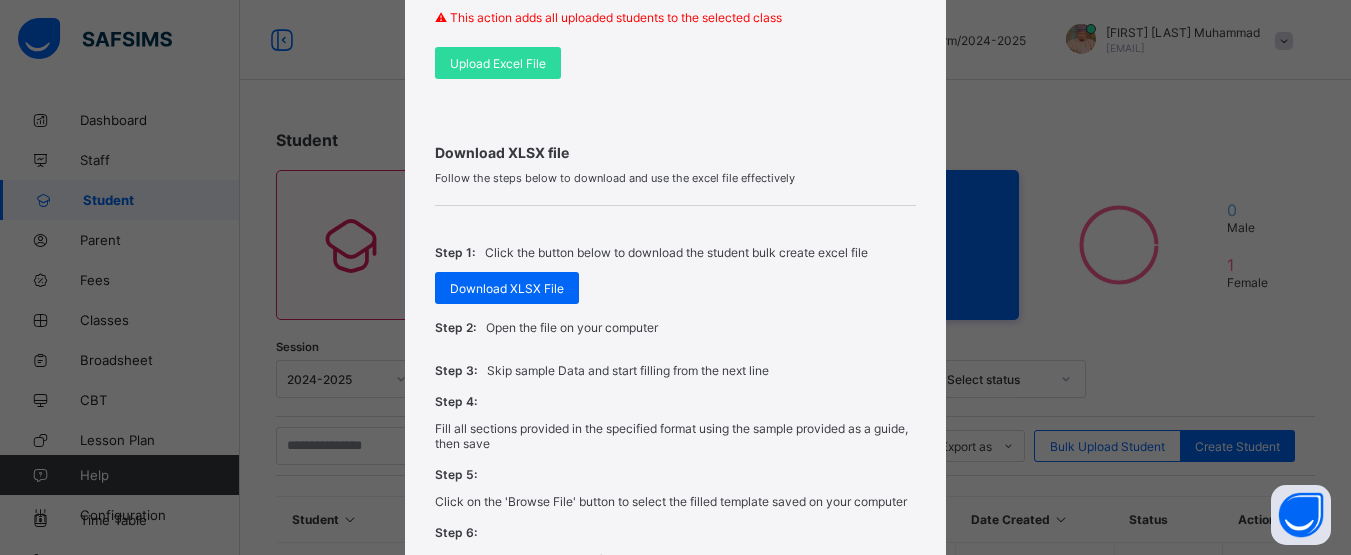 scroll, scrollTop: 861, scrollLeft: 0, axis: vertical 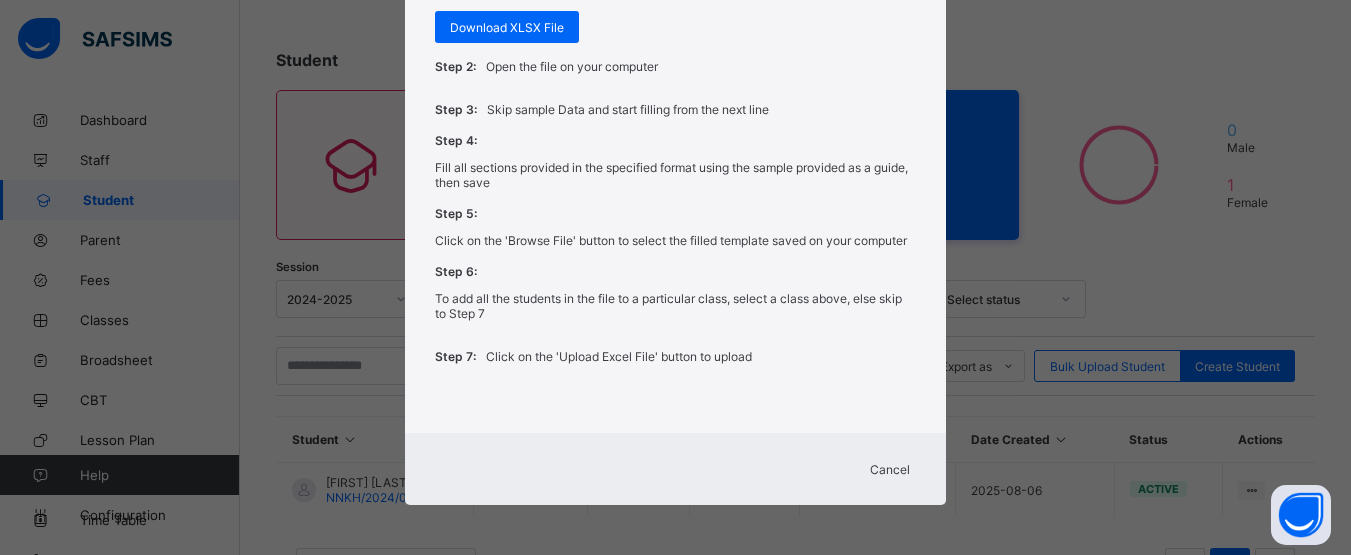 click on "Cancel" at bounding box center [890, 469] 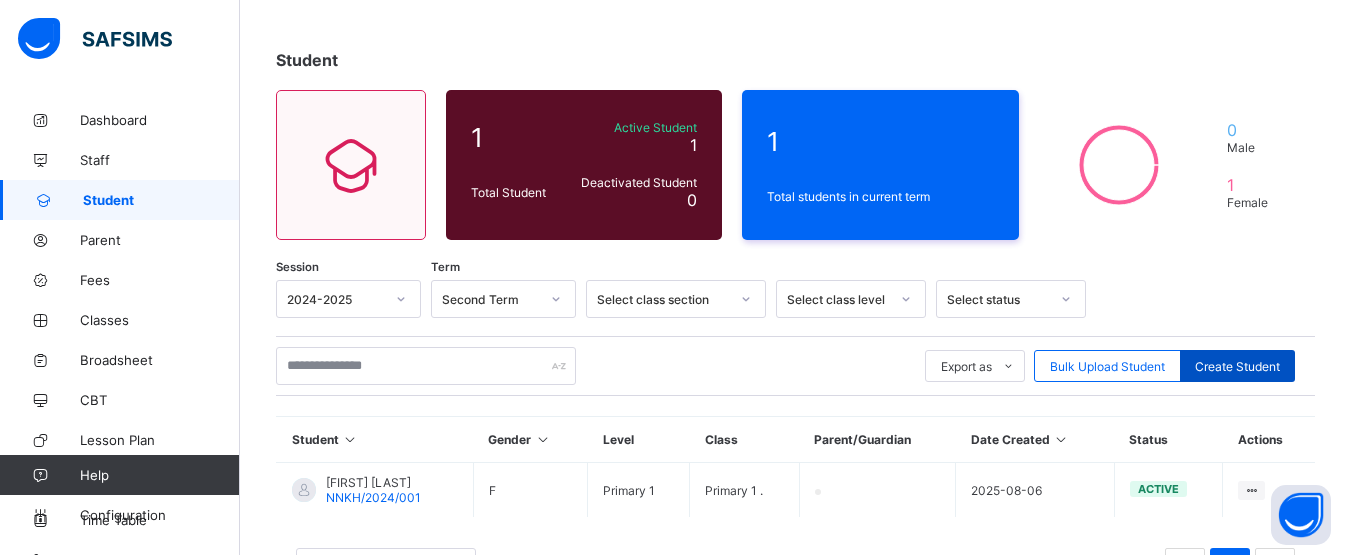 click on "Create Student" at bounding box center (1237, 366) 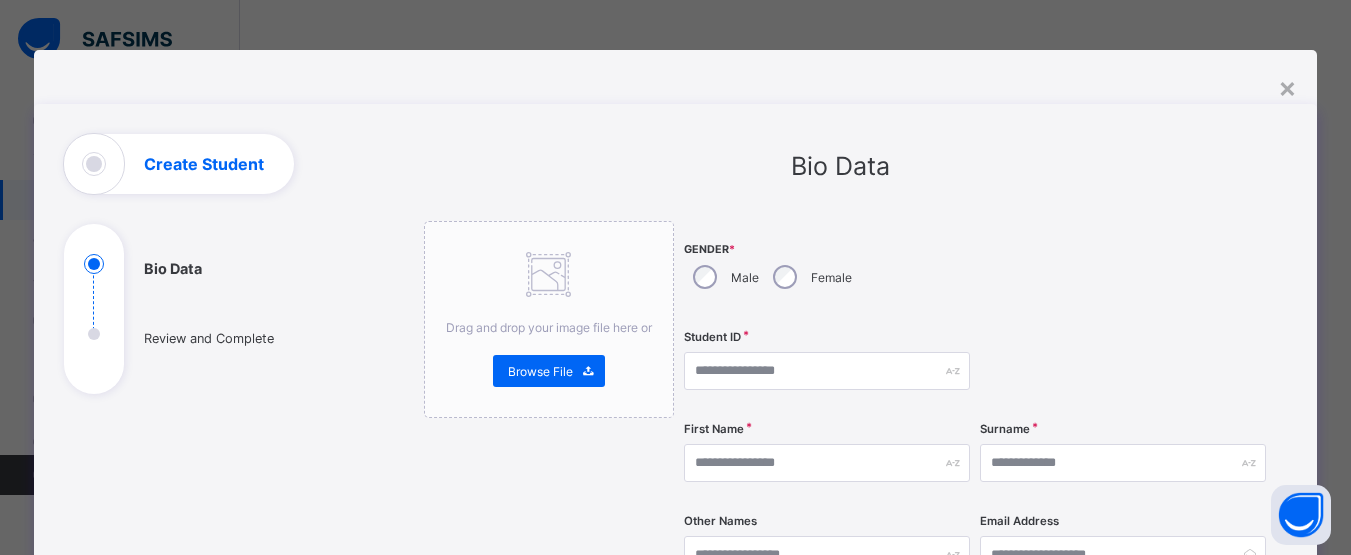 click at bounding box center [1123, 270] 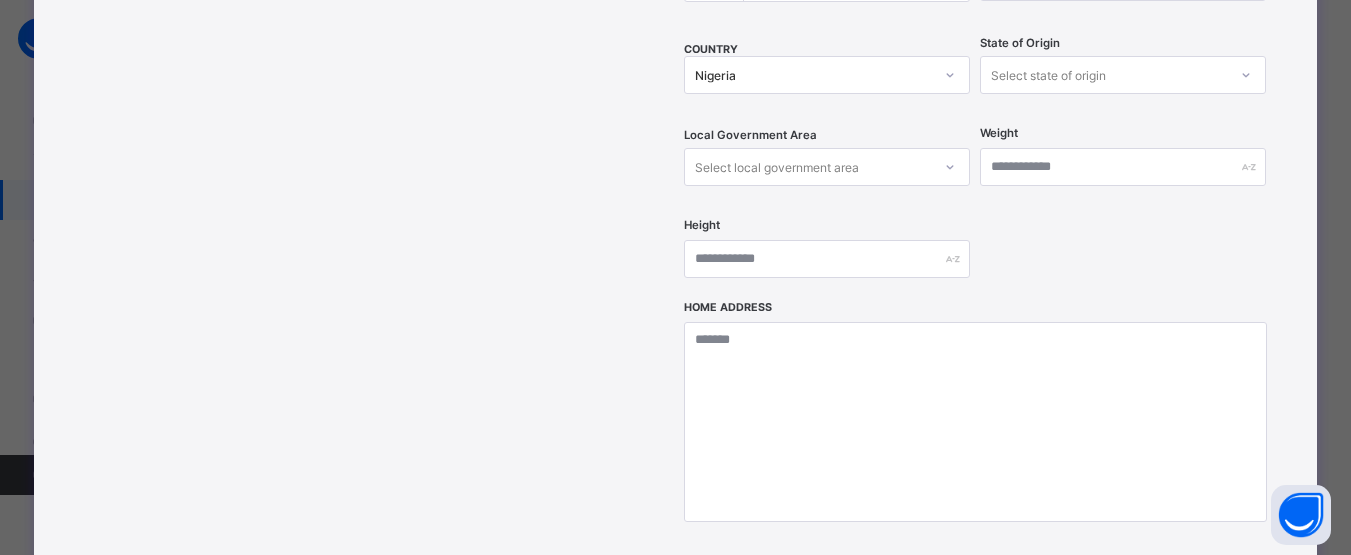 scroll, scrollTop: 912, scrollLeft: 0, axis: vertical 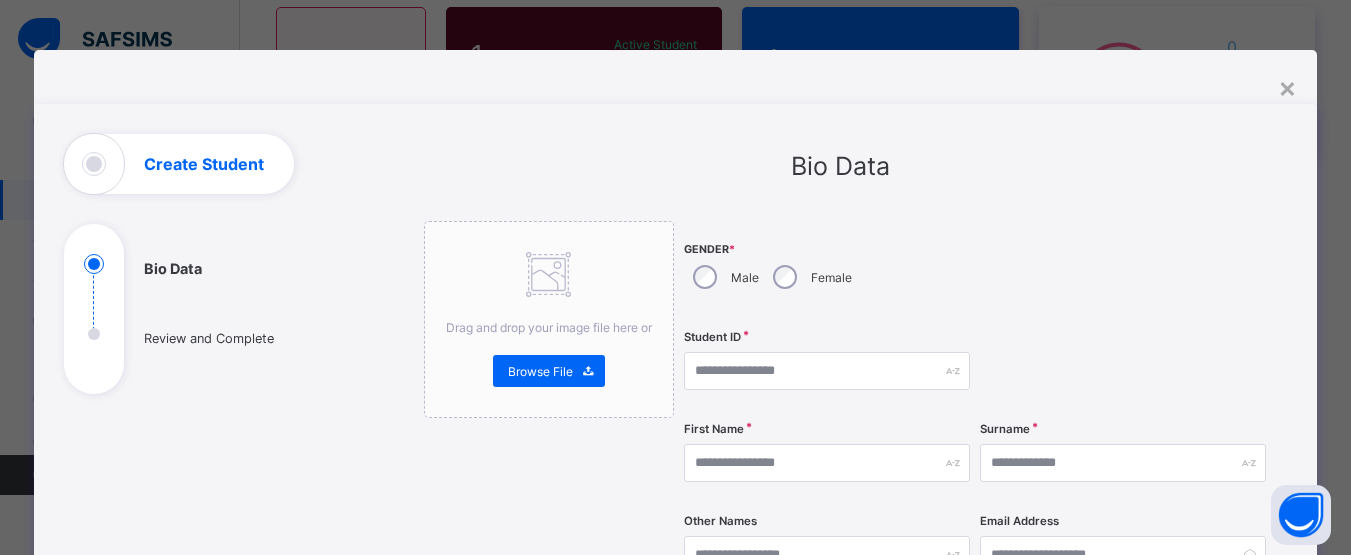 click on "×" at bounding box center [1287, 87] 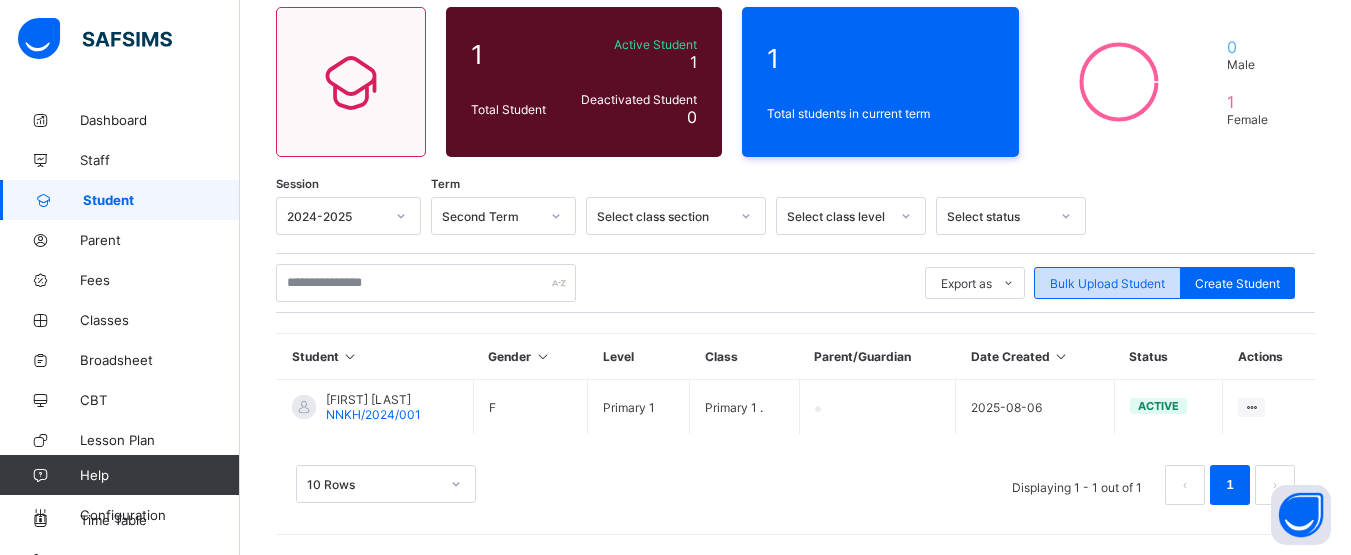 click on "Bulk Upload Student" at bounding box center [1107, 283] 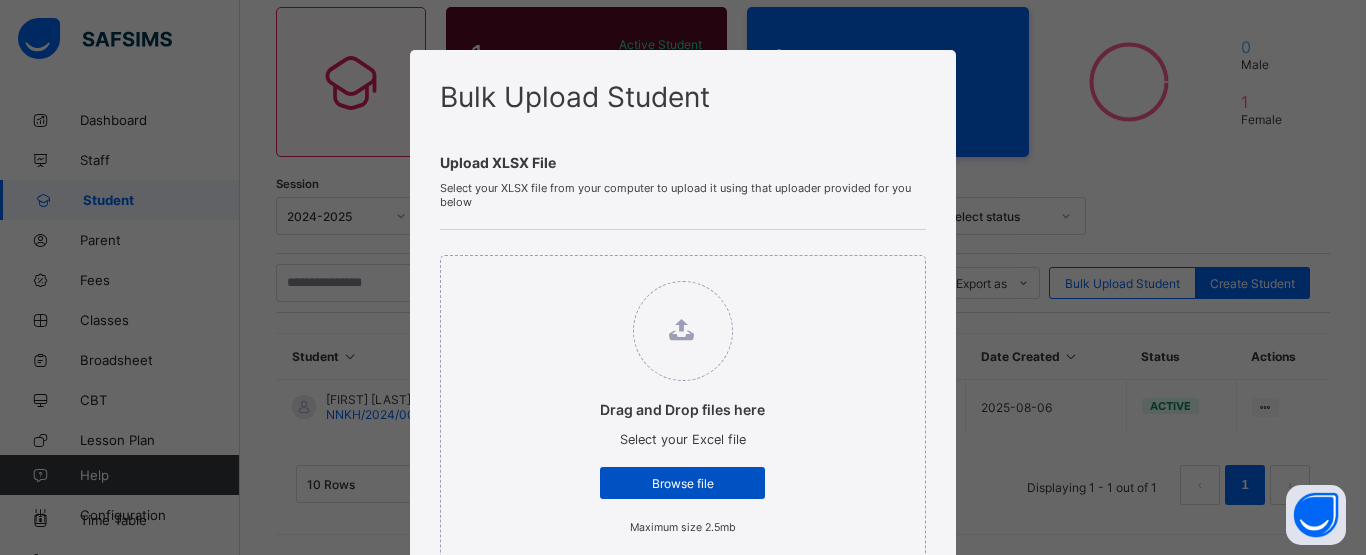 click on "Browse file" at bounding box center [682, 483] 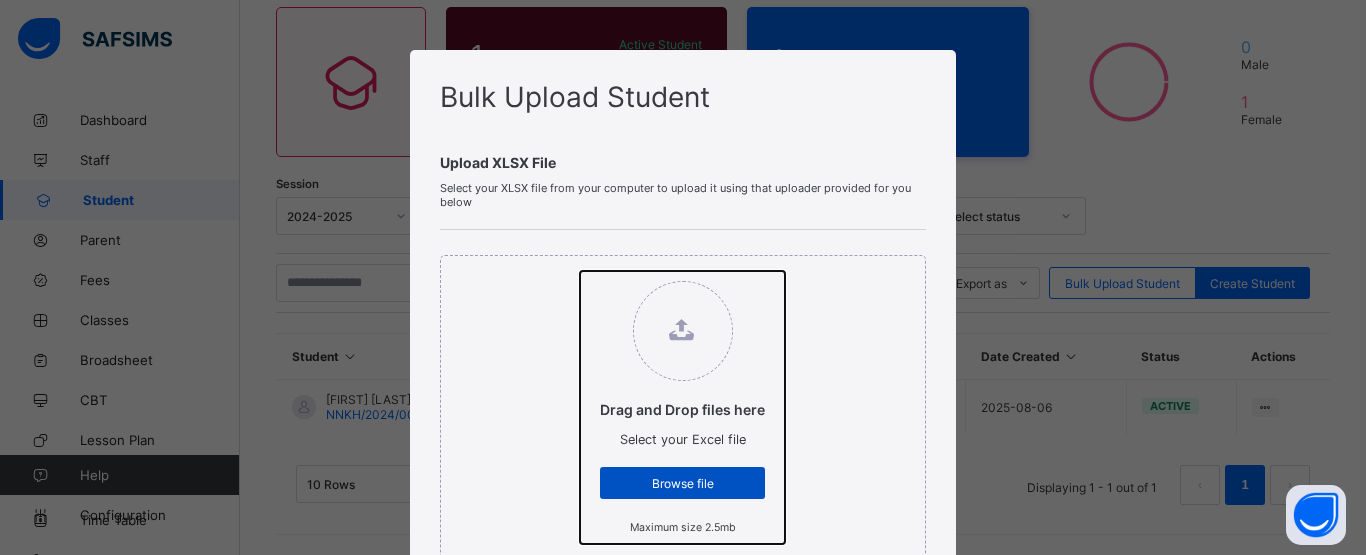 click on "Drag and Drop files here Select your Excel file Browse file Maximum size 2.5mb" at bounding box center (580, 271) 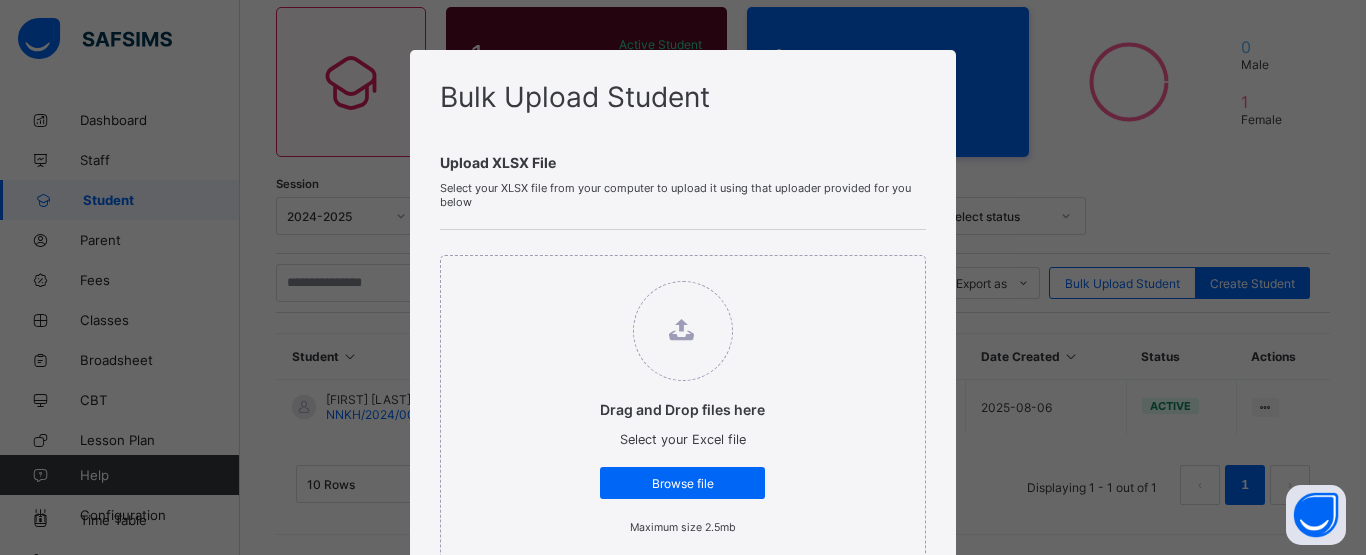 click on "Drag and Drop files here Select your Excel file Browse file Maximum size 2.5mb" at bounding box center (683, 409) 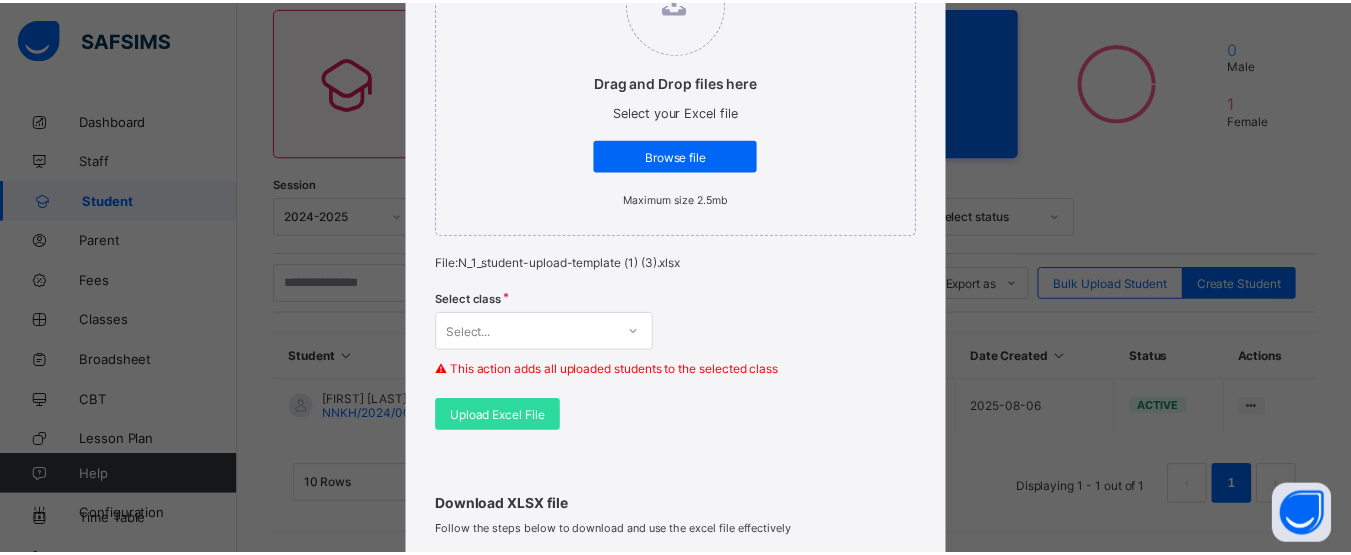 scroll, scrollTop: 360, scrollLeft: 0, axis: vertical 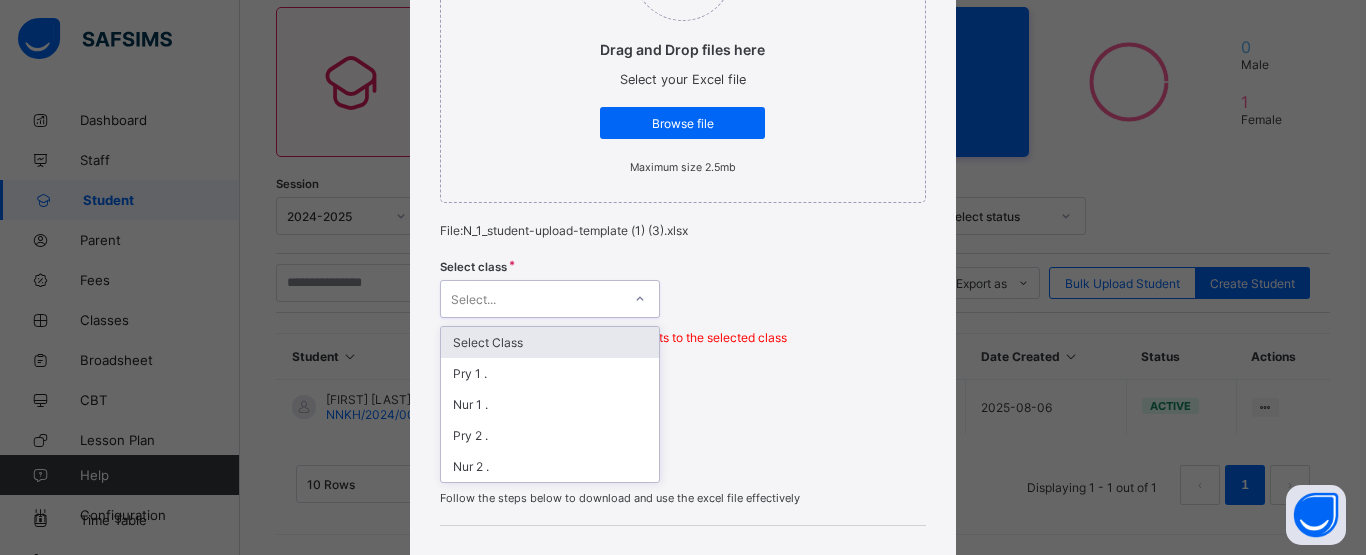 click on "Select..." at bounding box center [531, 299] 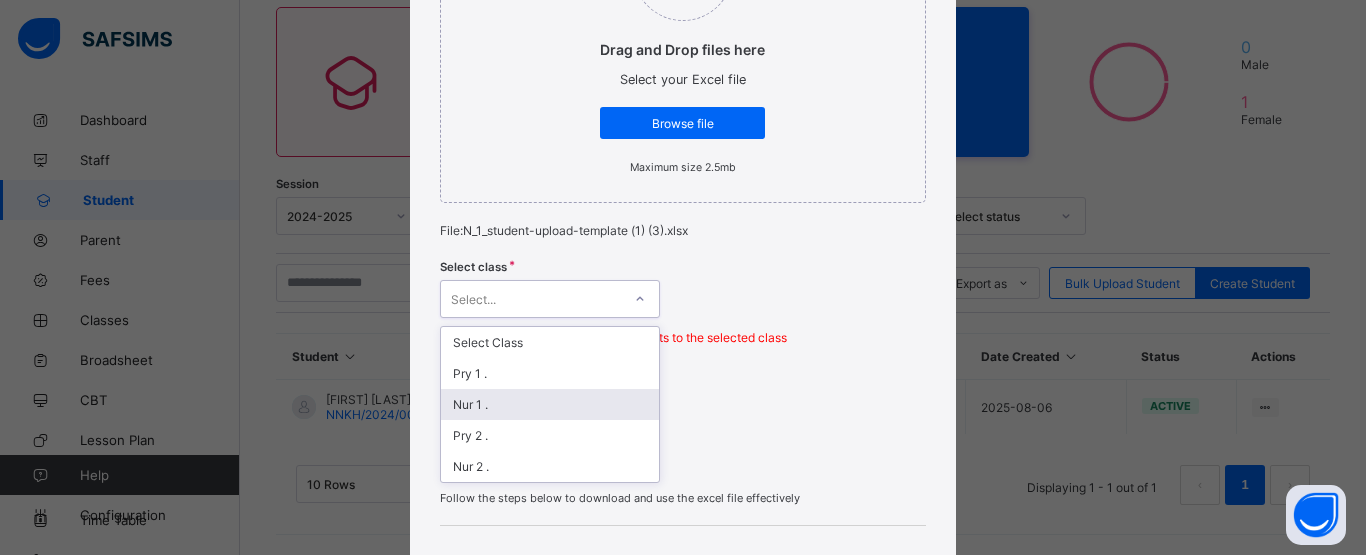 click on "Nur 1 ." at bounding box center [550, 404] 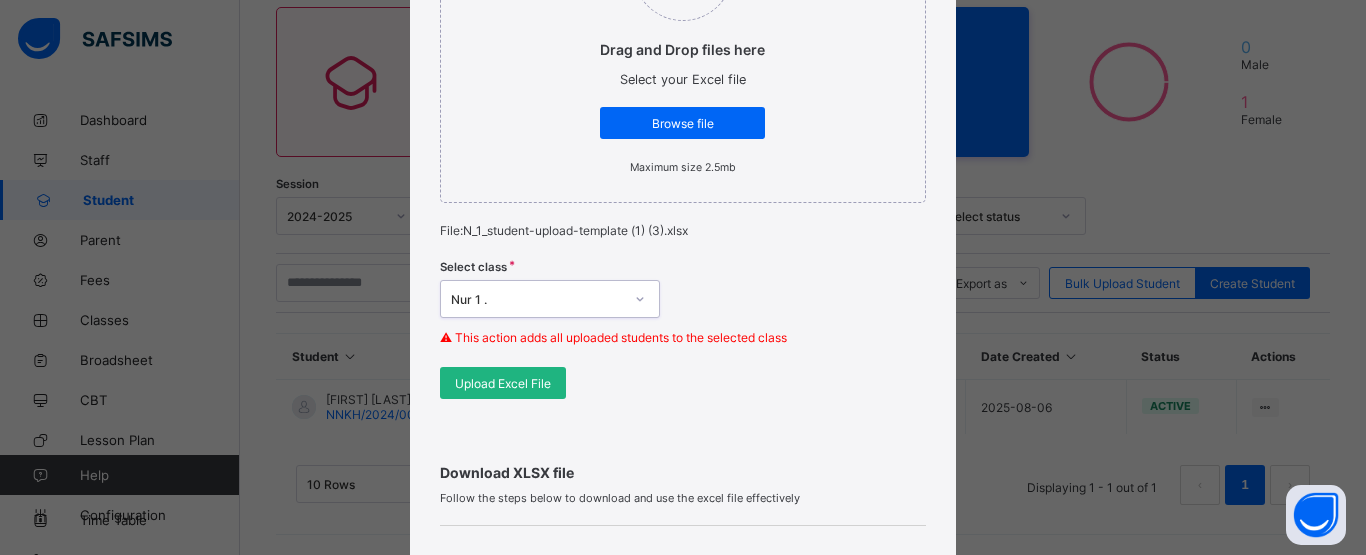 click on "Upload Excel File" at bounding box center [503, 383] 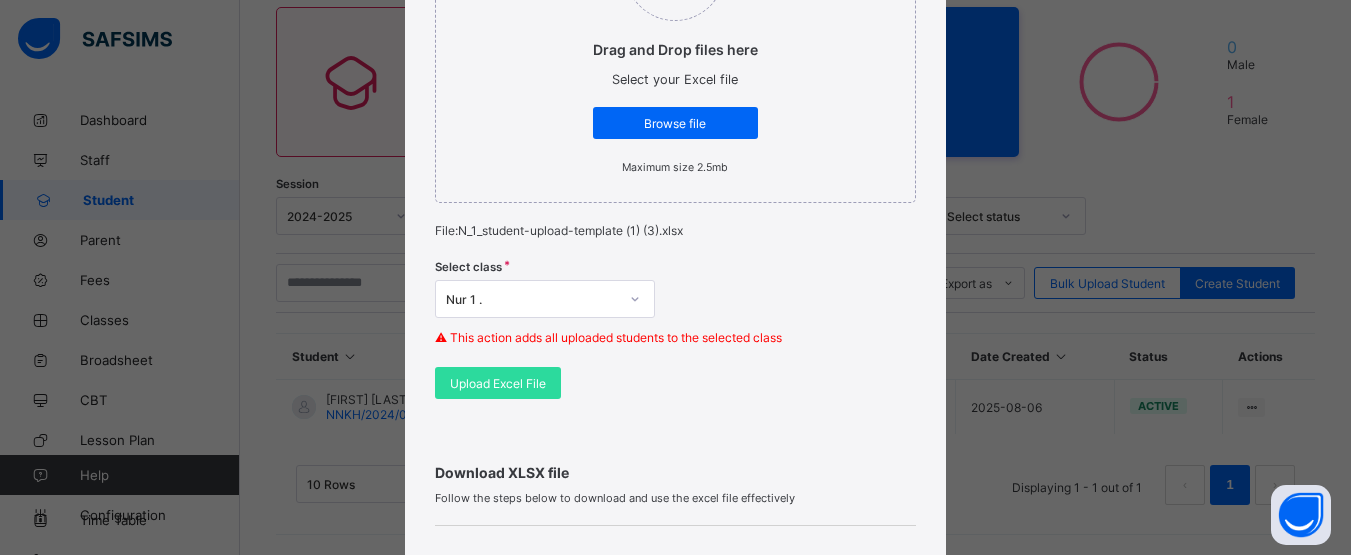 click on "Drag and Drop files here Select your Excel file Browse file Maximum size 2.5mb File: N_1_student-upload-template (1) (3).xlsx Select class Nur 1 . ⚠ This action adds all uploaded students to the selected class Upload Excel File" at bounding box center [675, 147] 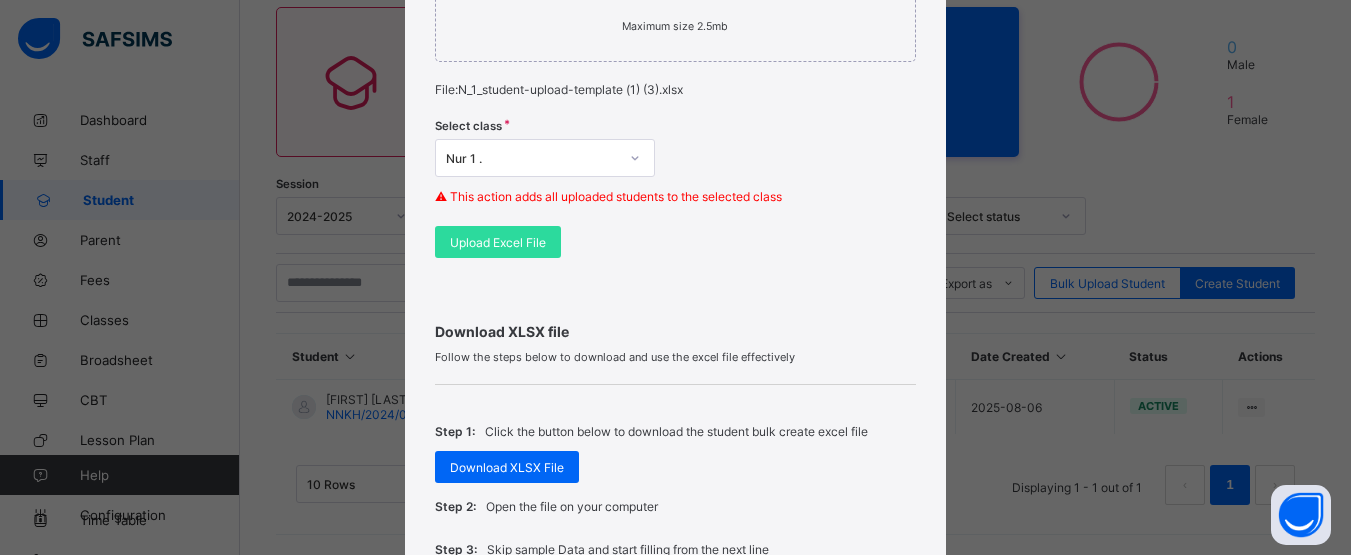 scroll, scrollTop: 461, scrollLeft: 0, axis: vertical 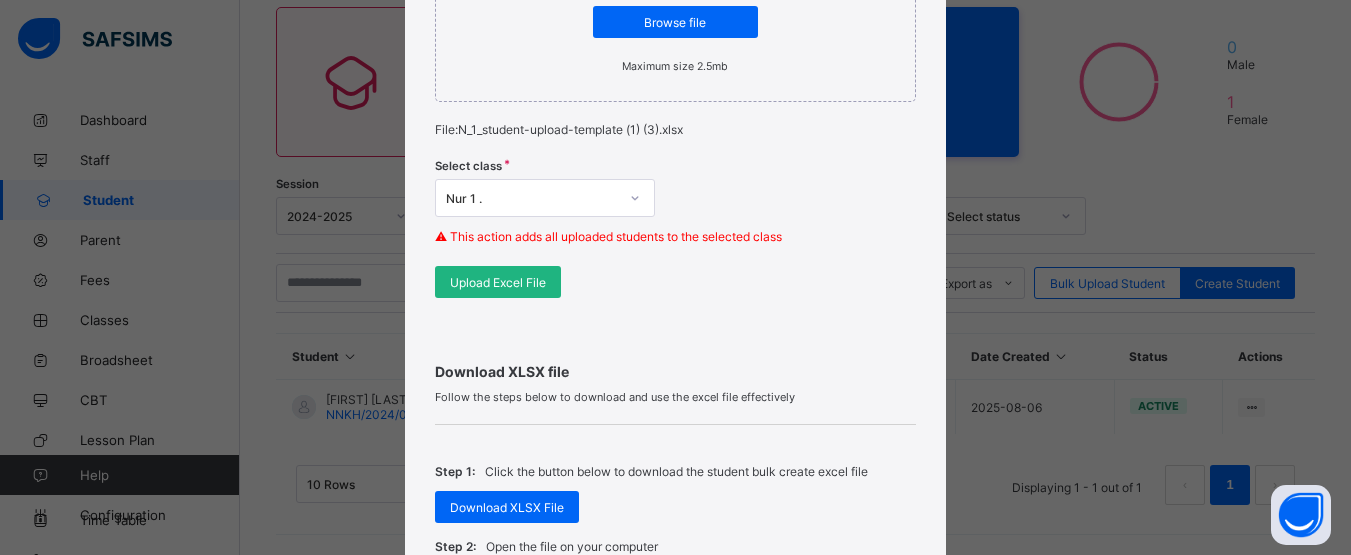 click on "Upload Excel File" at bounding box center [498, 282] 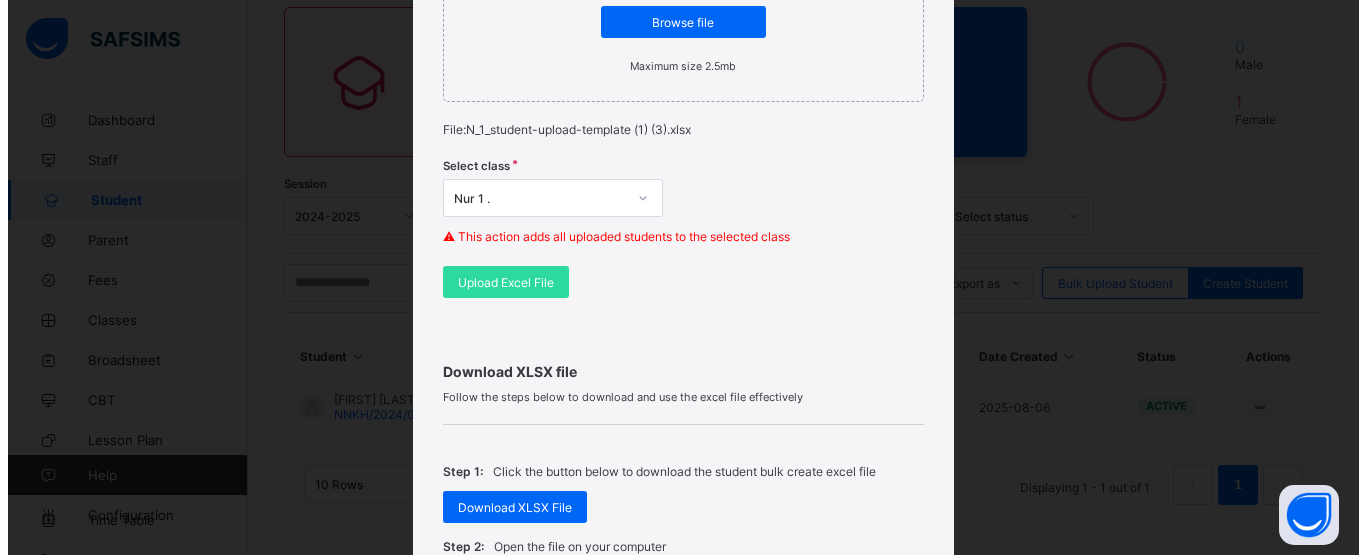 scroll, scrollTop: 941, scrollLeft: 0, axis: vertical 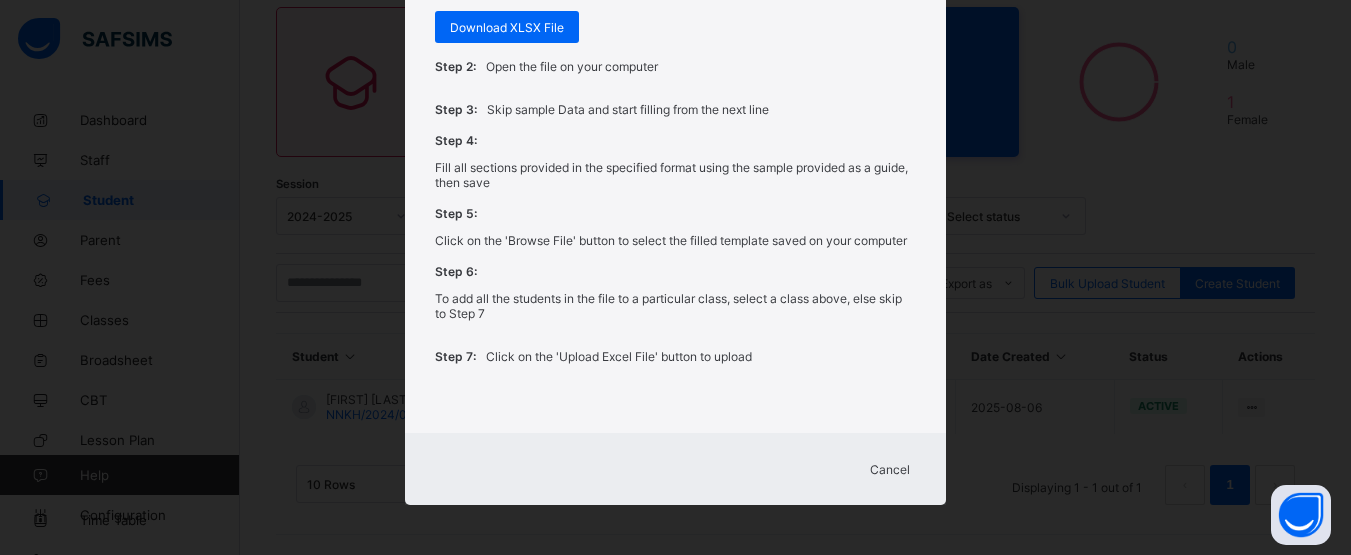 click on "Cancel" at bounding box center [890, 469] 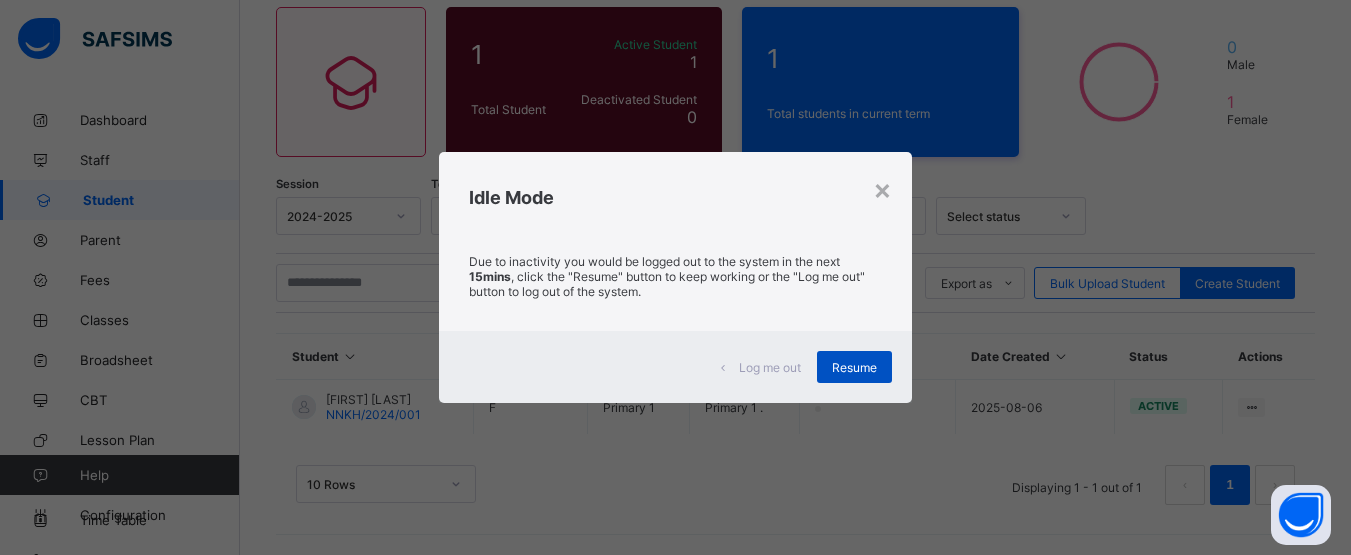 click on "Resume" at bounding box center (854, 367) 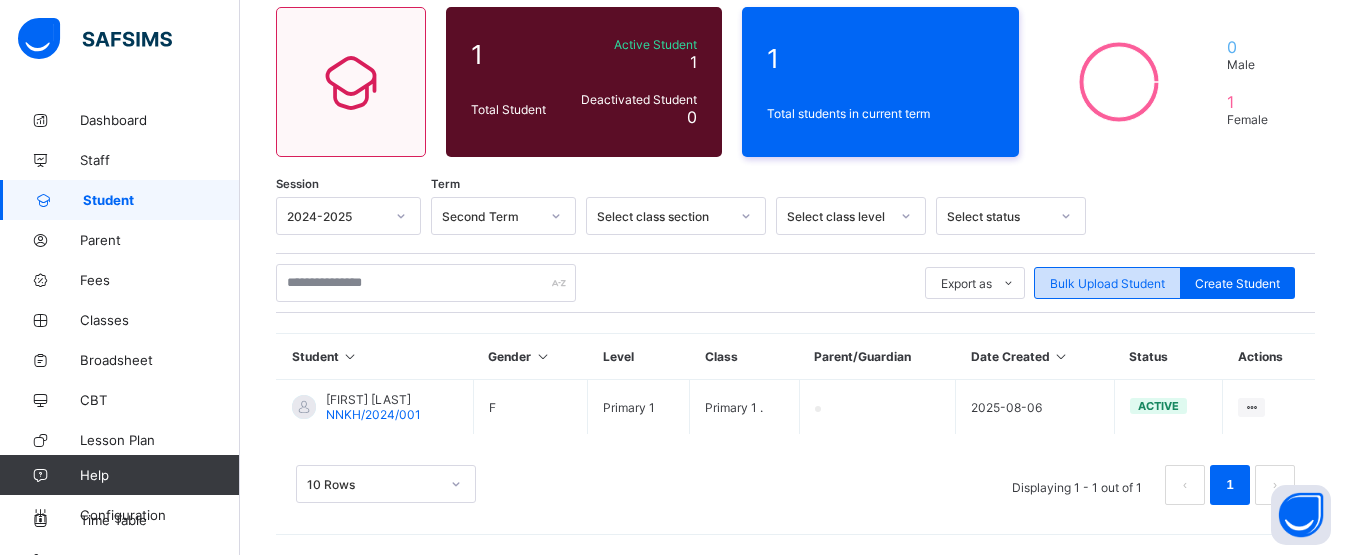 click on "Bulk Upload Student" at bounding box center (1107, 283) 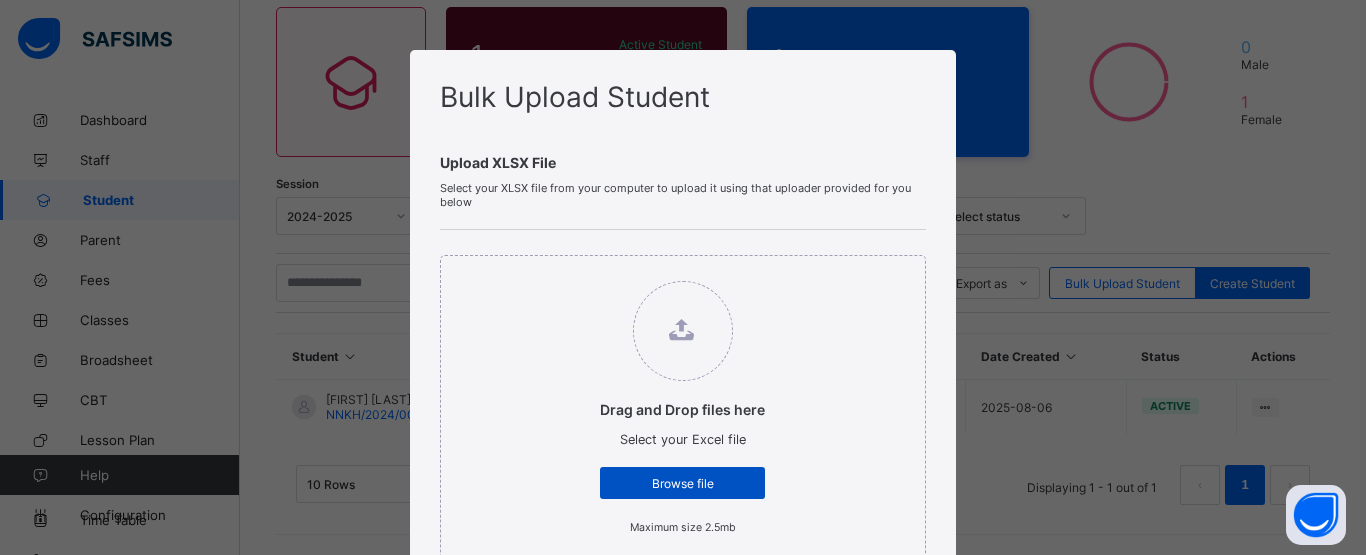 click on "Browse file" at bounding box center (682, 483) 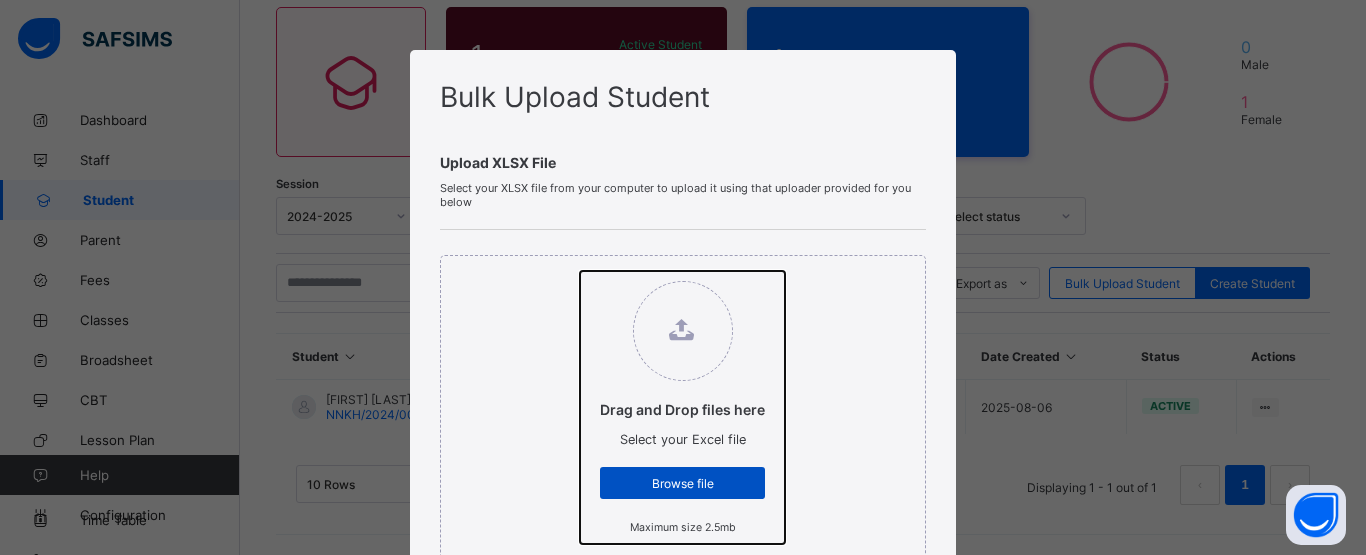 click on "Drag and Drop files here Select your Excel file Browse file Maximum size 2.5mb" at bounding box center [580, 271] 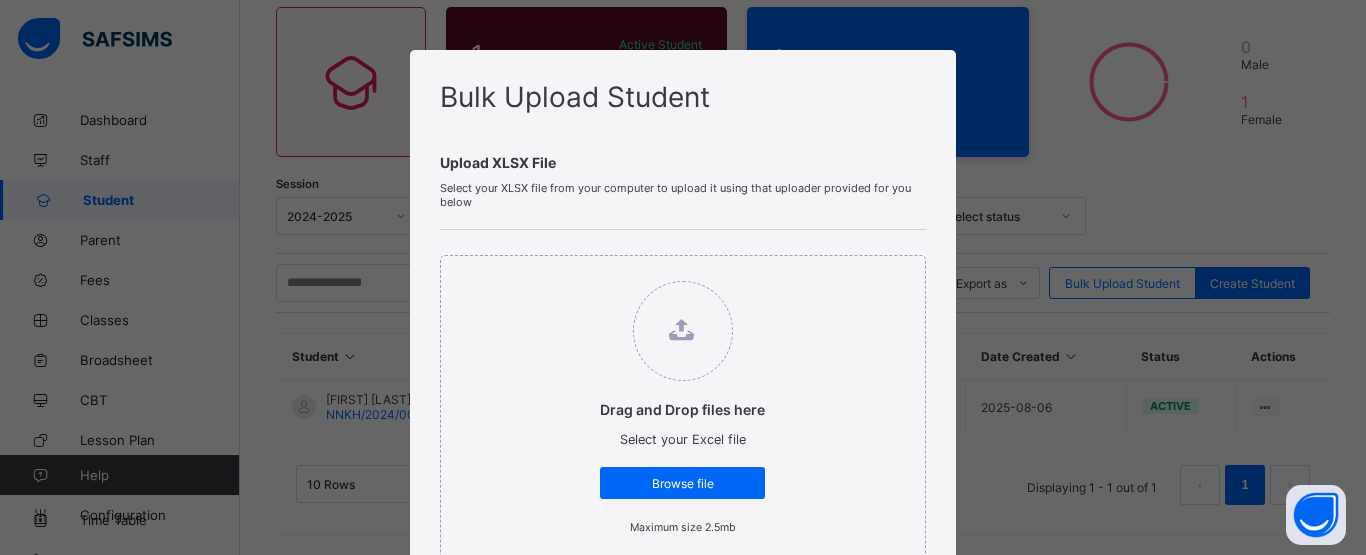 click on "Bulk Upload Student Upload XLSX File Select your XLSX file from your computer to upload it using that uploader provided for you below Drag and Drop files here Select your Excel file Browse file Maximum size 2.5mb File: N_1_student-upload-template (1).xlsx Select class Select... ⚠ This action adds all uploaded students to the selected class Upload Excel File Download XLSX file Follow the steps below to download and use the excel file effectively Step 1: Click the button below to download the student bulk create excel file Download XLSX File Step 2: Open the file on your computer Step 3: Skip sample Data and start filling from the next line Step 4: Fill all sections provided in the specified format using the sample provided as a guide, then save Step 5: Click on the 'Browse File' button to select the filled template saved on your computer Step 6: To add all the students in the file to a particular class, select a class above, else skip to Step 7:" at bounding box center (683, 712) 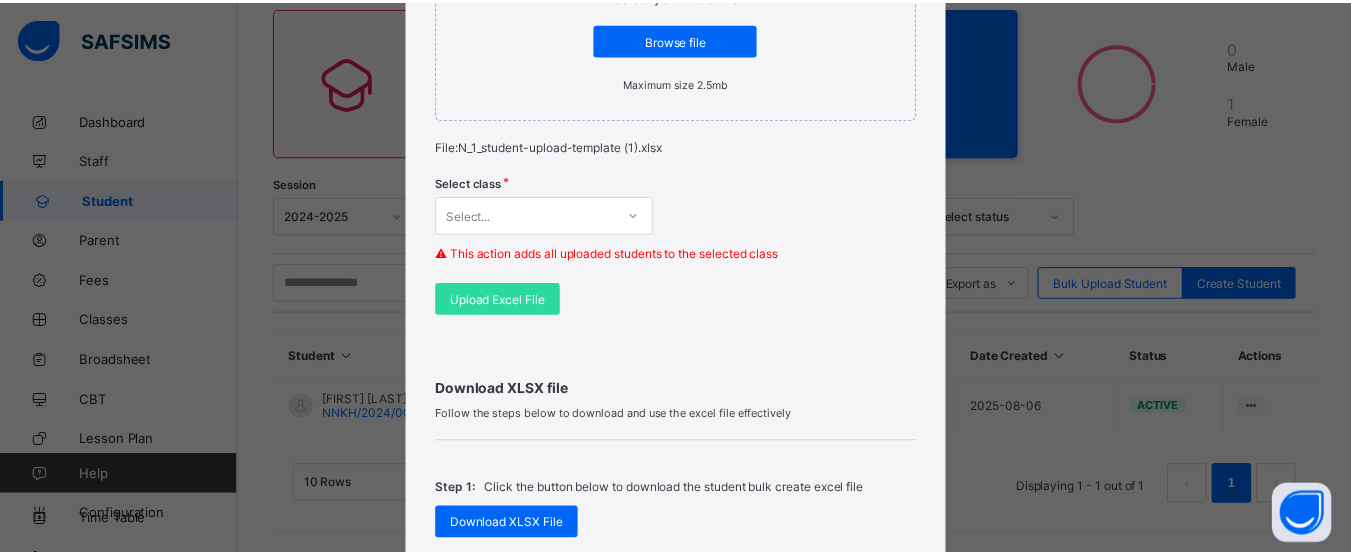 scroll, scrollTop: 480, scrollLeft: 0, axis: vertical 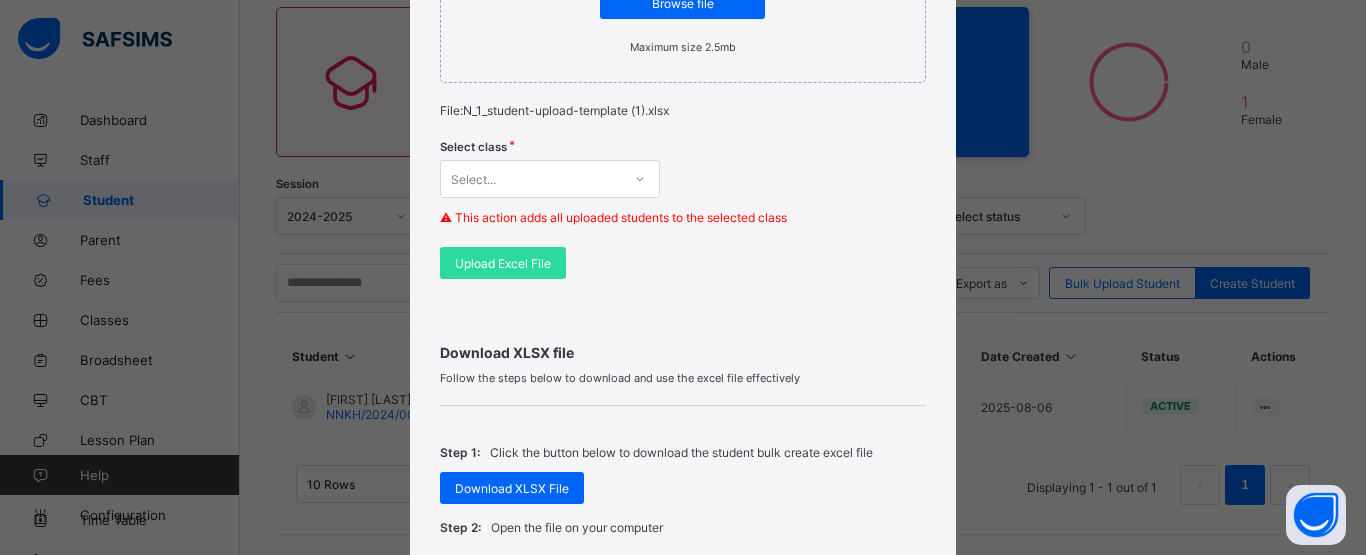 click on "Select..." at bounding box center [531, 179] 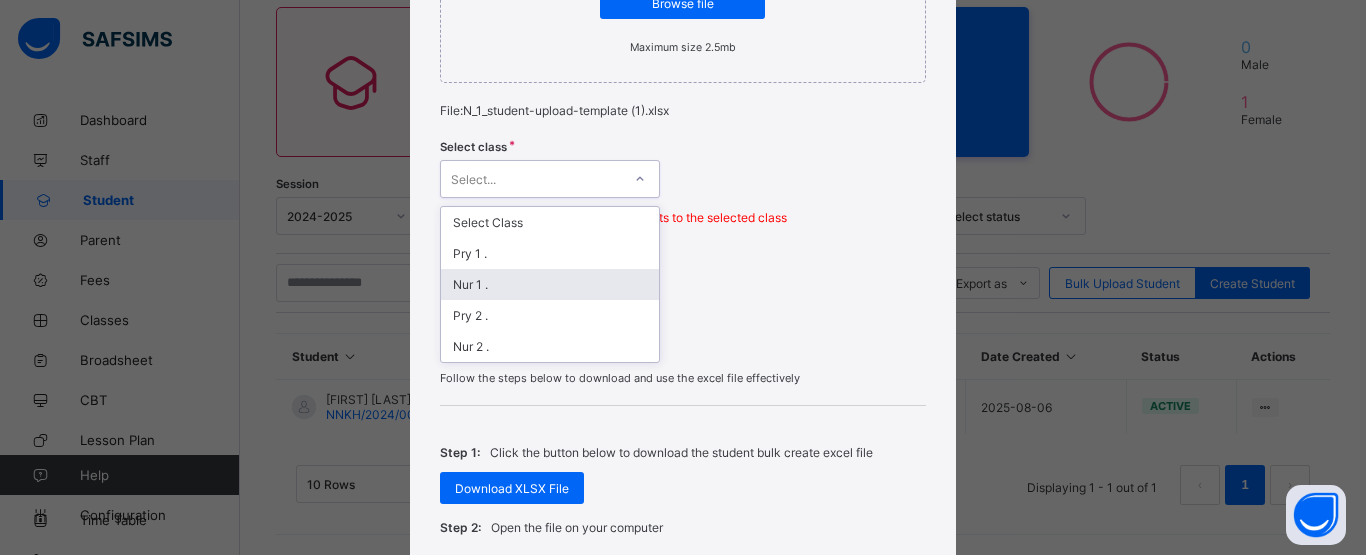 click on "Nur 1 ." at bounding box center (550, 284) 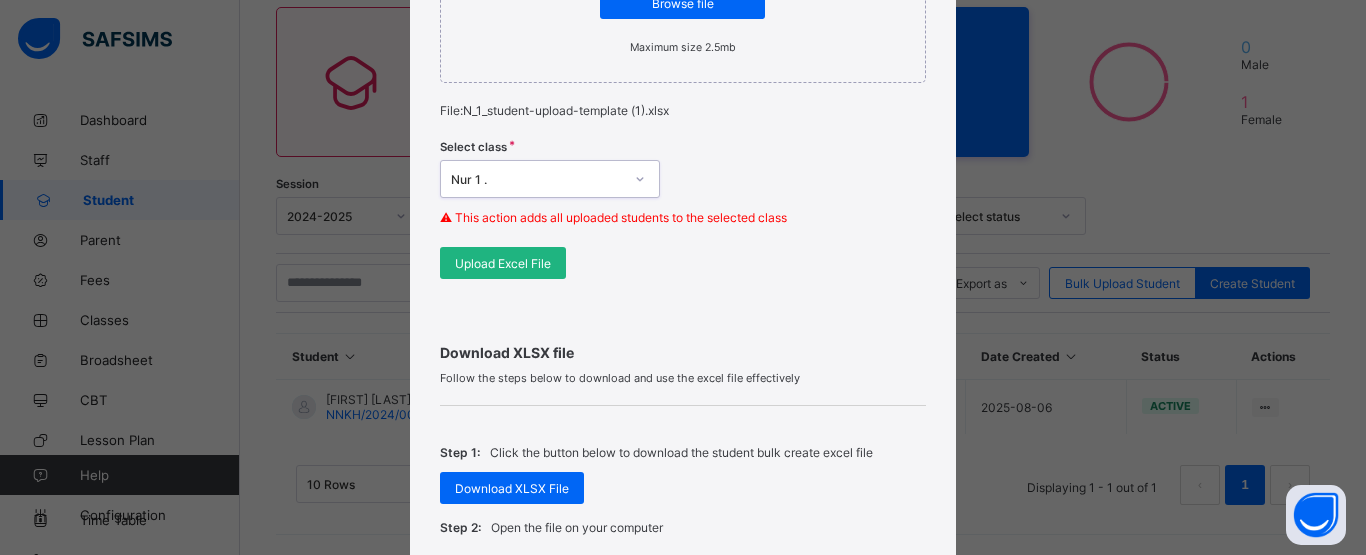 click on "Upload Excel File" at bounding box center (503, 263) 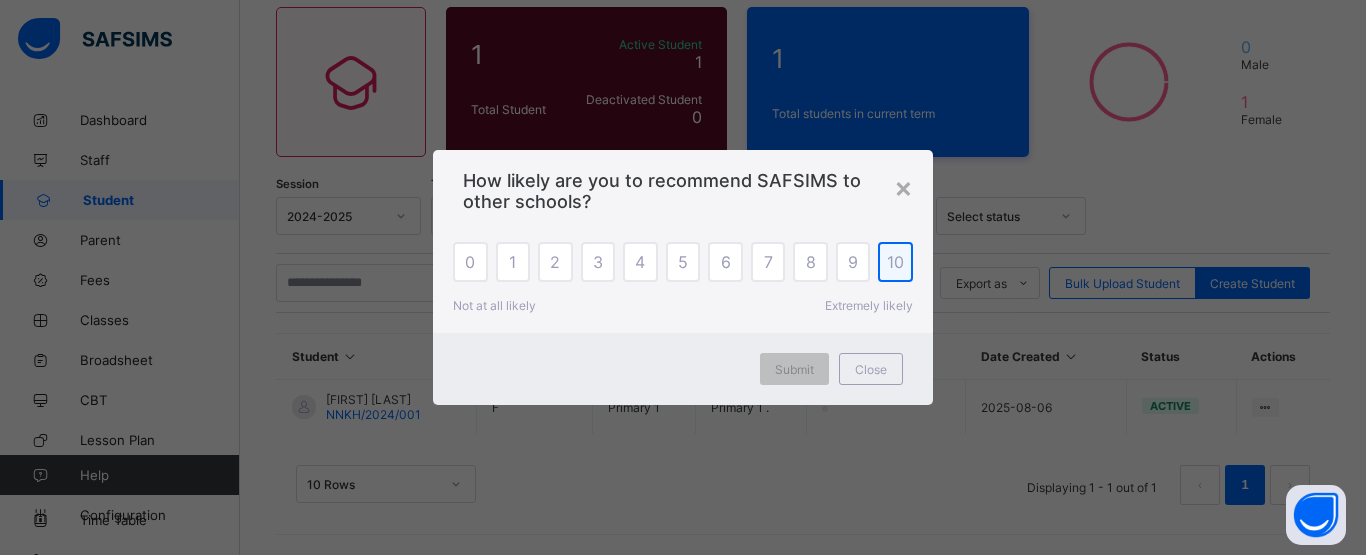 click on "10" at bounding box center (895, 262) 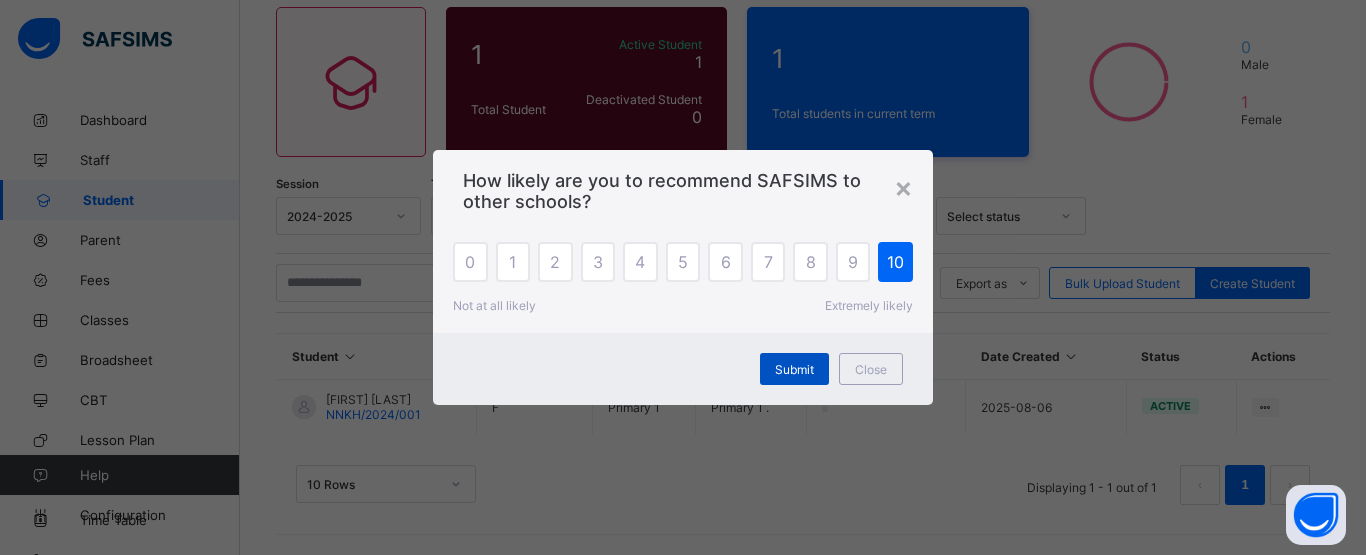 click on "Submit" at bounding box center (794, 369) 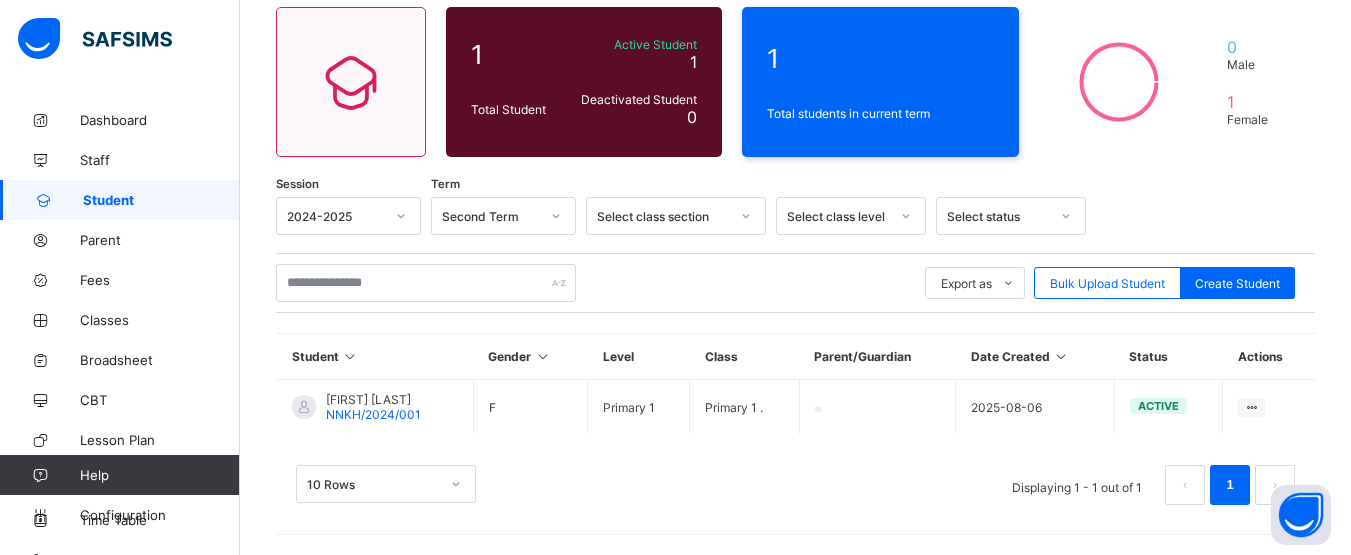 click on "10 Rows Displaying 1 - 1 out of 1 1" at bounding box center [795, 475] 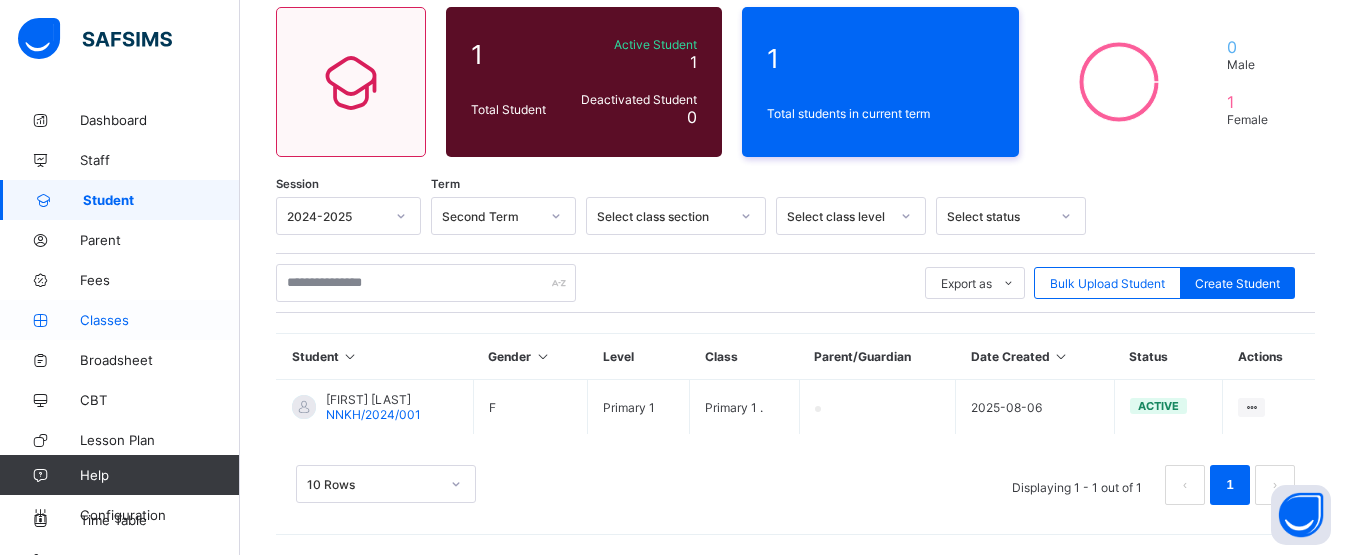 click on "Classes" at bounding box center (160, 320) 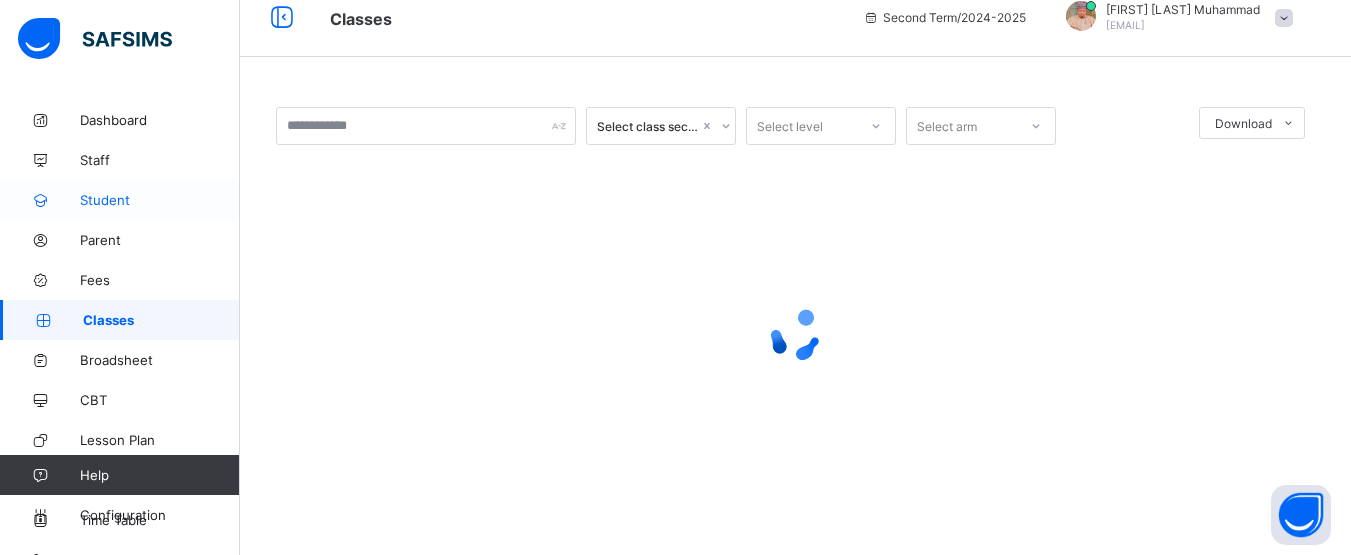 scroll, scrollTop: 0, scrollLeft: 0, axis: both 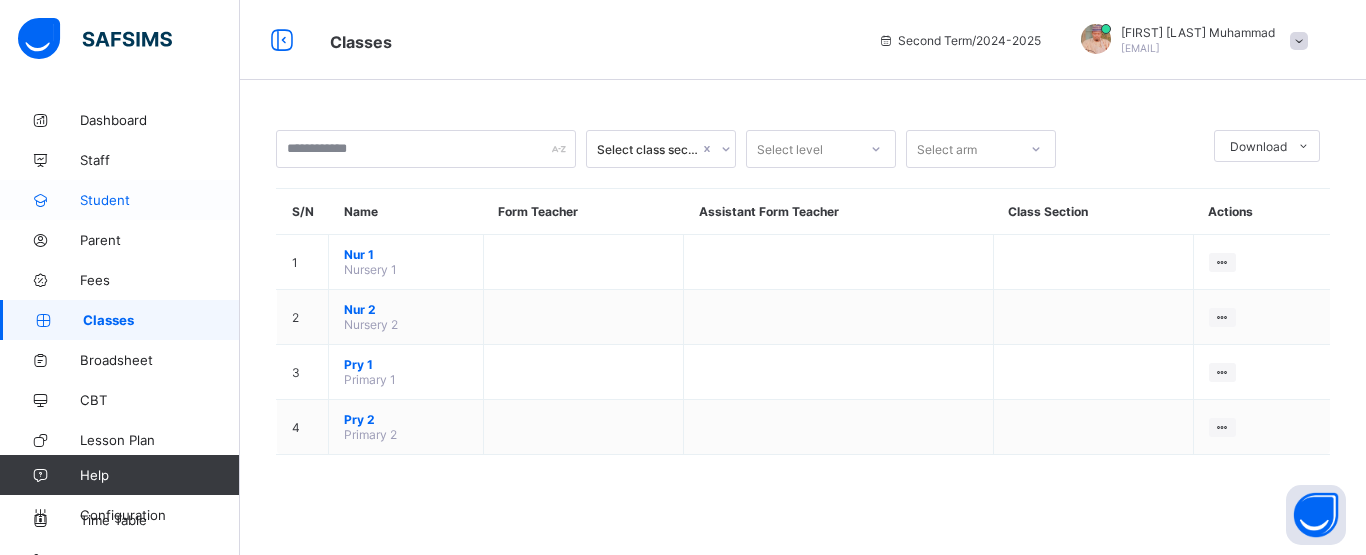 click on "Student" at bounding box center [160, 200] 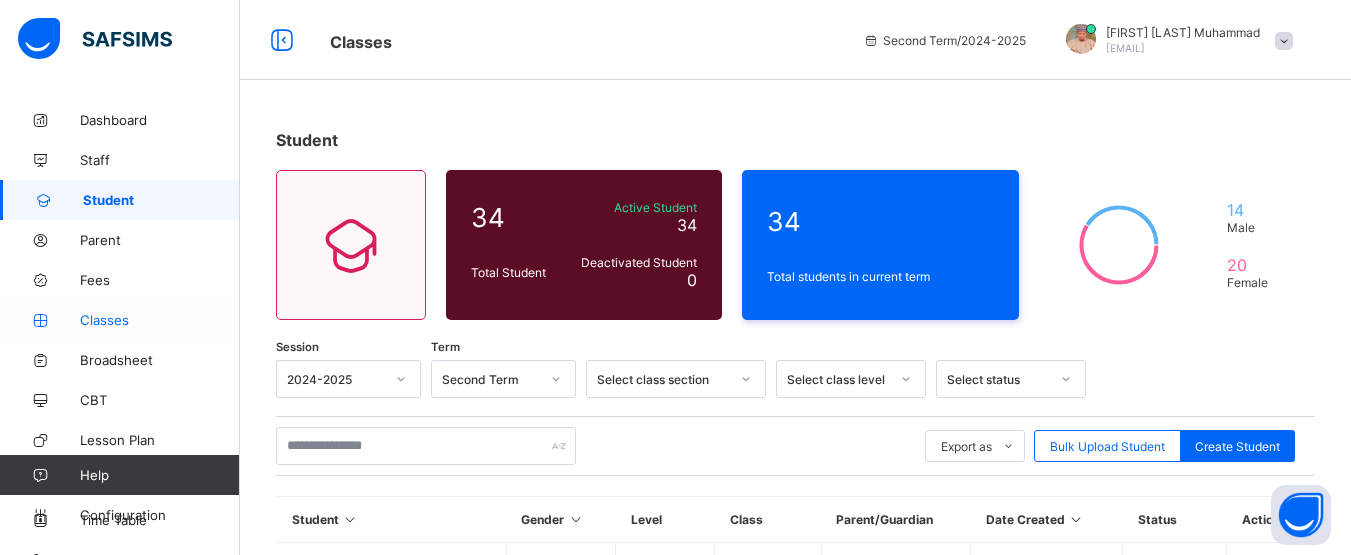 click on "Classes" at bounding box center (160, 320) 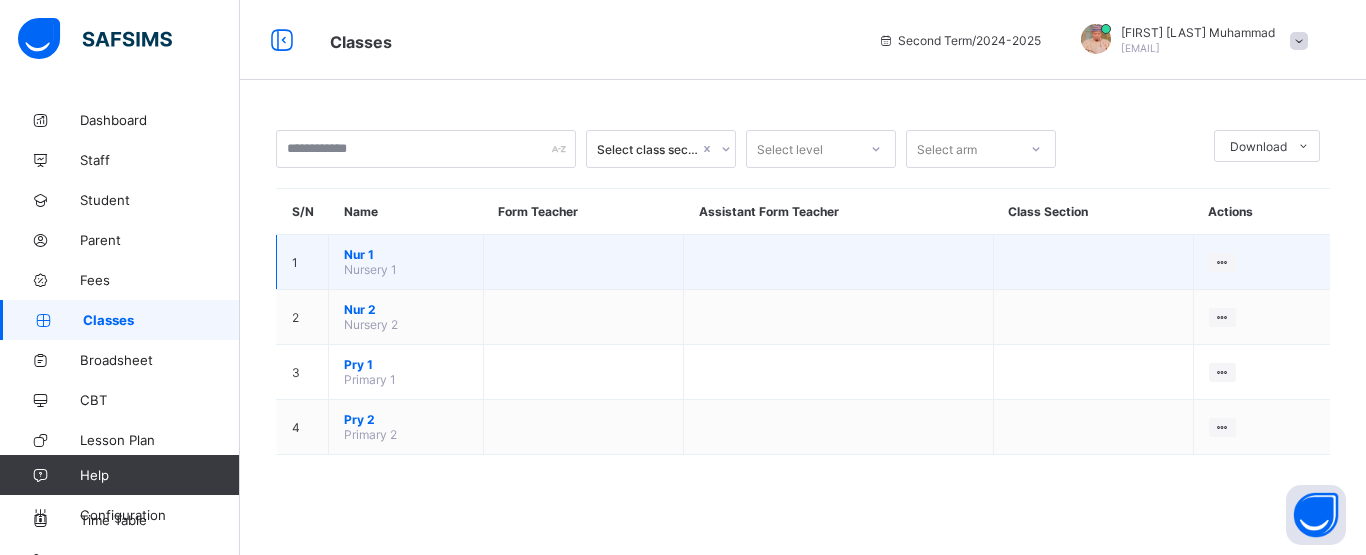 click on "Nur 1" at bounding box center [406, 254] 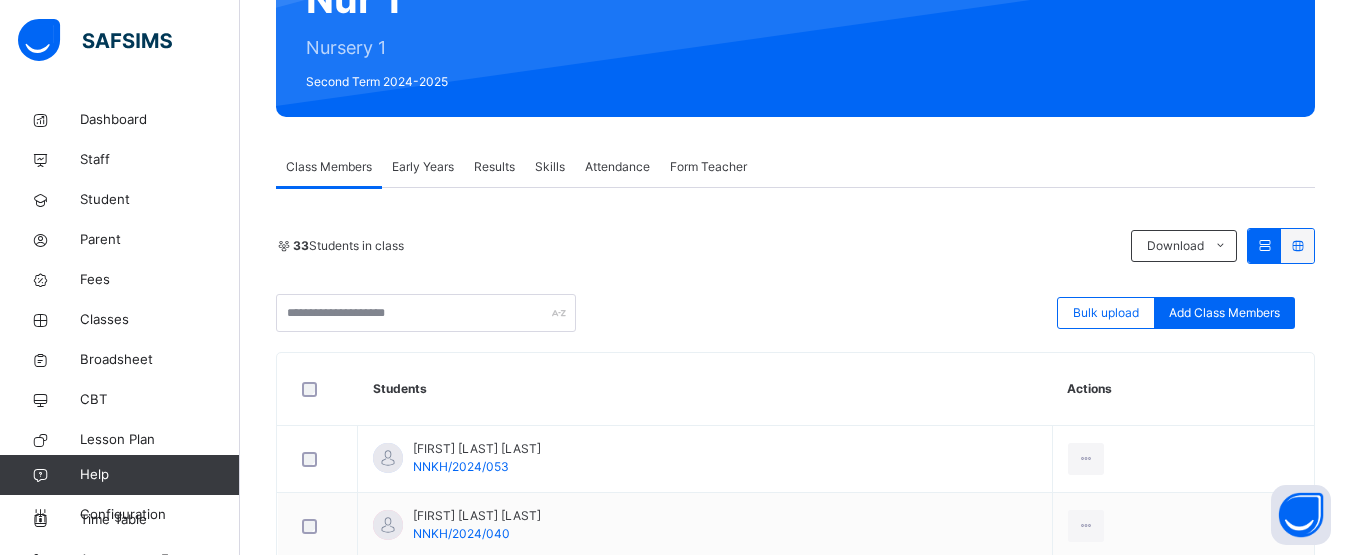 scroll, scrollTop: 224, scrollLeft: 0, axis: vertical 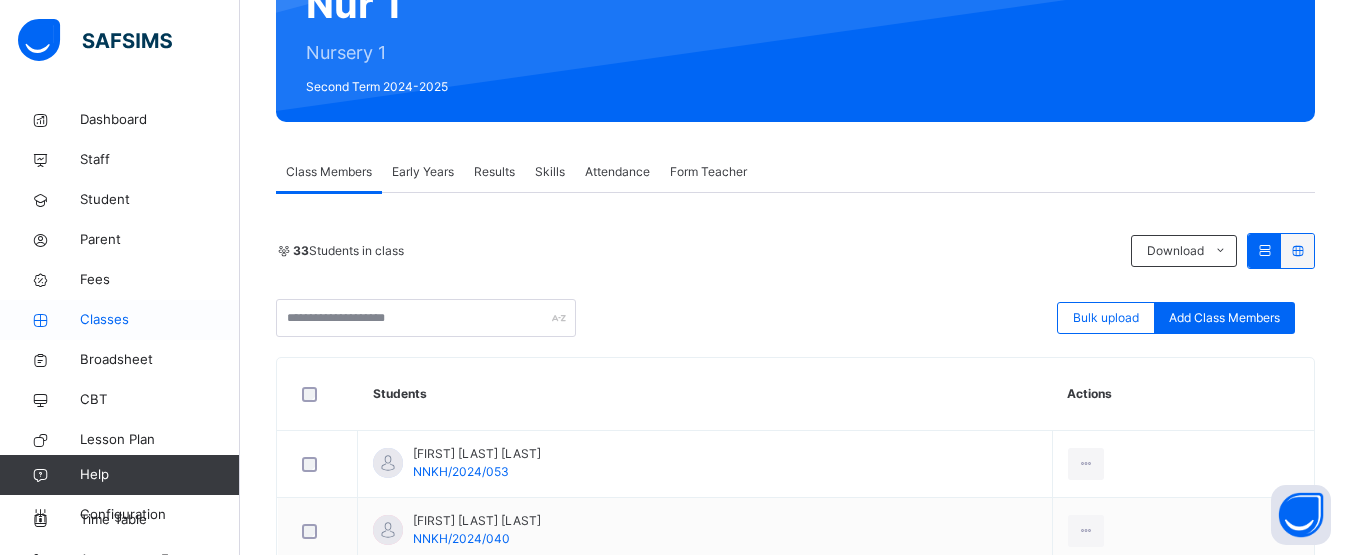 click on "Classes" at bounding box center (120, 320) 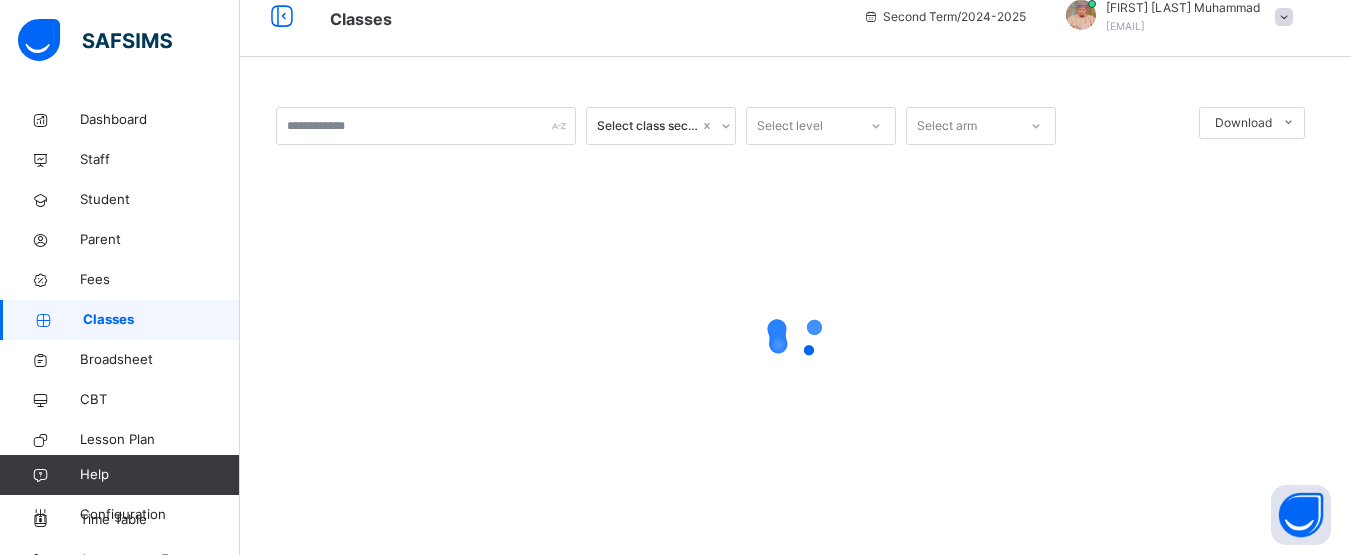 scroll, scrollTop: 0, scrollLeft: 0, axis: both 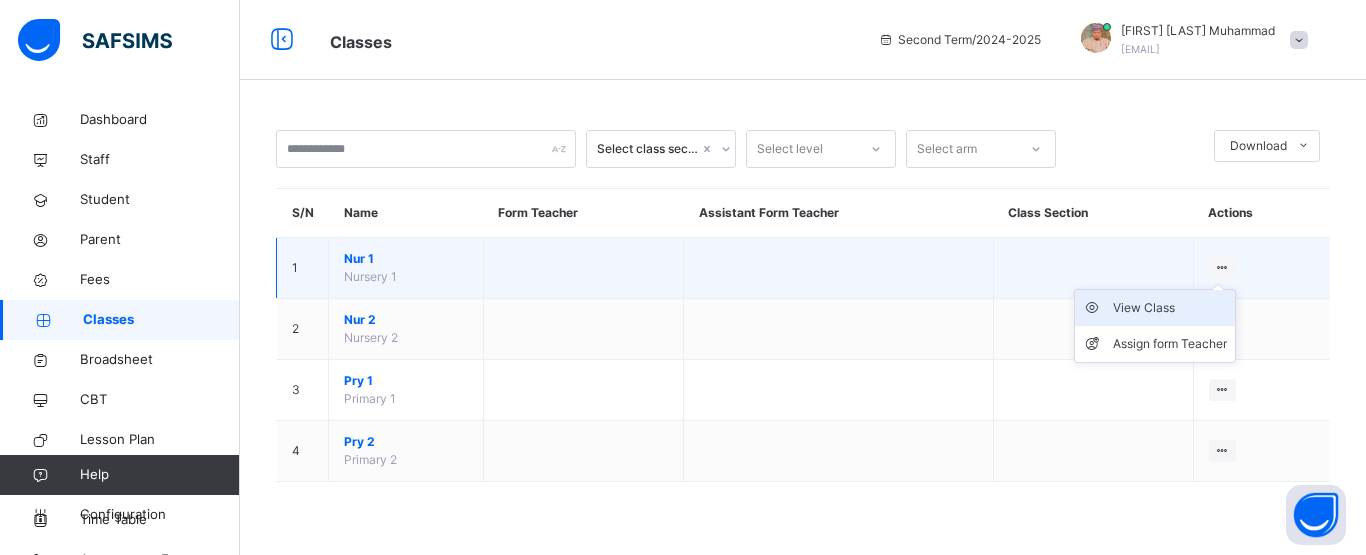 click on "View Class" at bounding box center (1170, 308) 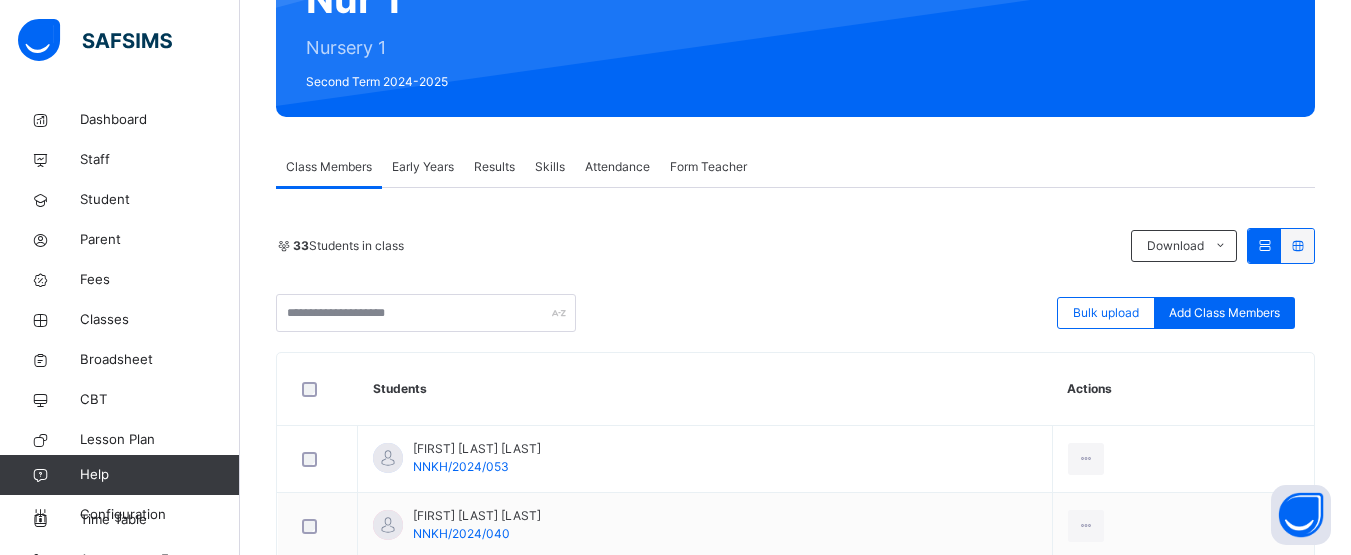 scroll, scrollTop: 212, scrollLeft: 0, axis: vertical 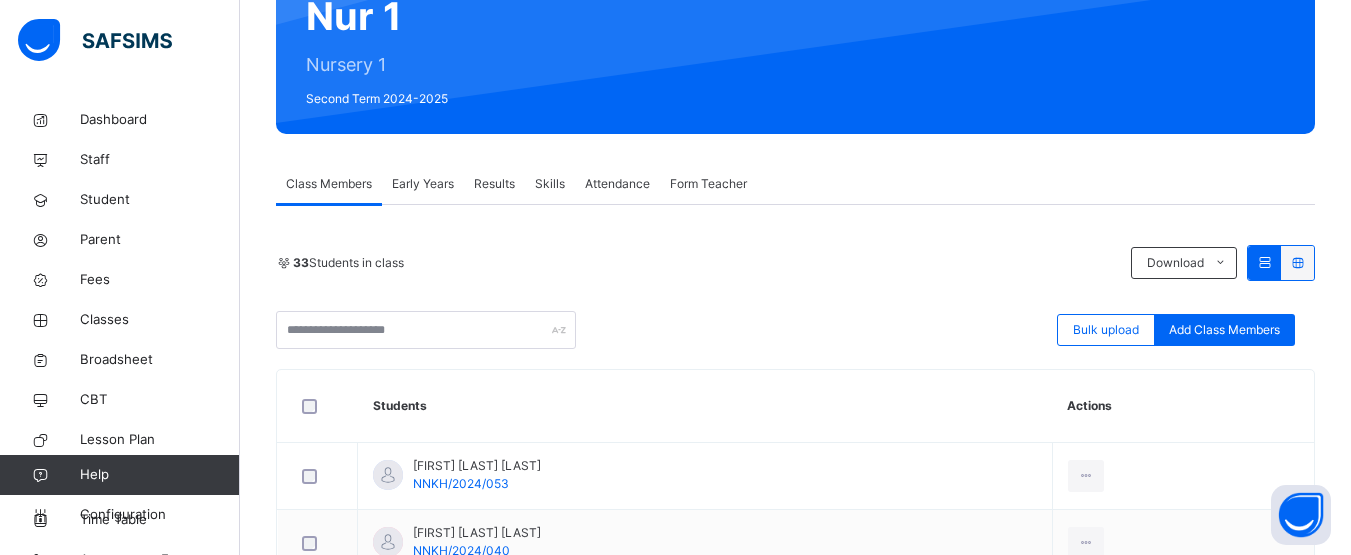 click on "33  Students in class Download Pdf Report Excel Report" at bounding box center [795, 263] 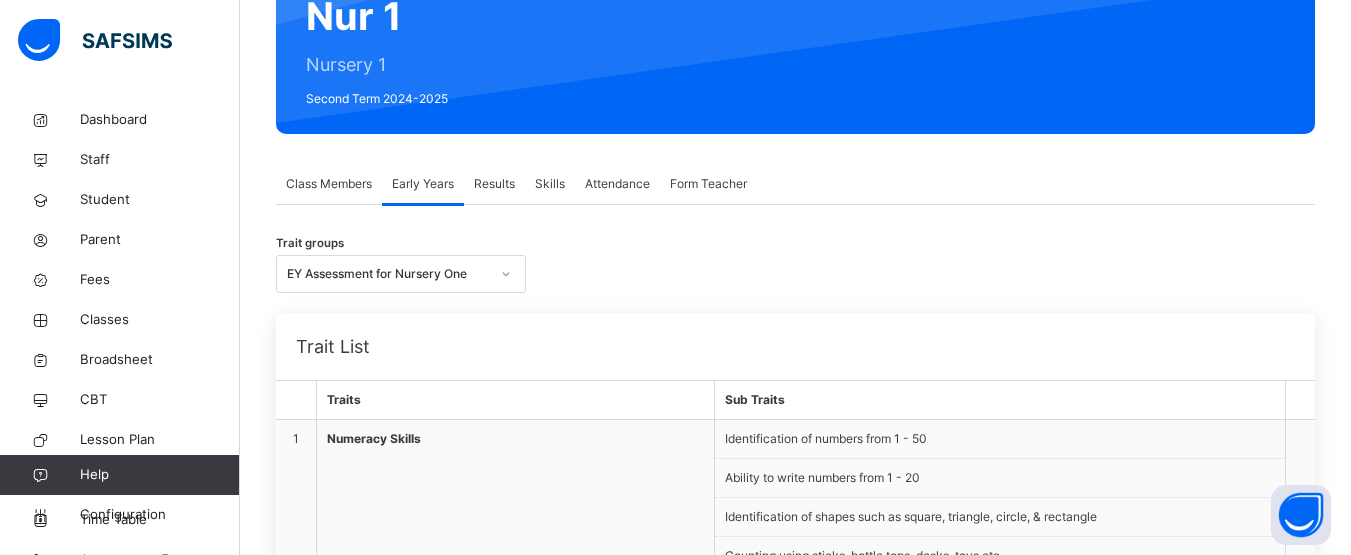 click on "Back / Nur 1 . Nur 1 Nursery 1 Second Term 2024-2025 Class Members Early Years Results Skills Attendance Form Teacher Early Years More Options 33 Students in class Download Pdf Report Excel Report Bulk upload Add Class Members Nana Khadija memorial School Njoboli Date: [DATE], [TIME] Class Members Class: Nur 1 . Total no. of Students: 33 Term: Second Term Session: 2024-2025 S/NO Admission No. Last Name First Name Other Name 1 [ADMISSION_NO] [LAST] [FIRST] [LAST] 2 [ADMISSION_NO] [LAST] [FIRST] [LAST] 3 [ADMISSION_NO] [LAST] [FIRST] 4 [ADMISSION_NO] [LAST] [FIRST] 5 [ADMISSION_NO] [LAST] [FIRST] 6 [ADMISSION_NO] [LAST] [FIRST] 7 [ADMISSION_NO] [LAST] [FIRST] 8 [ADMISSION_NO] [LAST] [FIRST] [LAST] 9 [ADMISSION_NO] [LAST] [FIRST] [LAST] 10 [ADMISSION_NO] [LAST] [FIRST] [LAST] 11 [ADMISSION_NO] [LAST] [FIRST] [LAST] 12 [ADMISSION_NO] [LAST] [FIRST] [LAST] 13 [ADMISSION_NO] [LAST] [FIRST] [LAST] 14 [ADMISSION_NO] [LAST] [FIRST] [LAST] 15 [ADMISSION_NO] [LAST] [FIRST] [LAST] 16 [ADMISSION_NO] [LAST] [FIRST] 17 [ADMISSION_NO] [LAST] [FIRST] [LAST]" at bounding box center [795, 783] 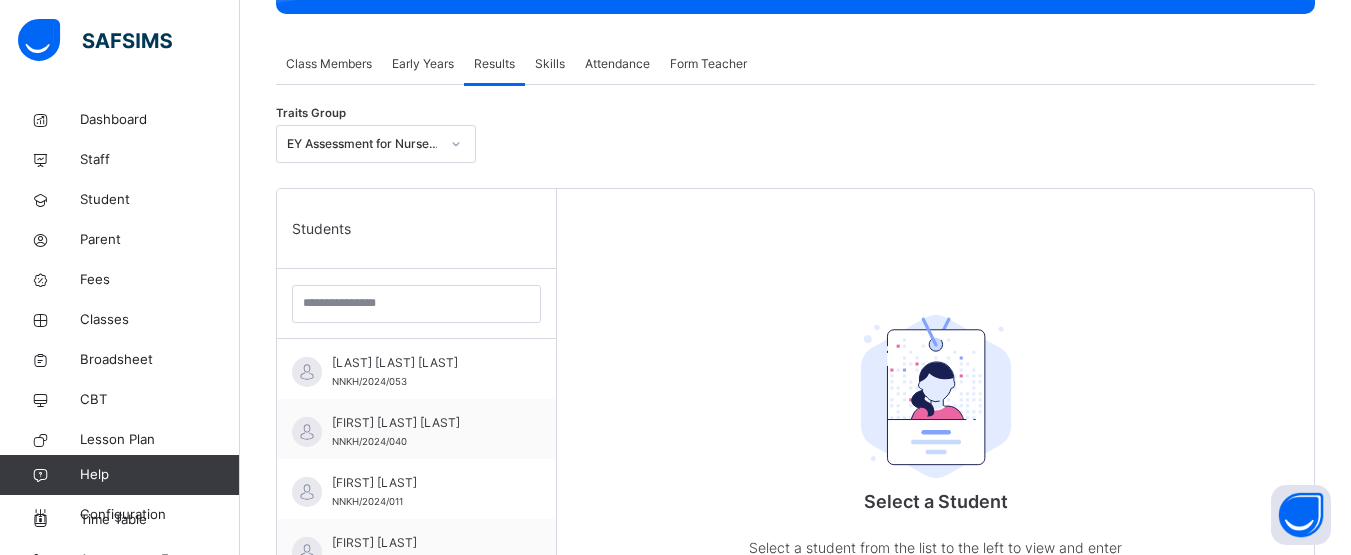scroll, scrollTop: 312, scrollLeft: 0, axis: vertical 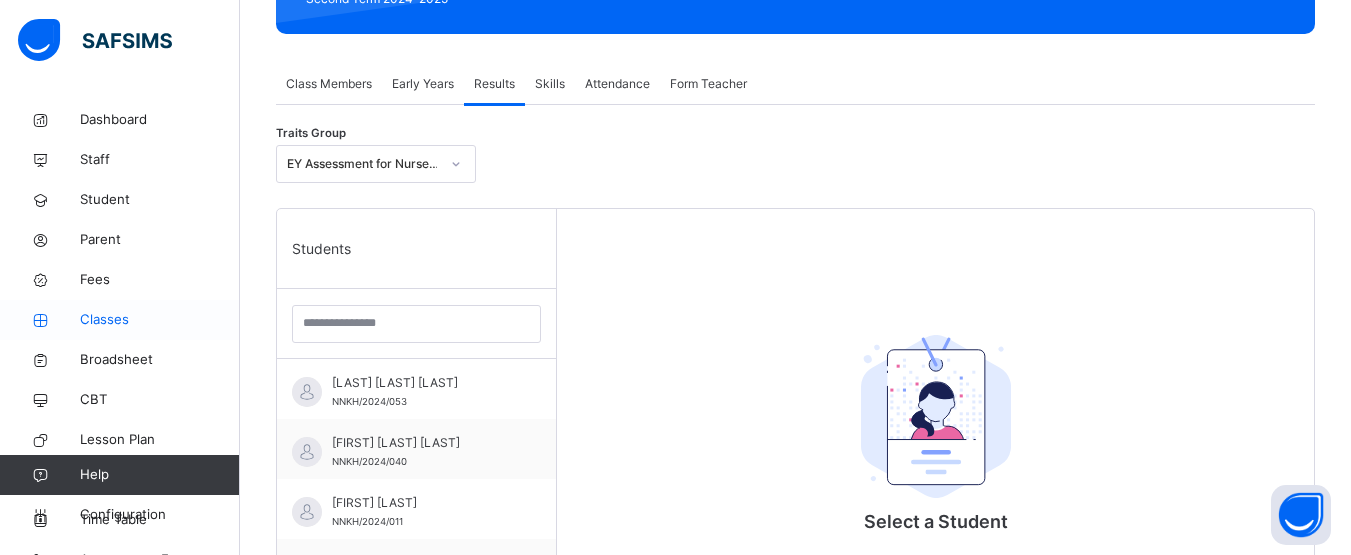 click on "Classes" at bounding box center [160, 320] 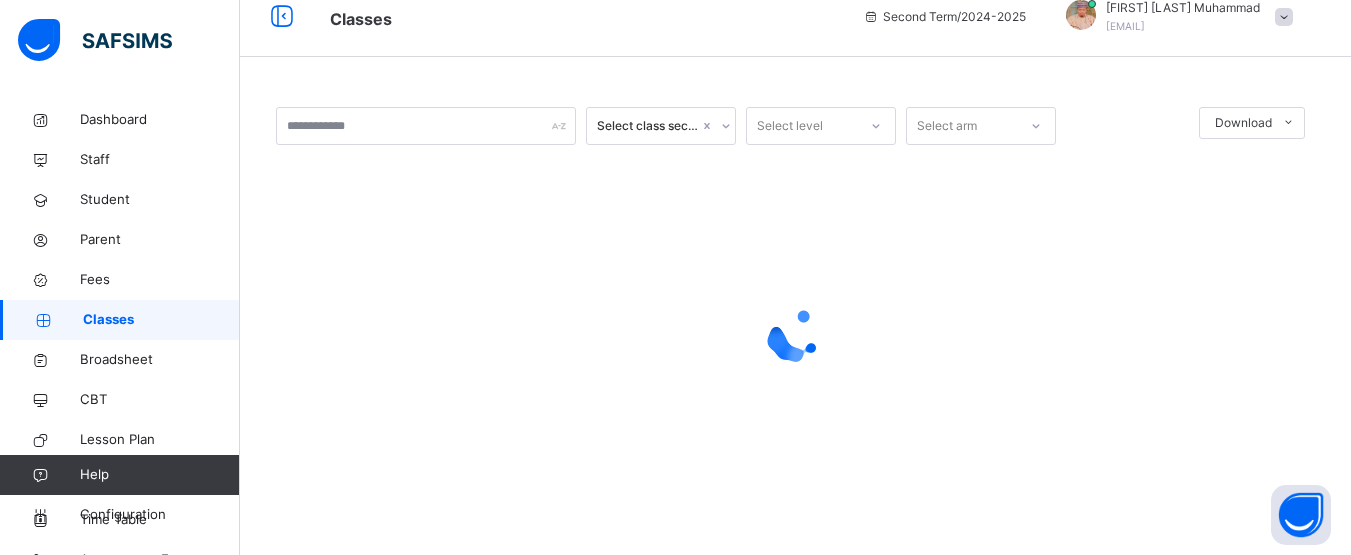 scroll, scrollTop: 0, scrollLeft: 0, axis: both 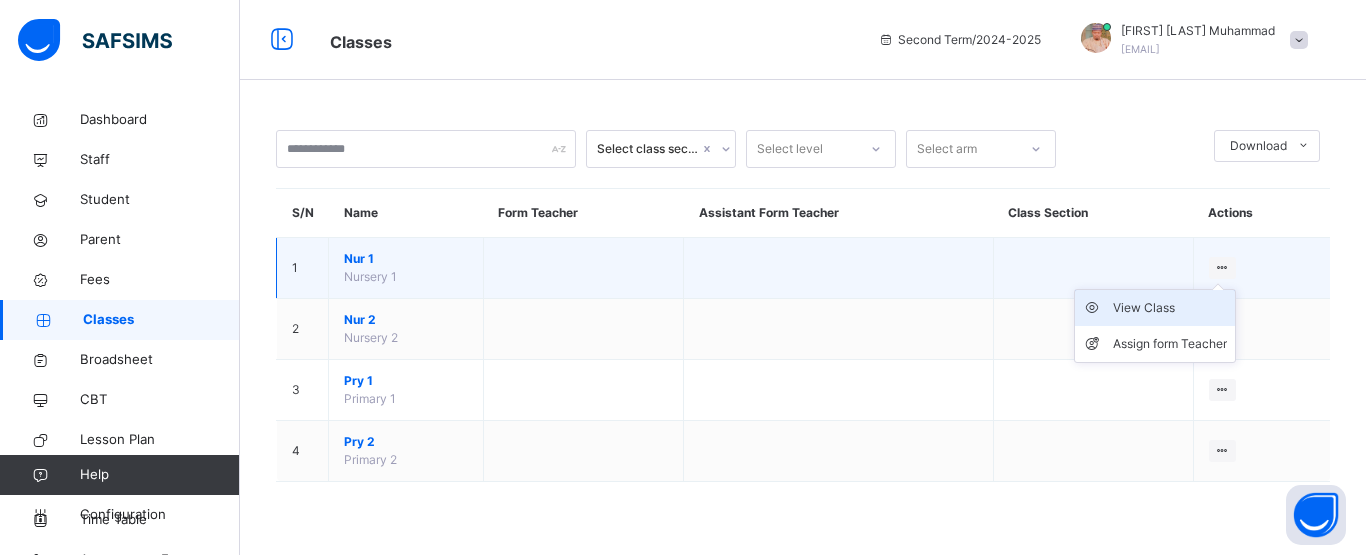 click on "View Class" at bounding box center [1170, 308] 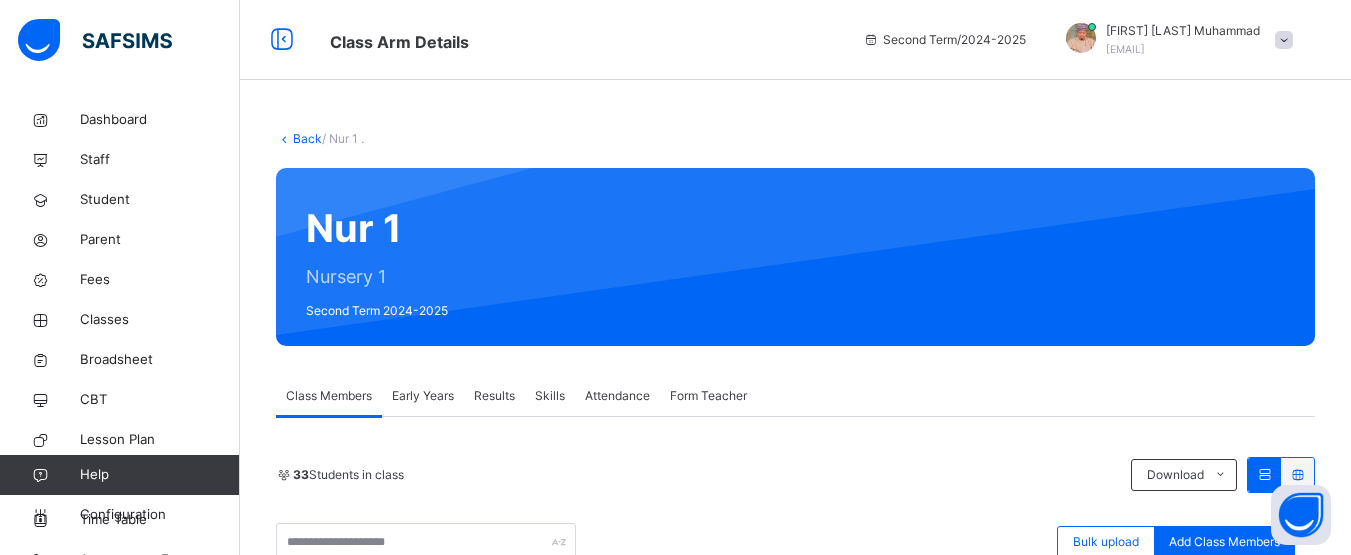 scroll, scrollTop: 126, scrollLeft: 0, axis: vertical 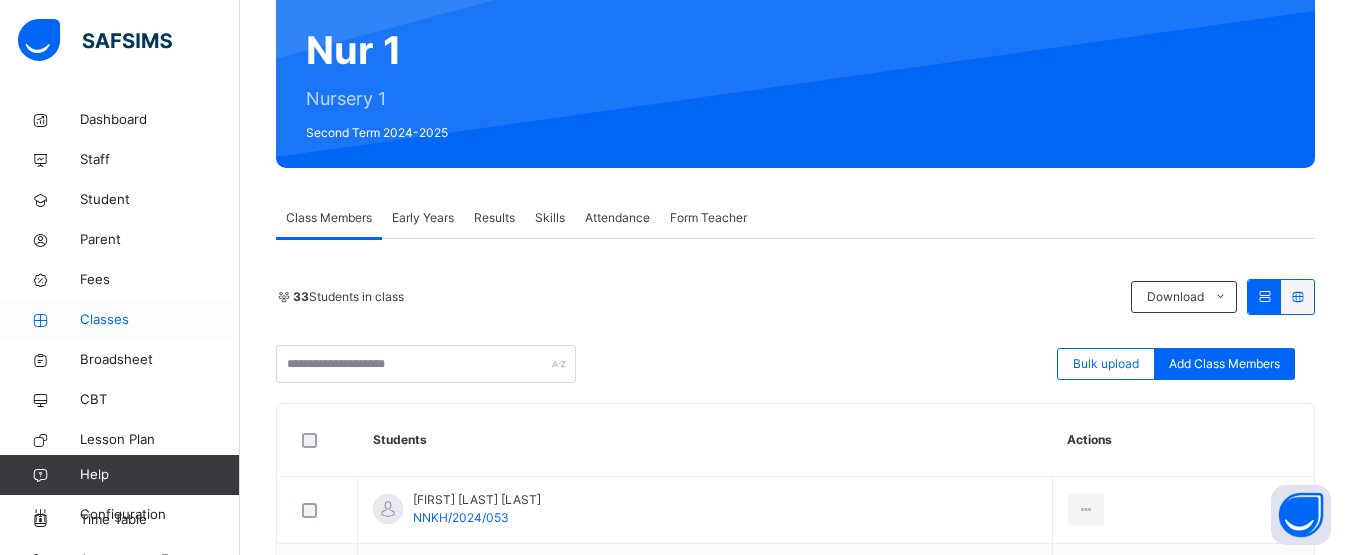 click on "Classes" at bounding box center [160, 320] 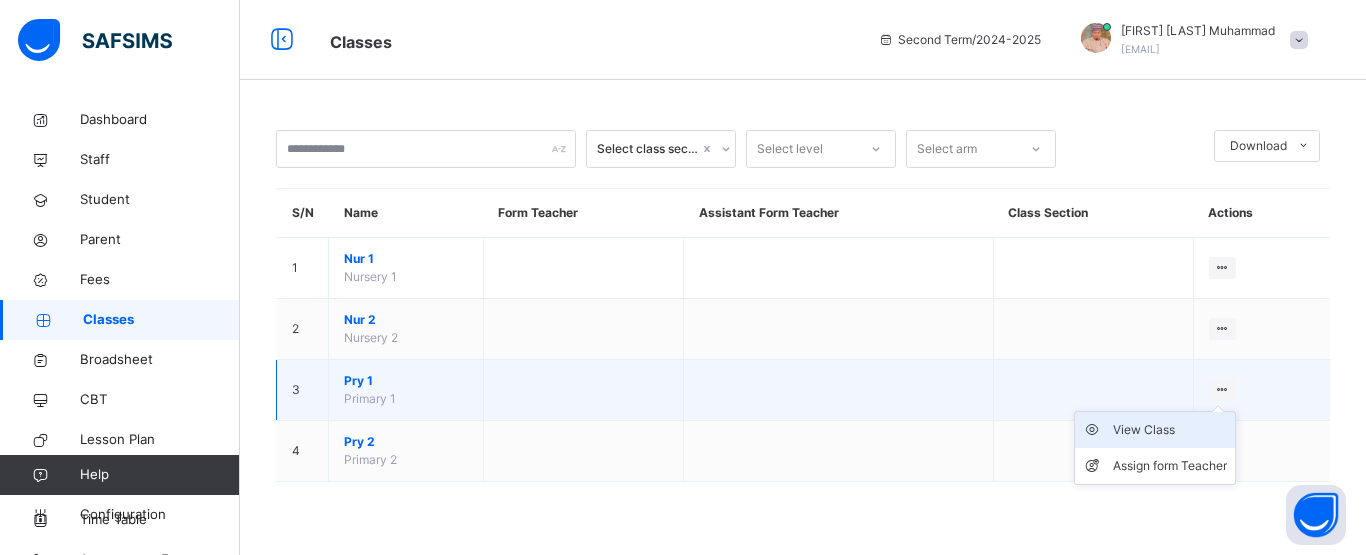 click on "View Class" at bounding box center (1170, 430) 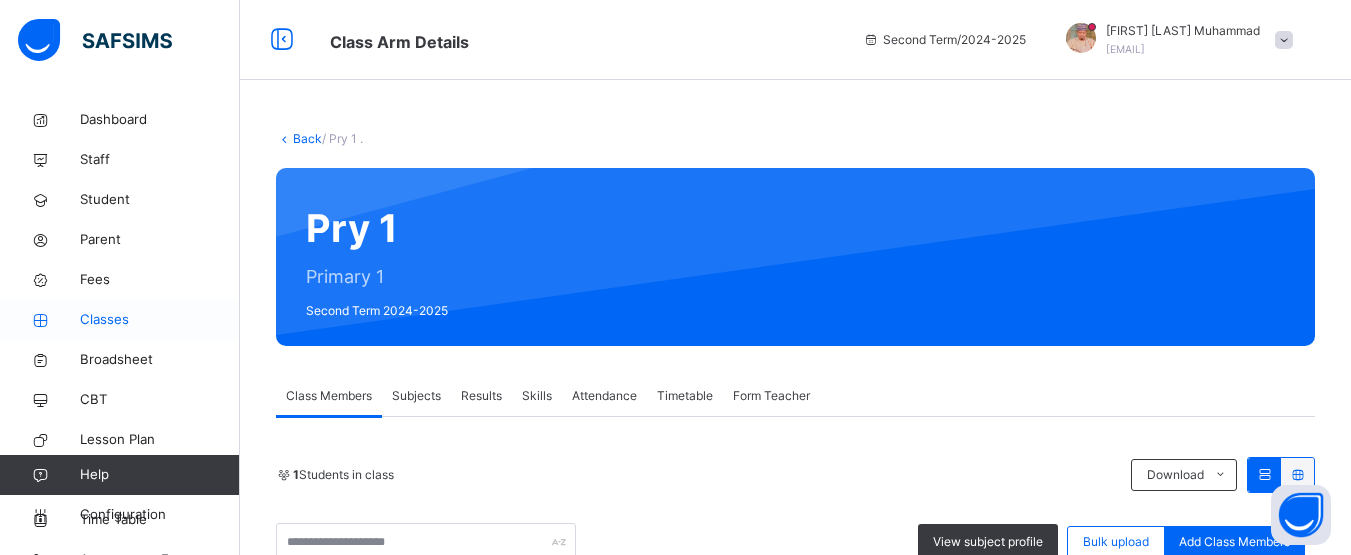 click on "Classes" at bounding box center (160, 320) 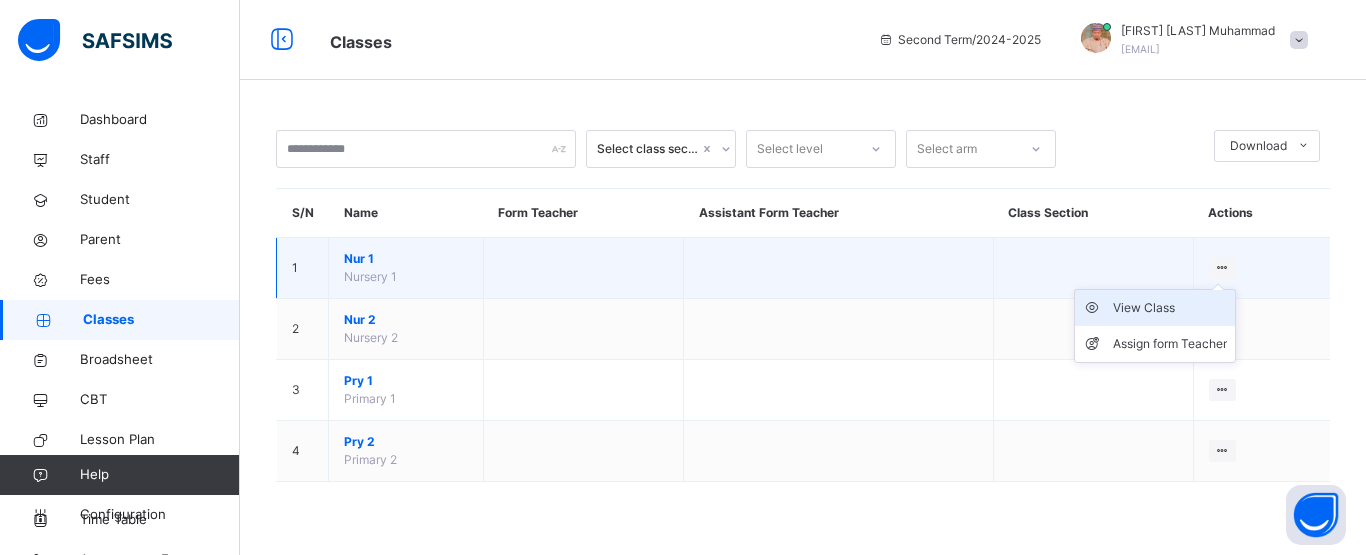 click on "View Class" at bounding box center (1170, 308) 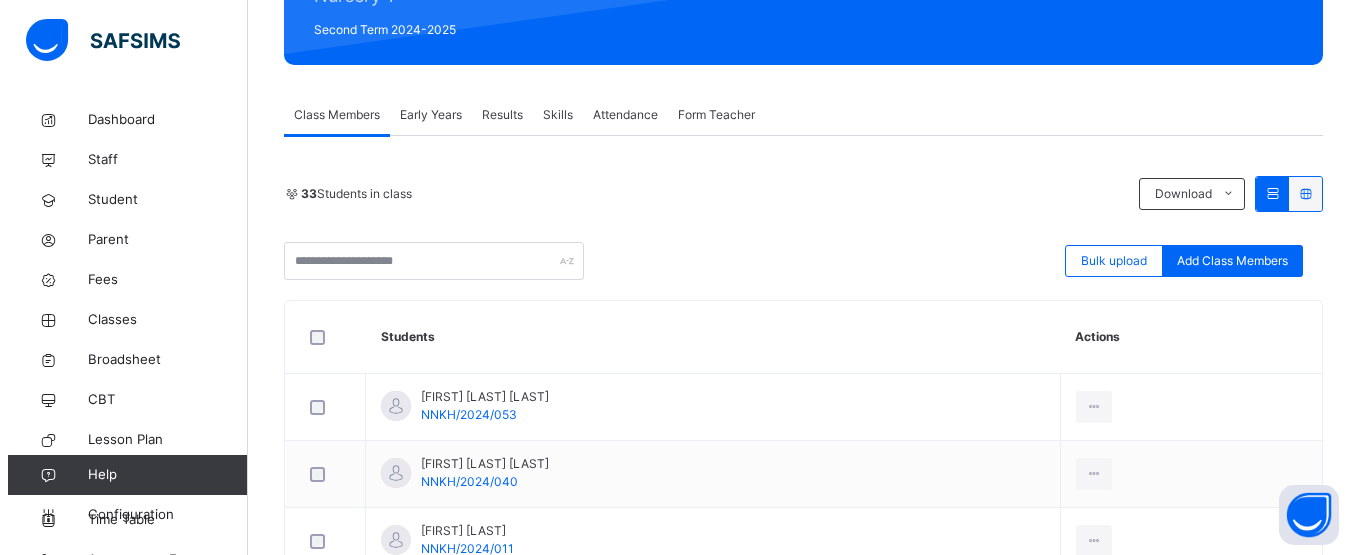 scroll, scrollTop: 229, scrollLeft: 0, axis: vertical 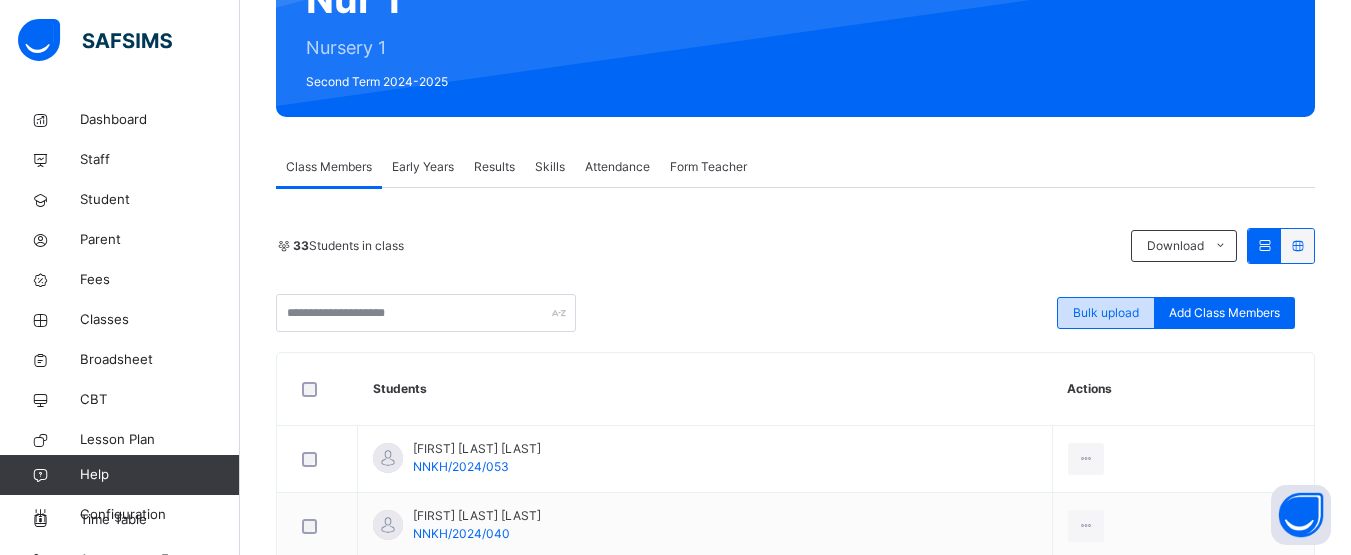 click on "Bulk upload" at bounding box center [1106, 313] 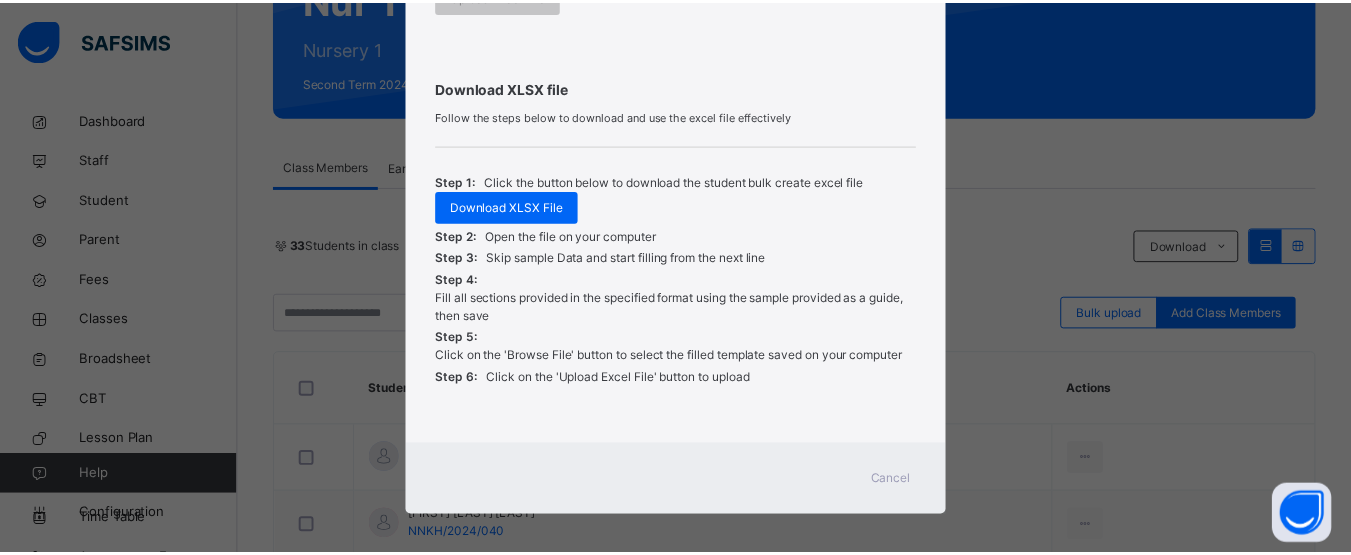 scroll, scrollTop: 631, scrollLeft: 0, axis: vertical 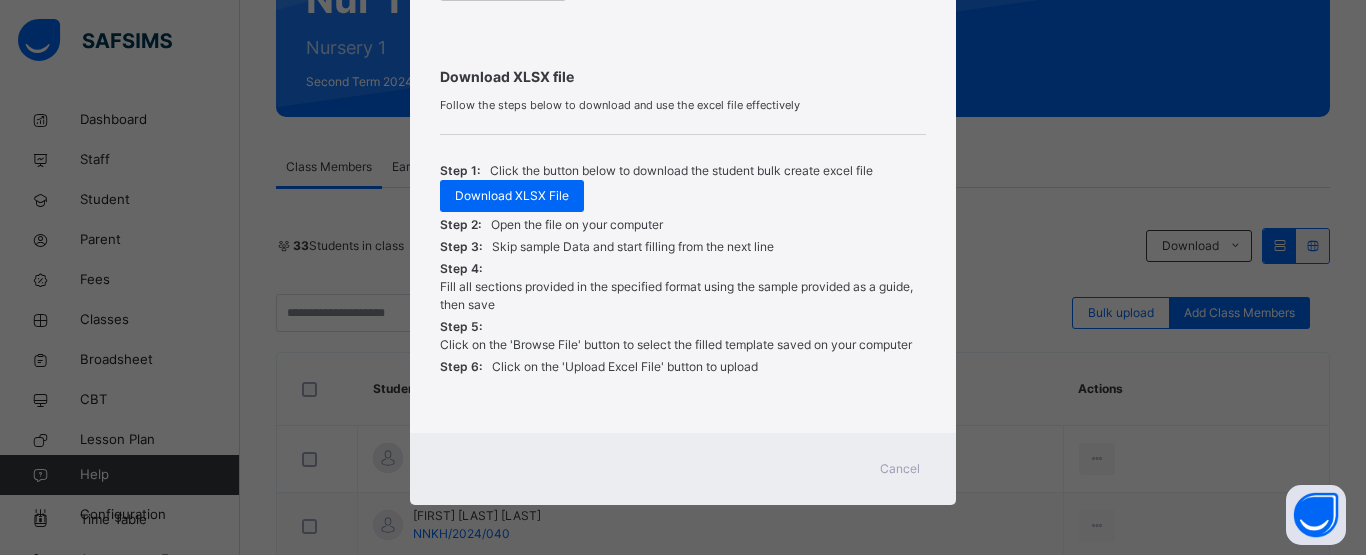click on "Cancel" at bounding box center [900, 469] 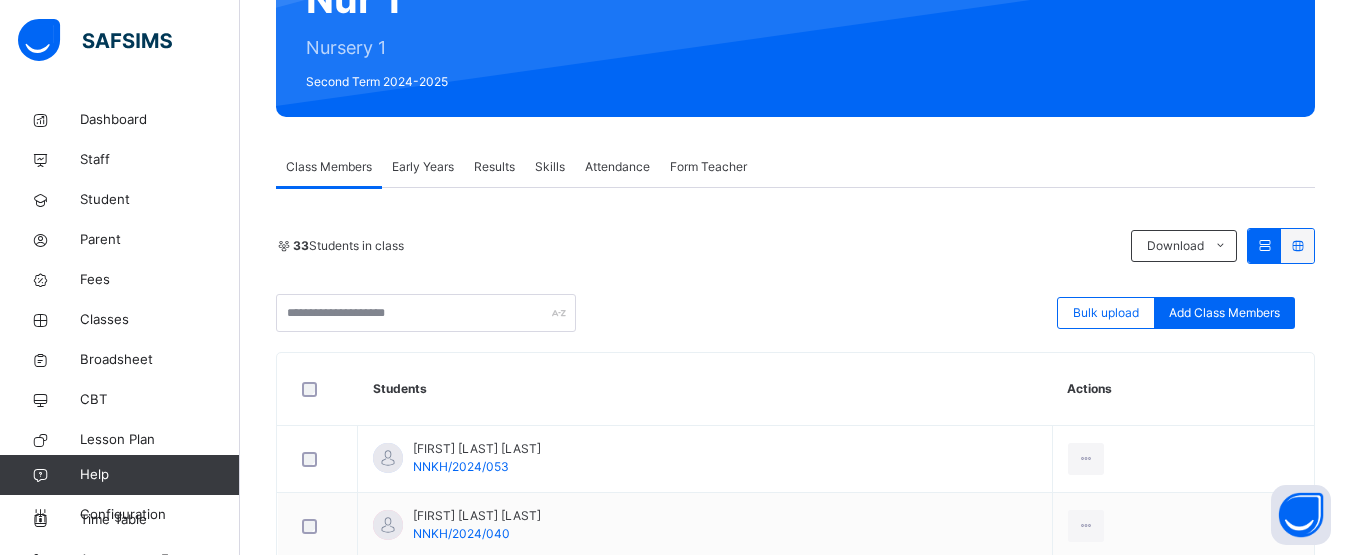 click on "33  Students in class" at bounding box center (698, 246) 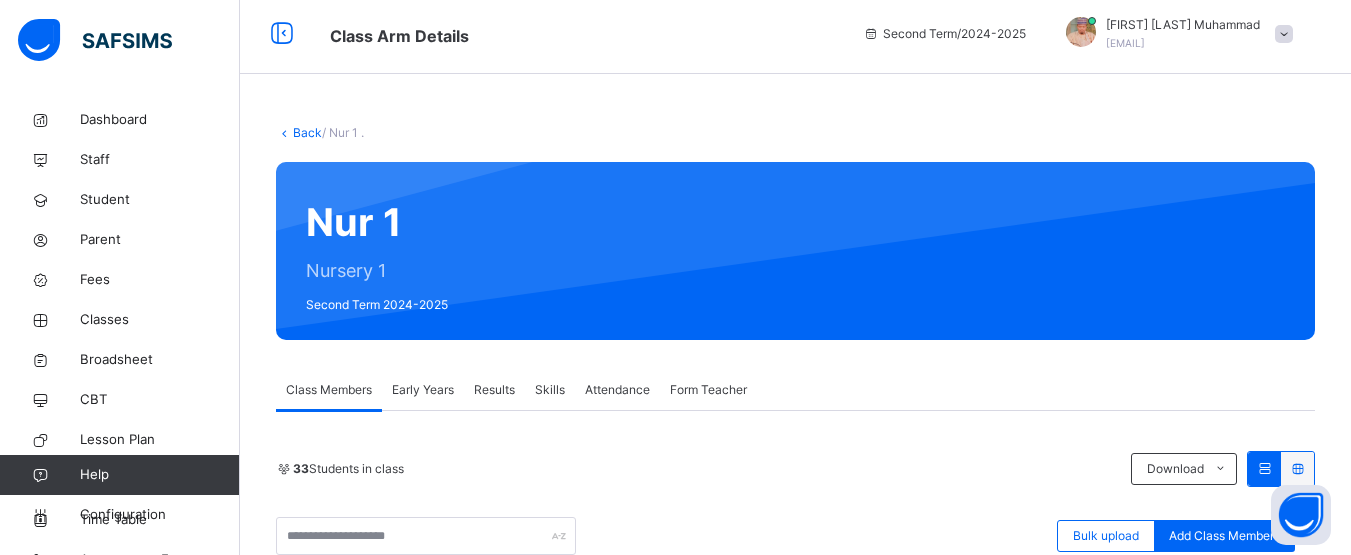 scroll, scrollTop: 0, scrollLeft: 0, axis: both 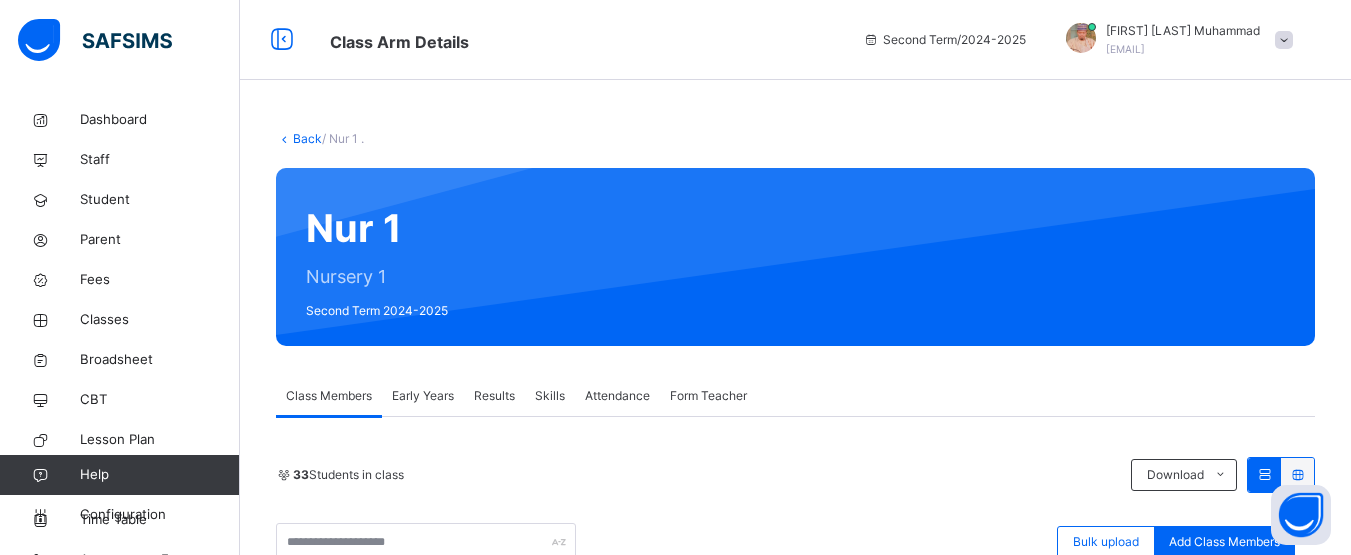 click on "Back / Nur 1 . Nur 1 Nursery 1 Second Term 2024-2025 Class Members Early Years Results Skills Attendance Form Teacher Class Members More Options 33 Students in class Download Pdf Report Excel Report Bulk upload Add Class Members Nana Khadija memorial School Njoboli Date: [DATE], [TIME] Class Members Class: Nur 1 . Total no. of Students: 33 Term: Second Term Session: 2024-2025 S/NO Admission No. Last Name First Name Other Name 1 [ADMISSION_NO] [LAST] [FIRST] [LAST] 2 [ADMISSION_NO] [LAST] [FIRST] [LAST] 3 [ADMISSION_NO] [LAST] [FIRST] 4 [ADMISSION_NO] [LAST] [FIRST] 5 [ADMISSION_NO] [LAST] [FIRST] 6 [ADMISSION_NO] [LAST] [FIRST] 7 [ADMISSION_NO] [LAST] [FIRST] 8 [ADMISSION_NO] [LAST] [FIRST] [LAST] 9 [ADMISSION_NO] [LAST] [FIRST] [LAST] 10 [ADMISSION_NO] [LAST] [FIRST] [LAST] 11 [ADMISSION_NO] [LAST] [FIRST] [LAST] 12 [ADMISSION_NO] [LAST] [FIRST] [LAST] 13 [ADMISSION_NO] [LAST] [FIRST] [LAST] 14 [ADMISSION_NO] [LAST] [FIRST] [LAST] 15 [ADMISSION_NO] [LAST] [FIRST] [LAST] 16 [ADMISSION_NO] [LAST] [FIRST] 17 [ADMISSION_NO] [LAST] [FIRST]" at bounding box center (795, 1538) 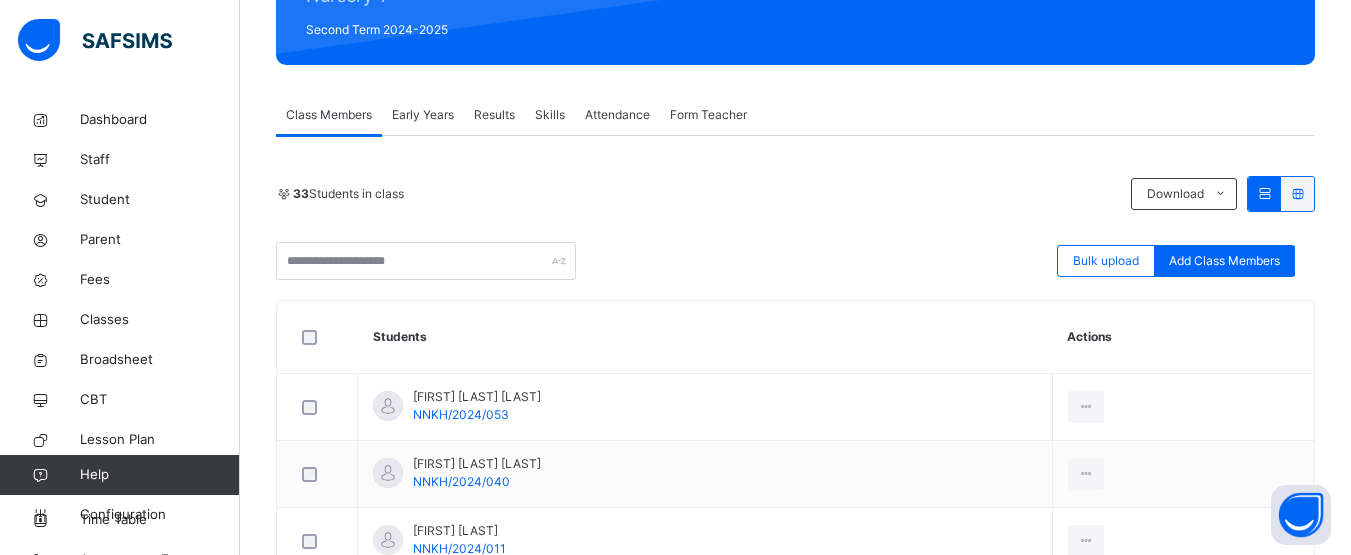 scroll, scrollTop: 275, scrollLeft: 0, axis: vertical 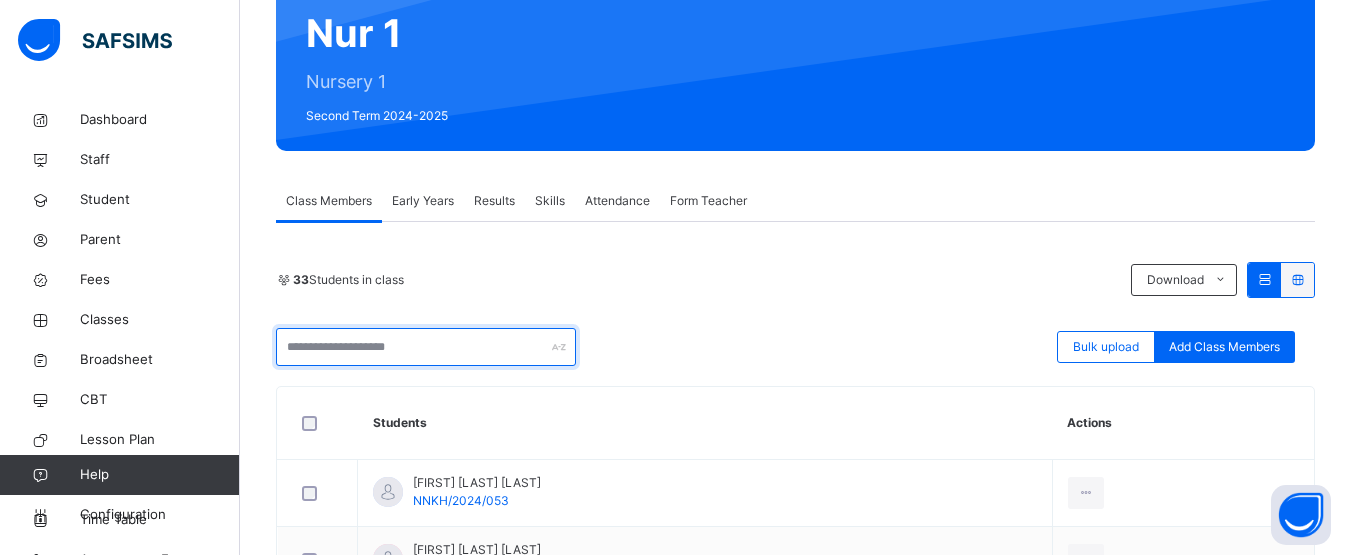 click at bounding box center [426, 347] 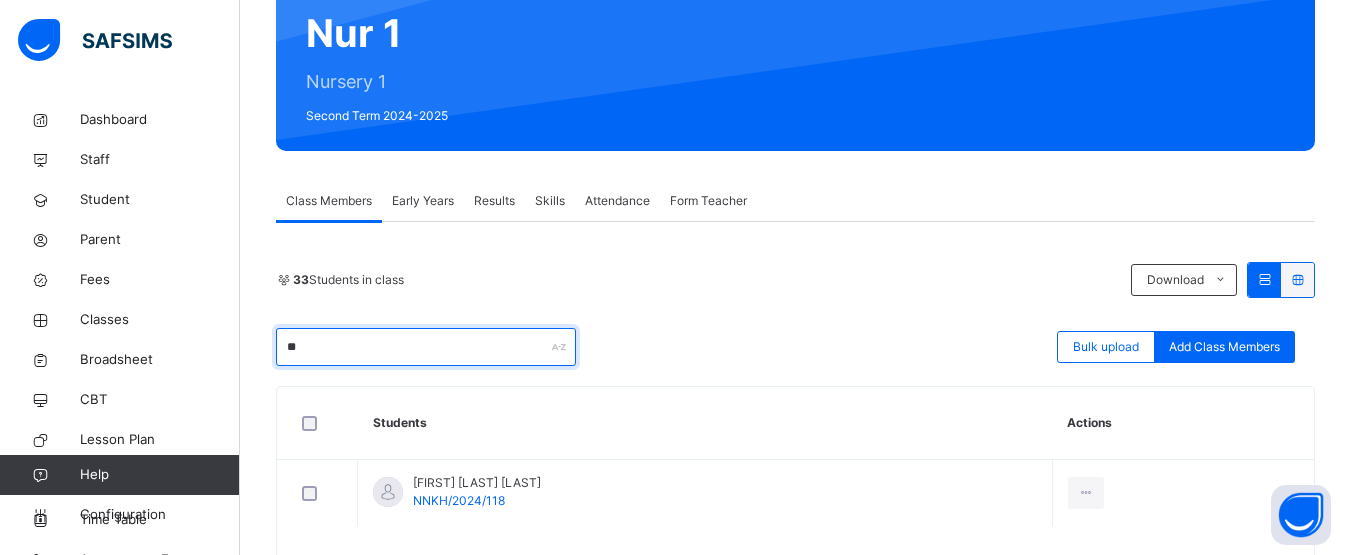 type on "*" 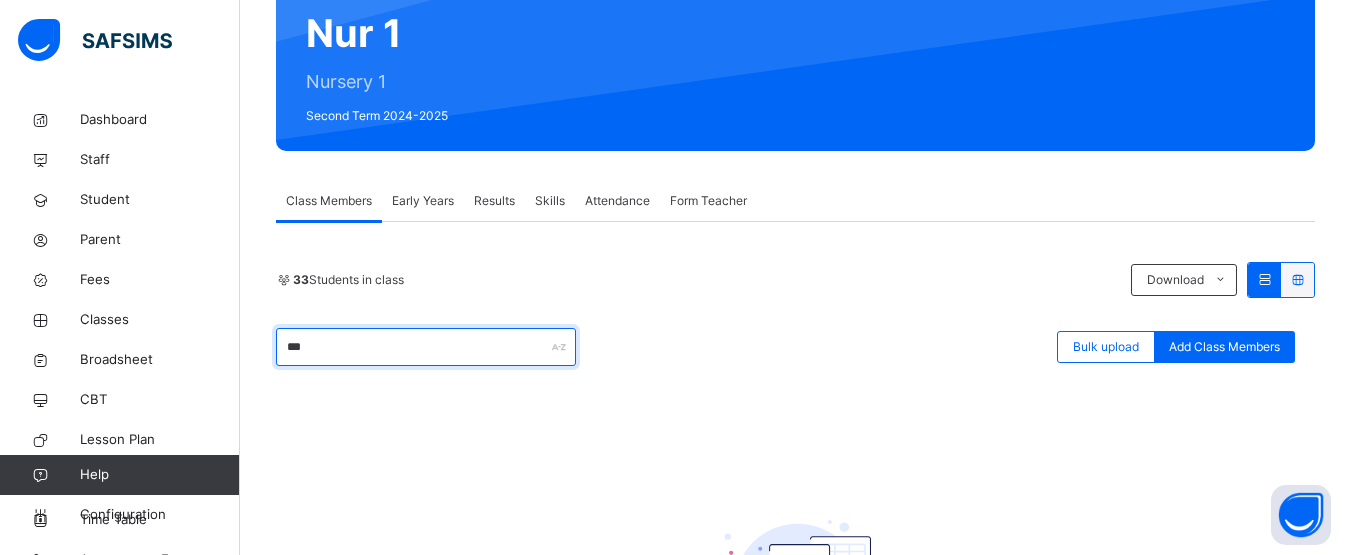 click on "***" at bounding box center [426, 347] 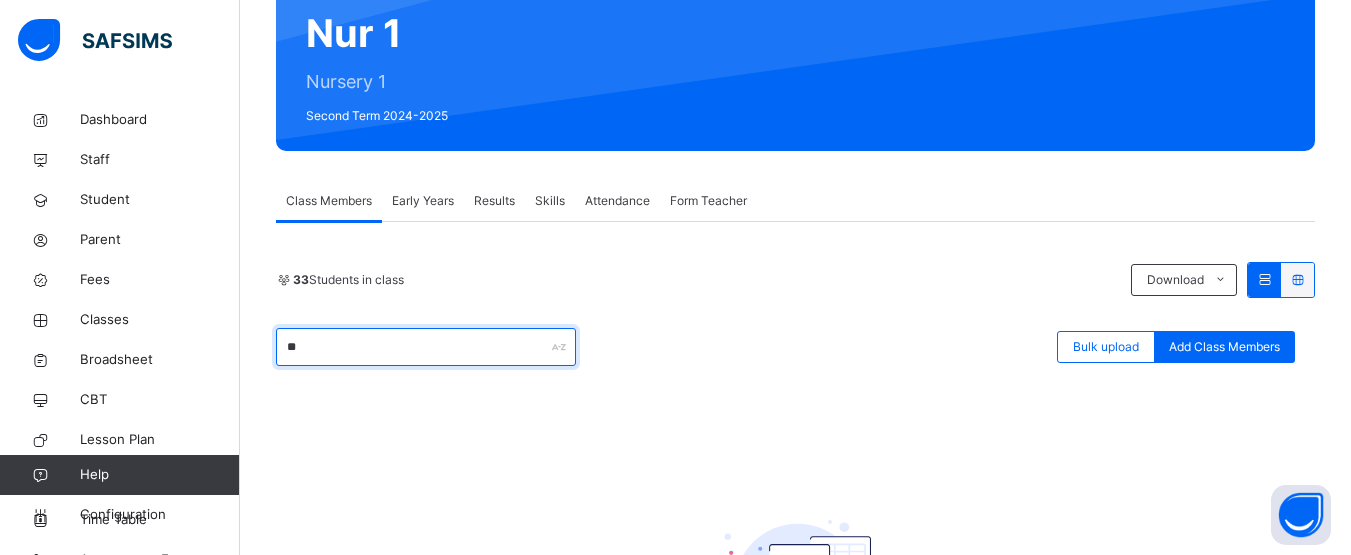 type on "*" 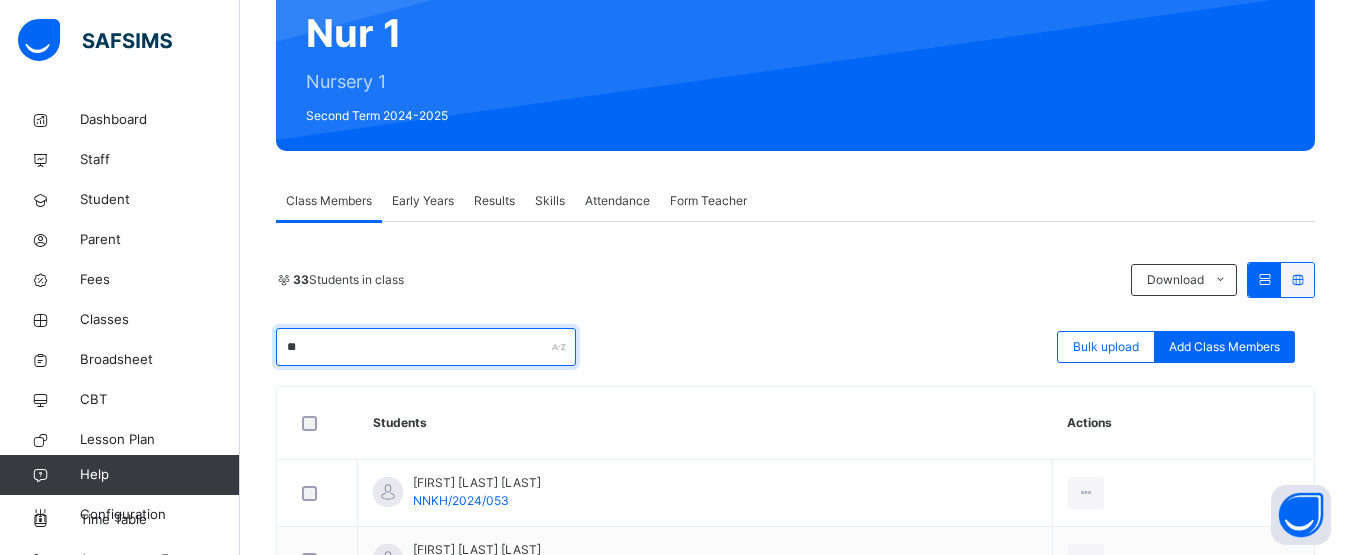 type on "*" 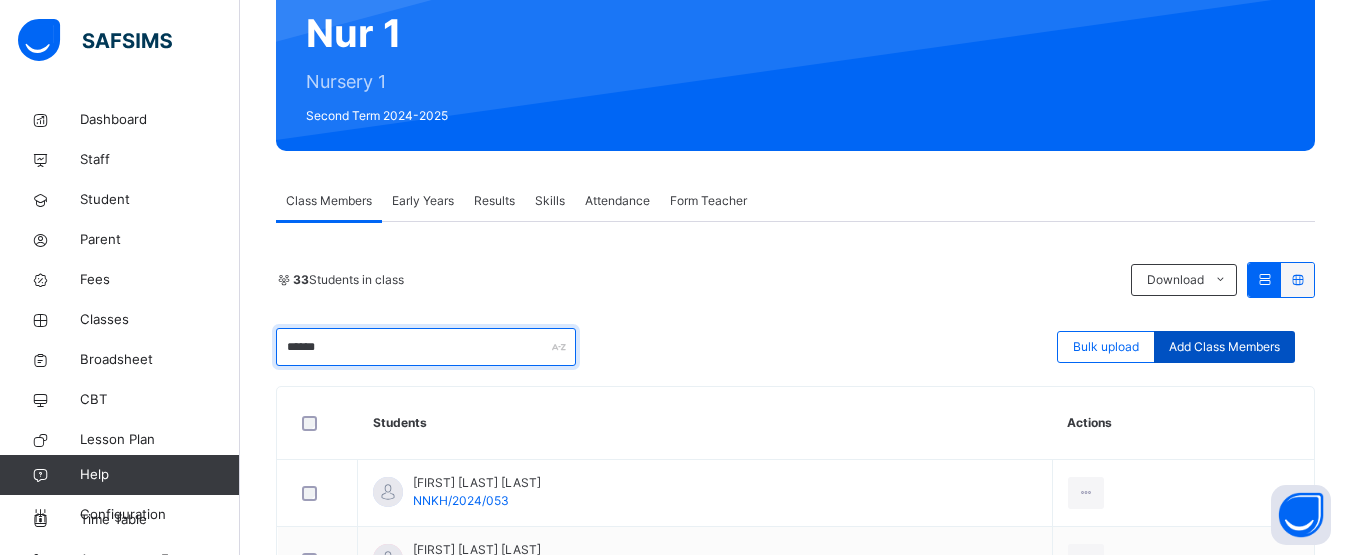 type on "******" 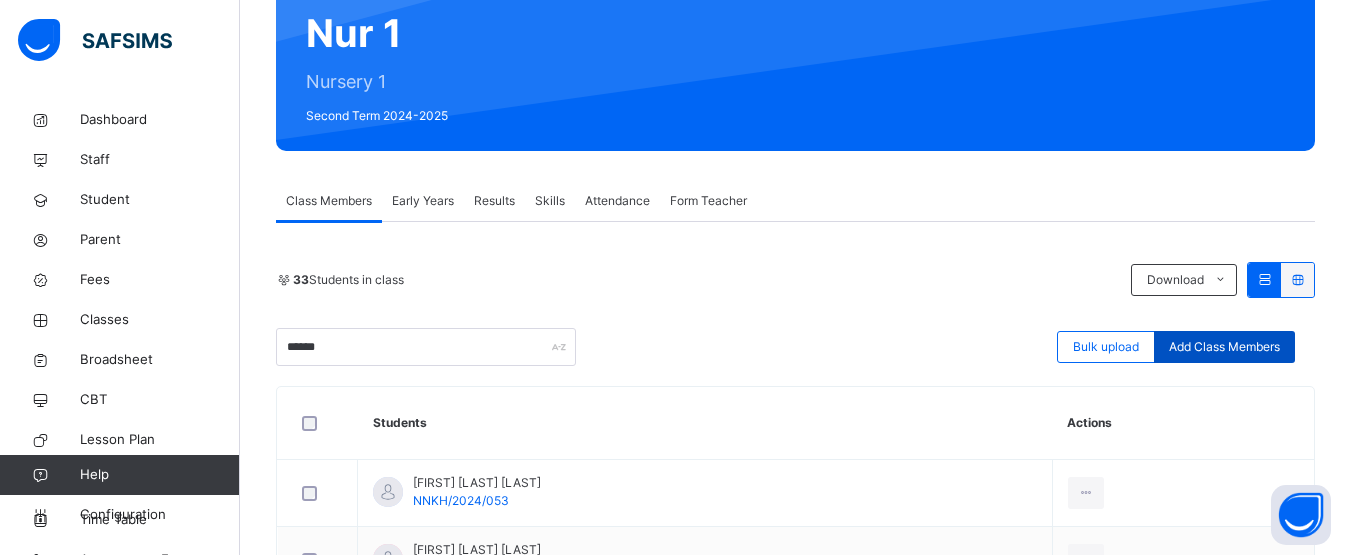 click on "Add Class Members" at bounding box center (1224, 347) 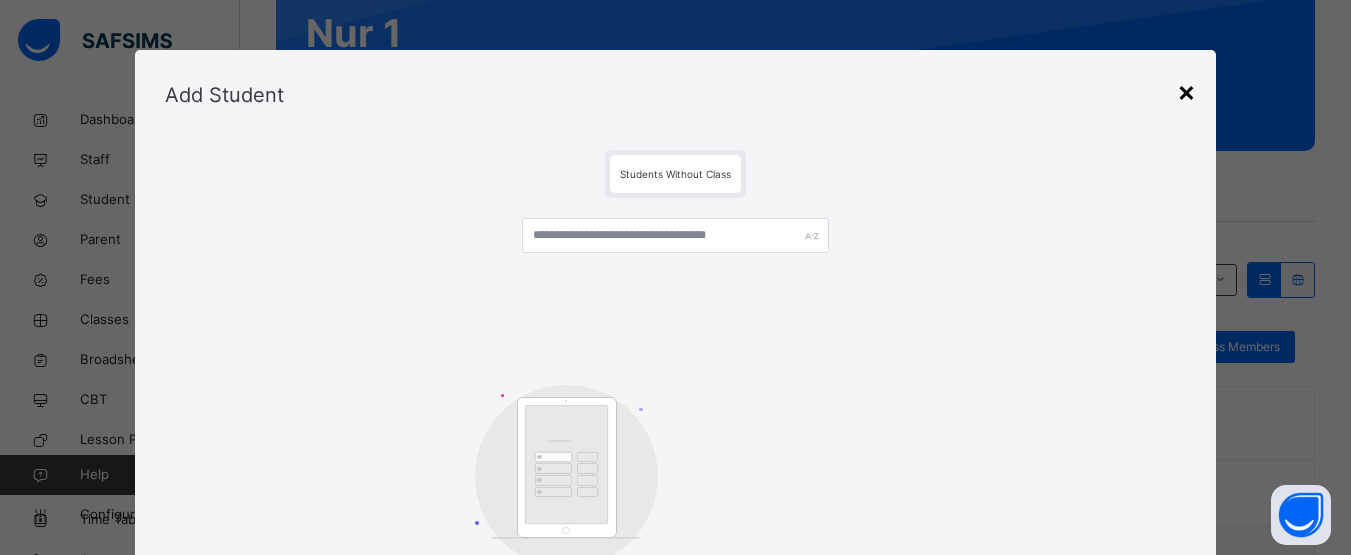 click on "×" at bounding box center (1186, 91) 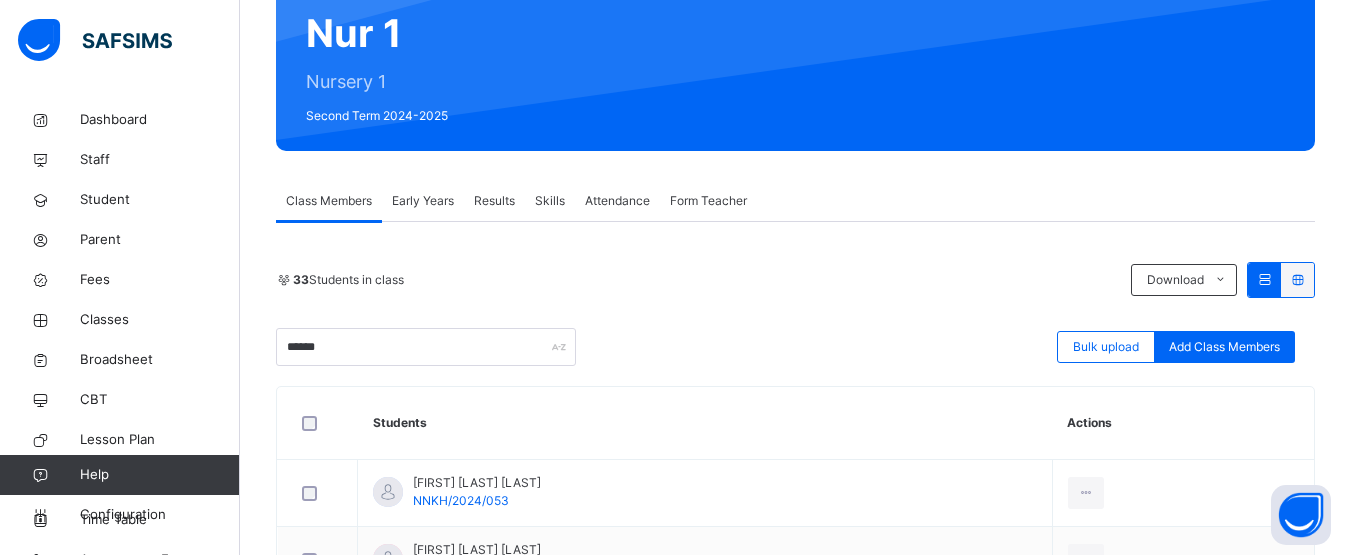 click on "33  Students in class Download Pdf Report Excel Report ****** Bulk upload Add Class Members" at bounding box center (795, 314) 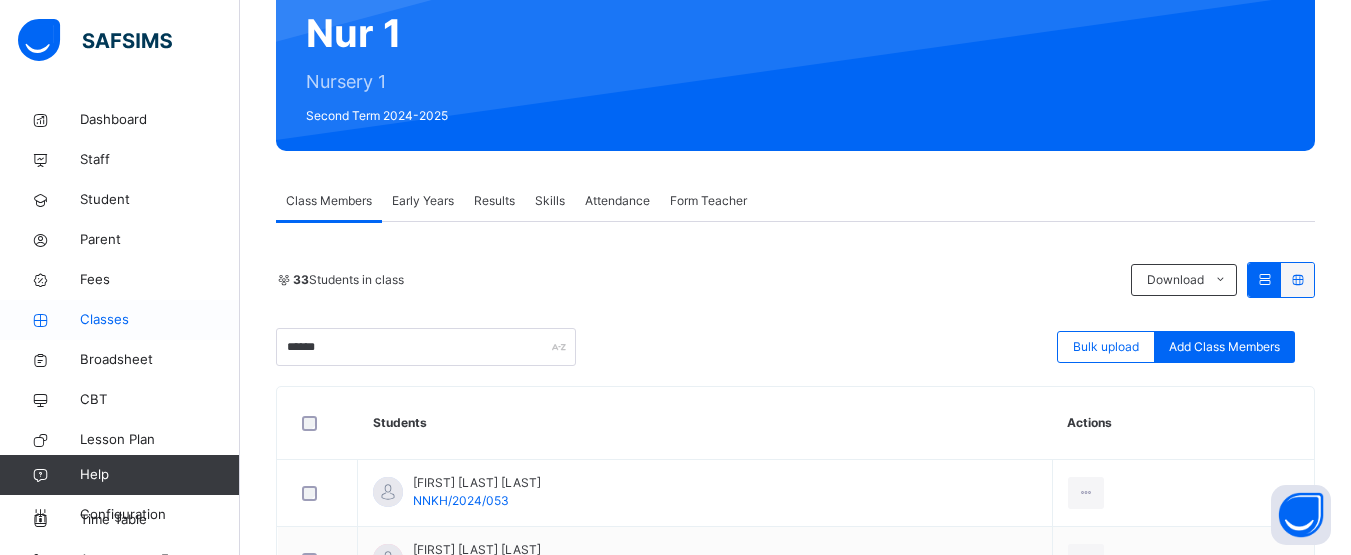 click on "Classes" at bounding box center [160, 320] 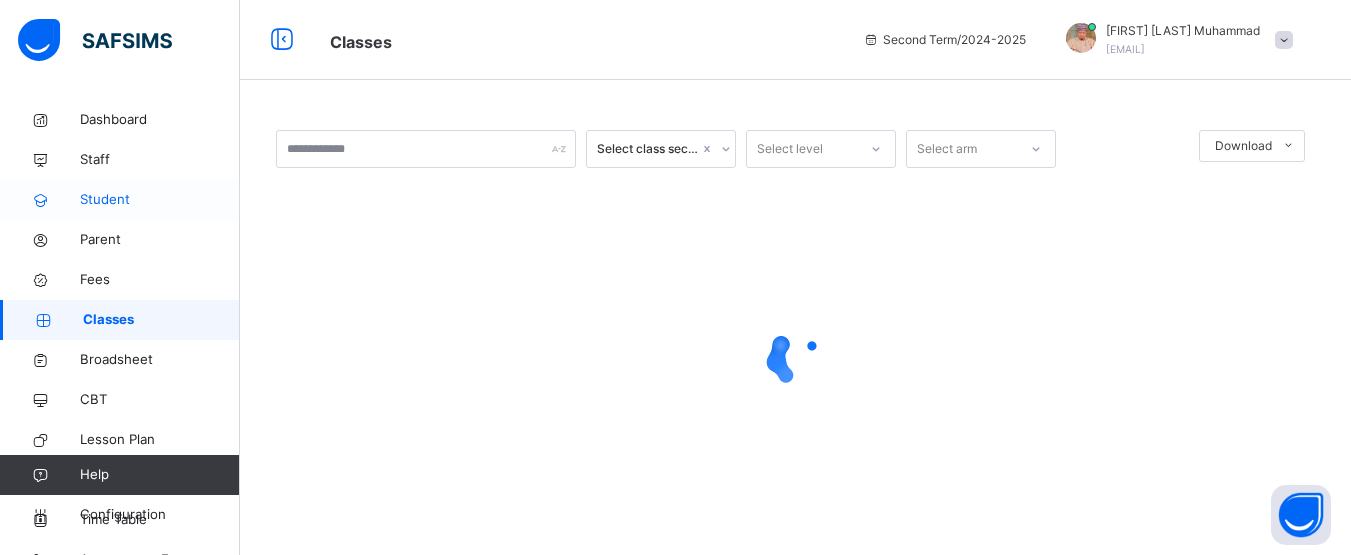 click on "Student" at bounding box center (160, 200) 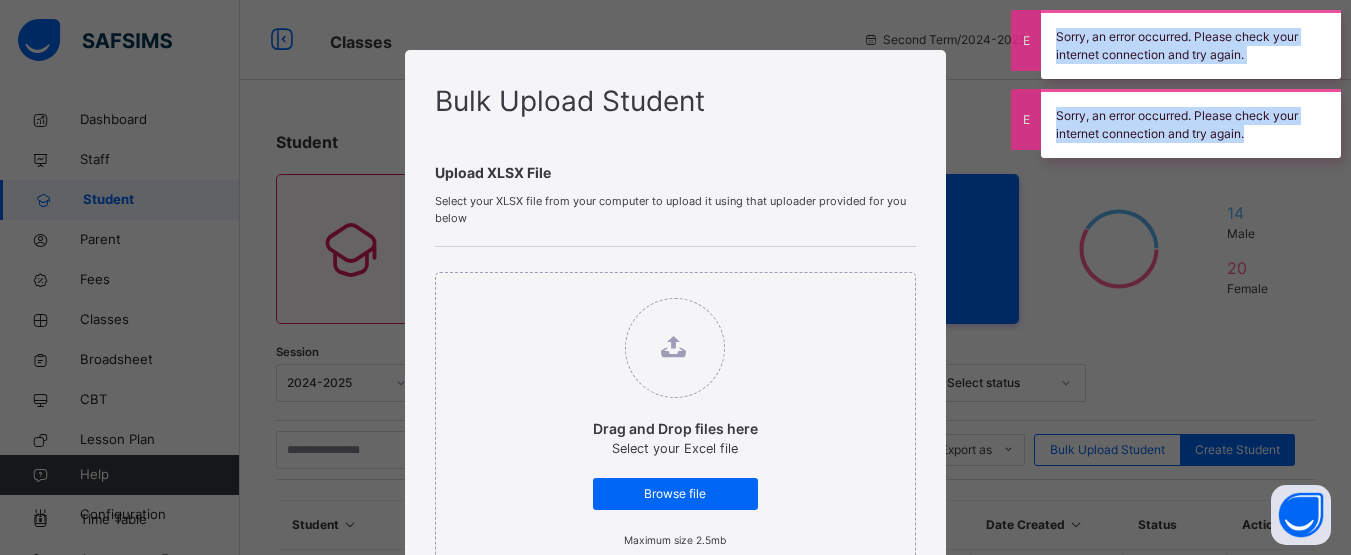 drag, startPoint x: 1344, startPoint y: 165, endPoint x: 1341, endPoint y: 306, distance: 141.0319 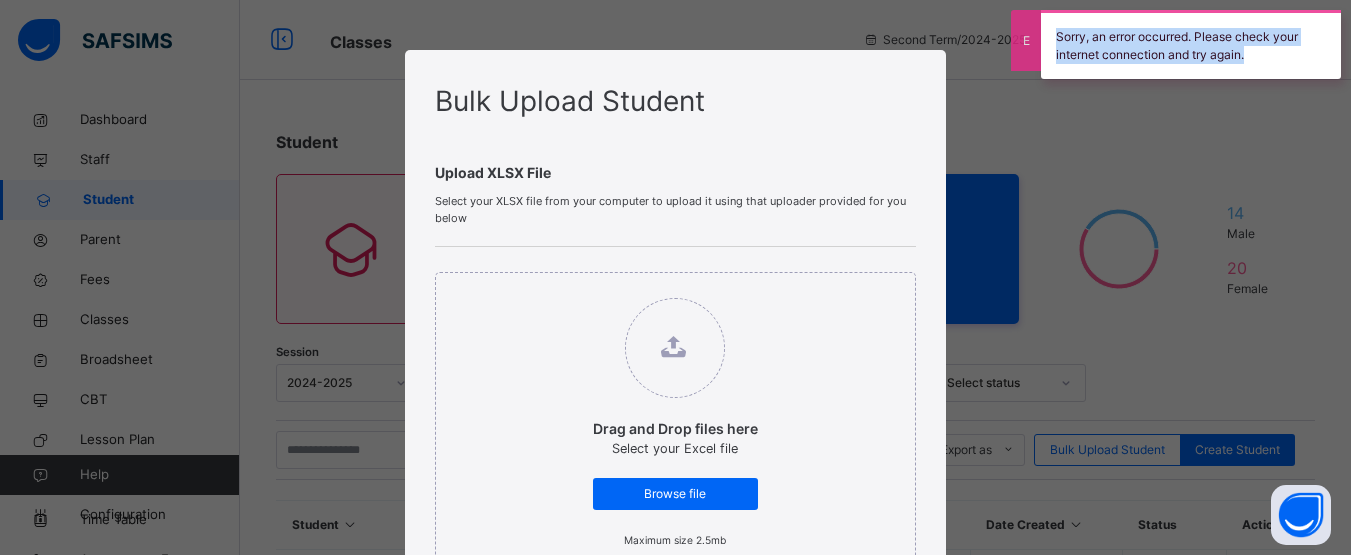 click on "Bulk Upload Student Upload XLSX File   Select your XLSX file from your computer to upload it using that uploader provided for you below   Drag and Drop files here Select your Excel file Browse file Maximum size 2.5mb Select class Select...  ⚠ This action adds all uploaded students to the selected class    Upload Excel File   Download XLSX file   Follow the steps below to download and use the excel file effectively    Step 1:  Click the button below to download the student bulk create excel file   Download XLSX File    Step 2:  Open the file on your computer  Step 3:  Skip sample Data and start filling from the next line  Step 4:  Fill all sections provided in the specified format using the sample provided as a guide, then save  Step 5:  Click on the 'Browse File' button to select the filled template saved on your computer  Step 6:  To add all the students in the file to a particular class, select a class above, else skip to Step 7  Step 7:  Click on the 'Upload Excel File' button to upload" at bounding box center [675, 634] 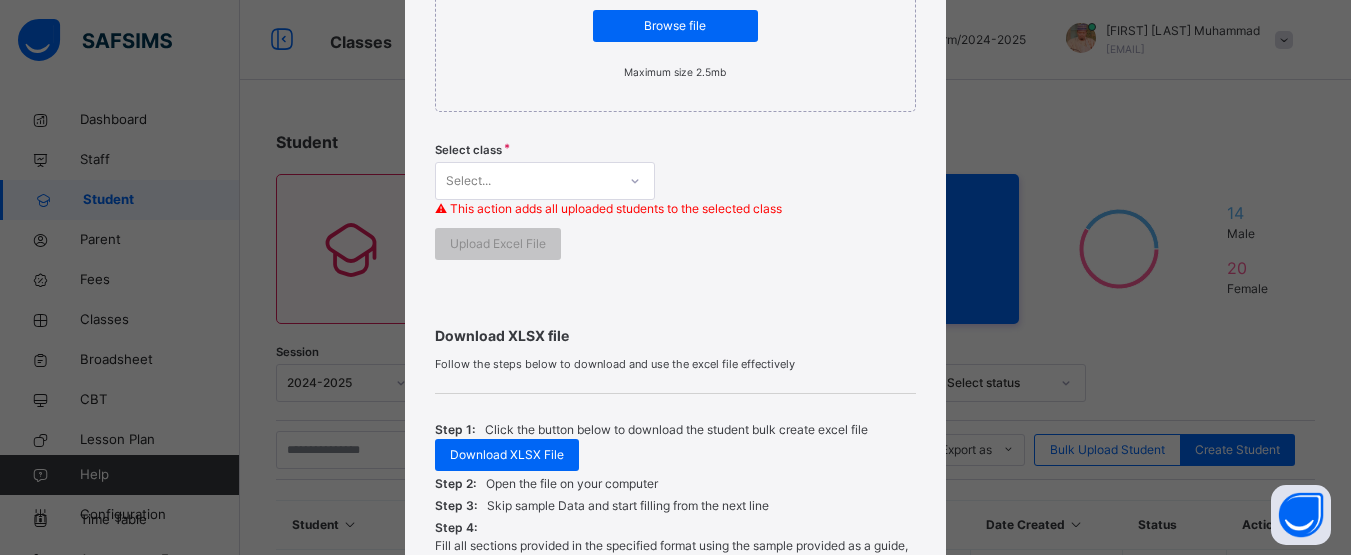 scroll, scrollTop: 480, scrollLeft: 0, axis: vertical 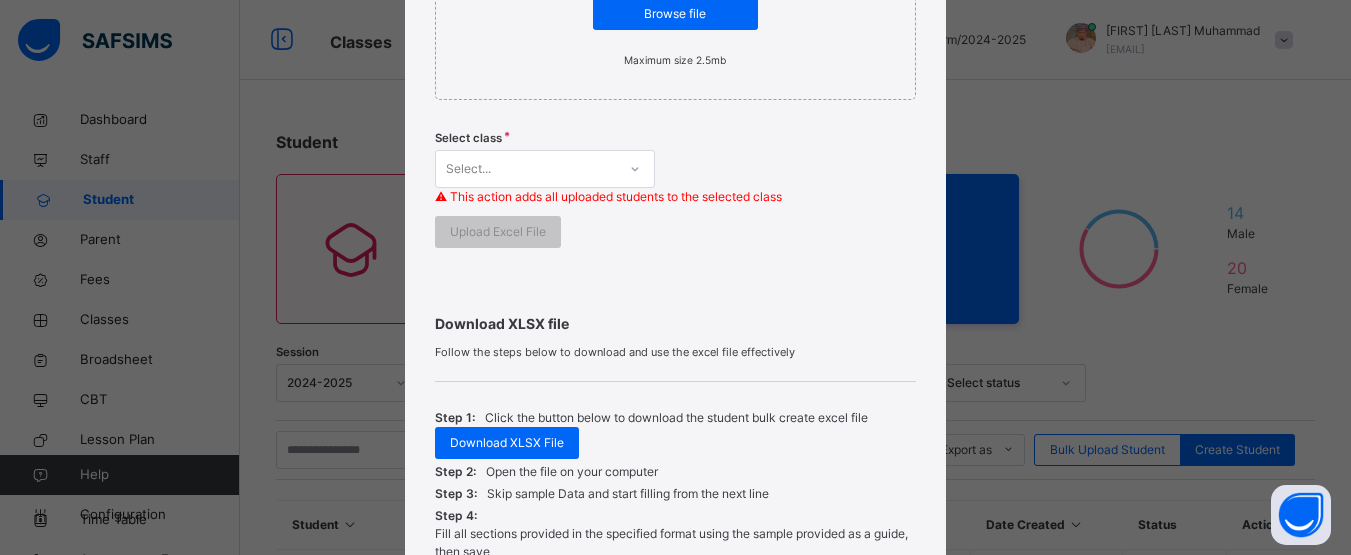 click on "Download XLSX file Follow the steps below to download and use the excel file effectively Step 1: Click the button below to download the student bulk create excel file Download XLSX File Step 2: Open the file on your computer Step 3: Skip sample Data and start filling from the next line Step 4: Fill all sections provided in the specified format using the sample provided as a guide, then save Step 5: Click on the 'Browse File' button to select the filled template saved on your computer Step 6: To add all the students in the file to a particular class, select a class above, else skip to Step 7 Step 7: Click on the 'Upload Excel File' button to upload" at bounding box center (675, 490) 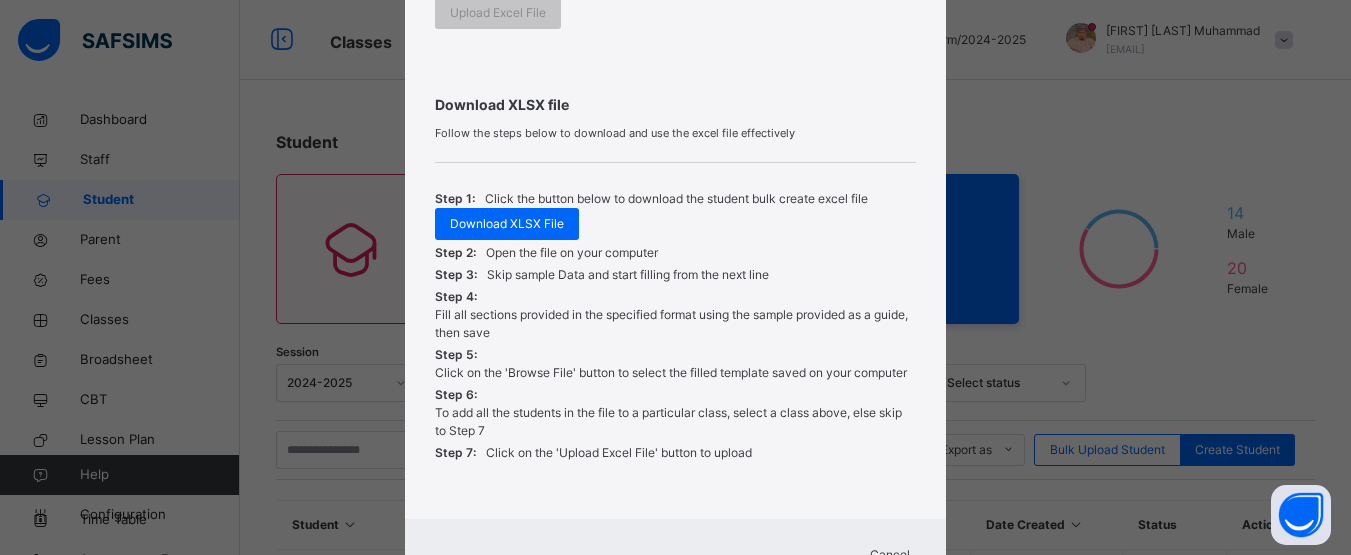 scroll, scrollTop: 782, scrollLeft: 0, axis: vertical 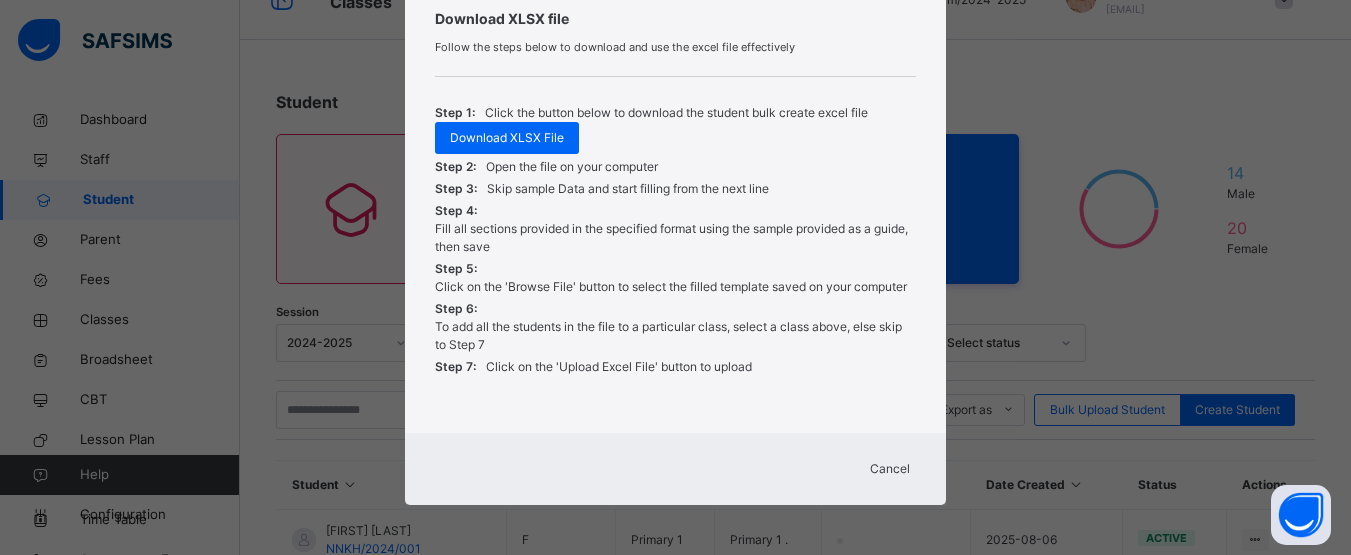 click on "Cancel" at bounding box center (890, 469) 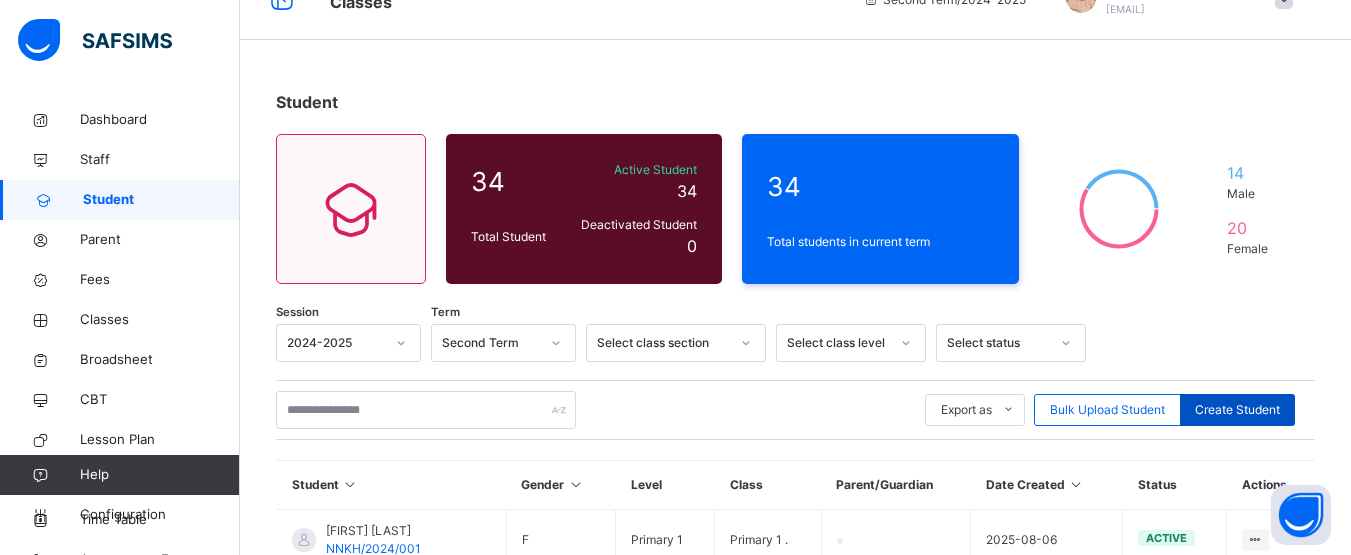 click on "Create Student" at bounding box center (1237, 410) 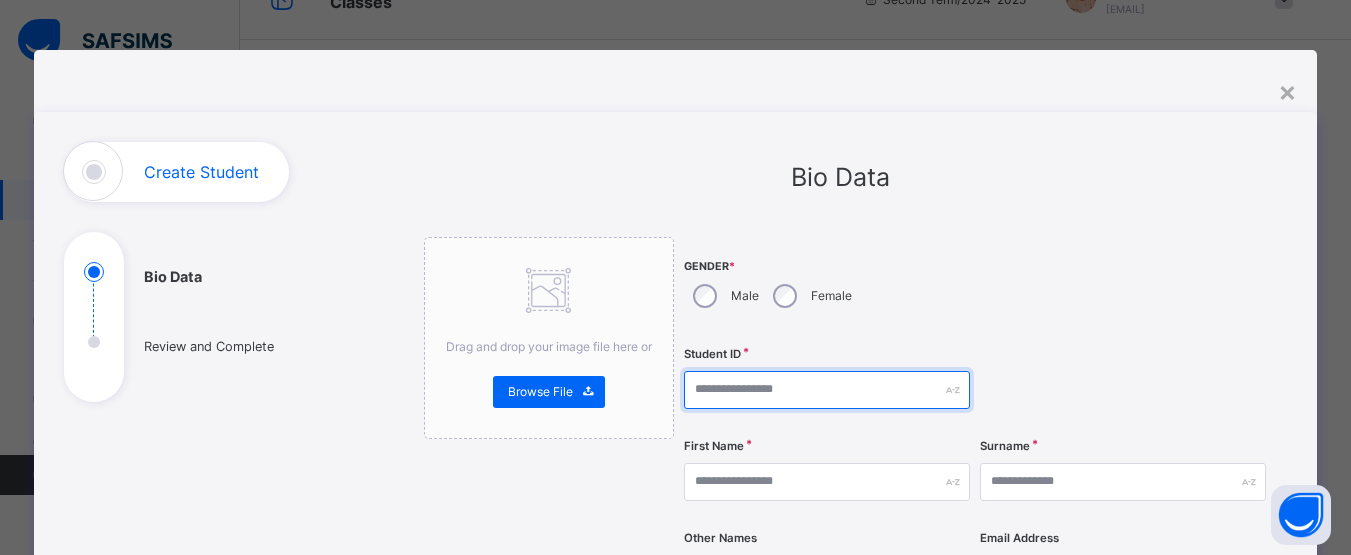 click at bounding box center [827, 390] 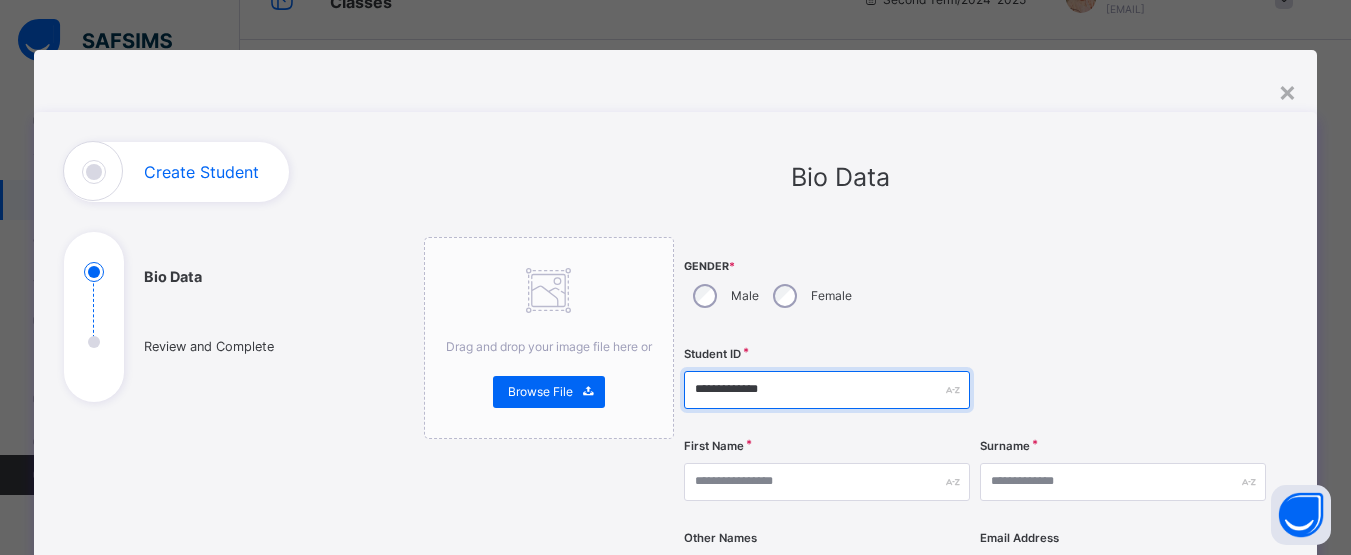 type on "**********" 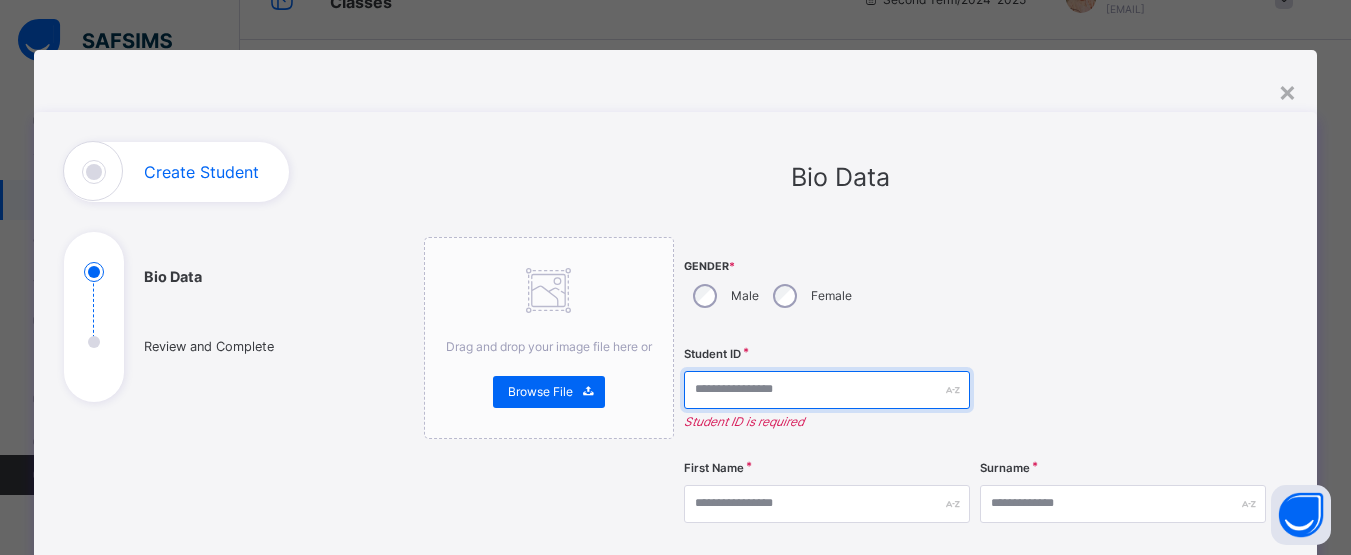 paste on "**********" 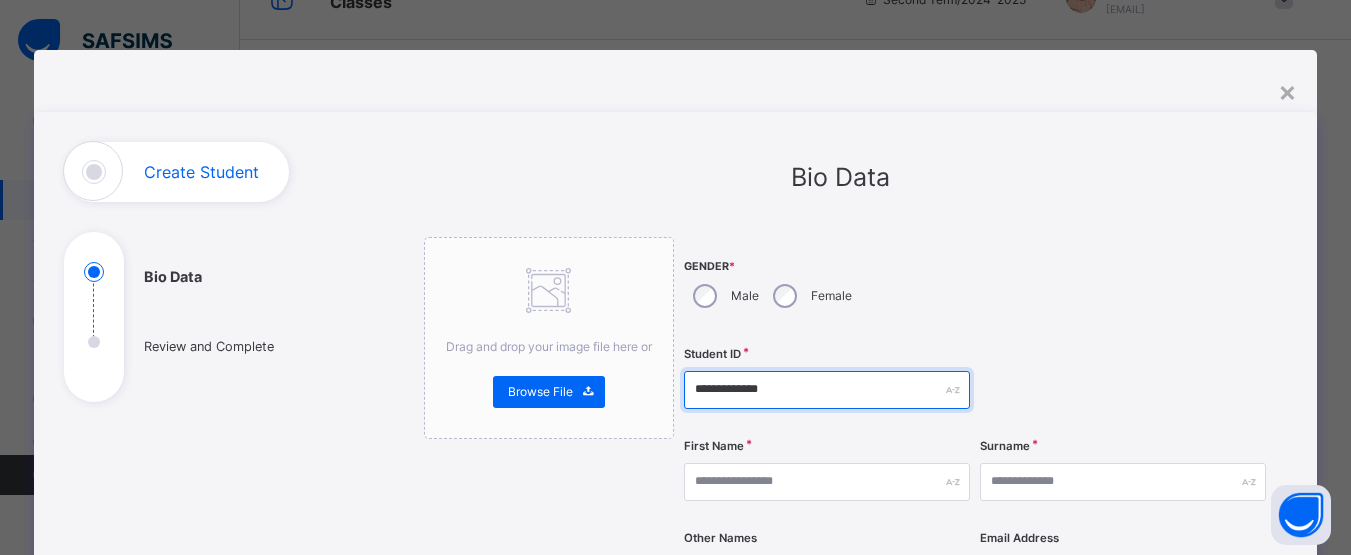 type on "**********" 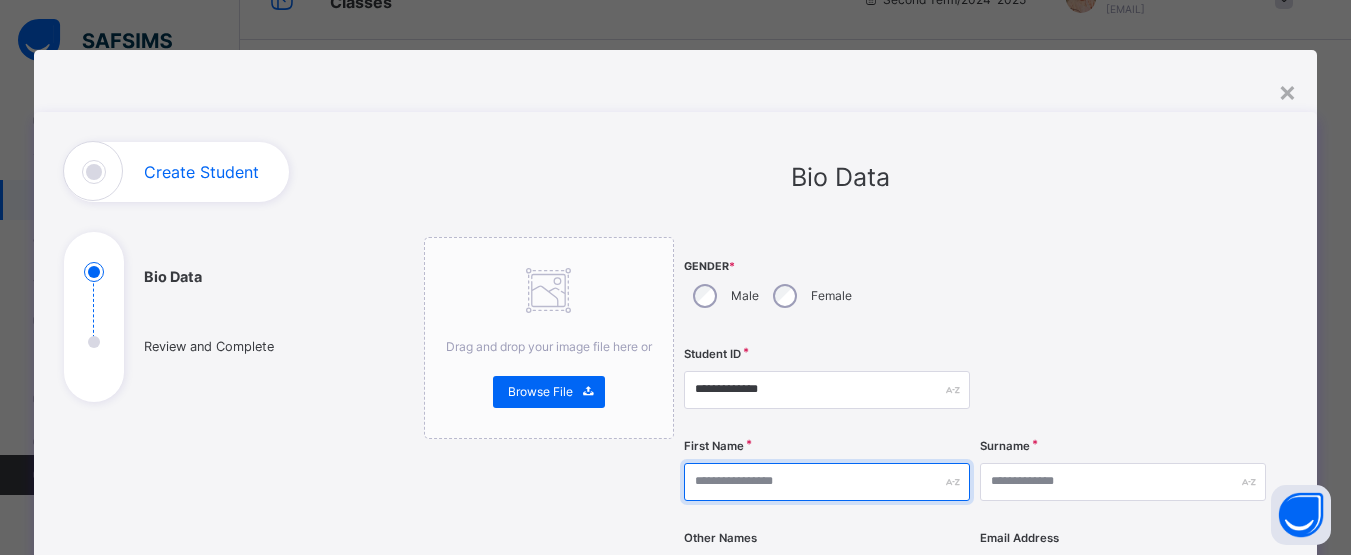 click at bounding box center [827, 482] 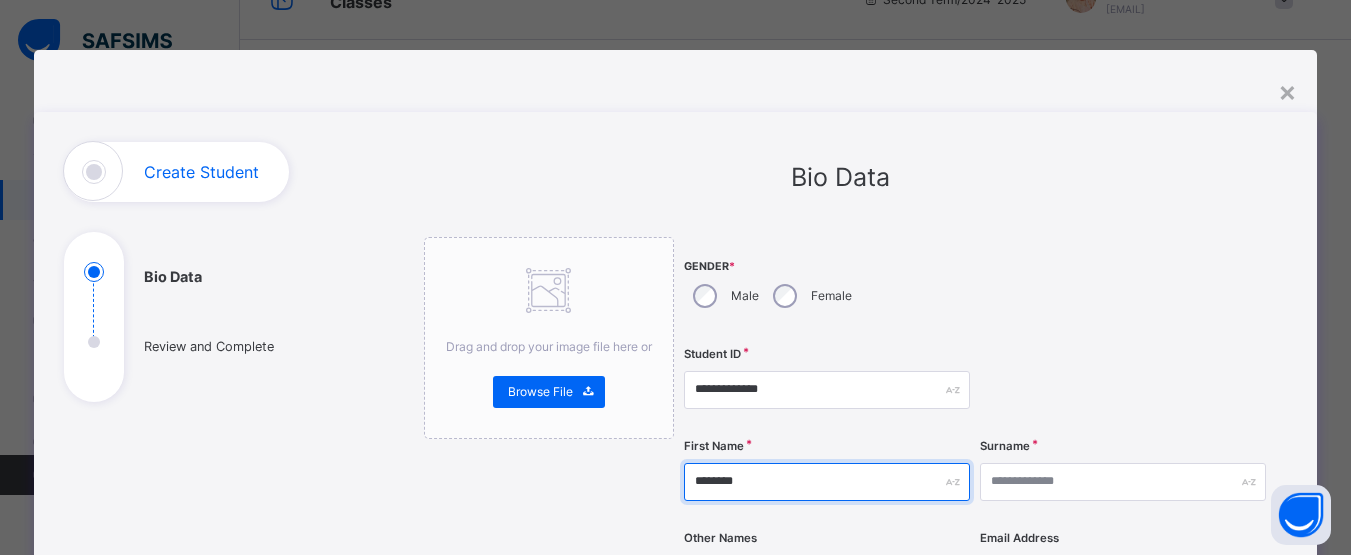 type on "********" 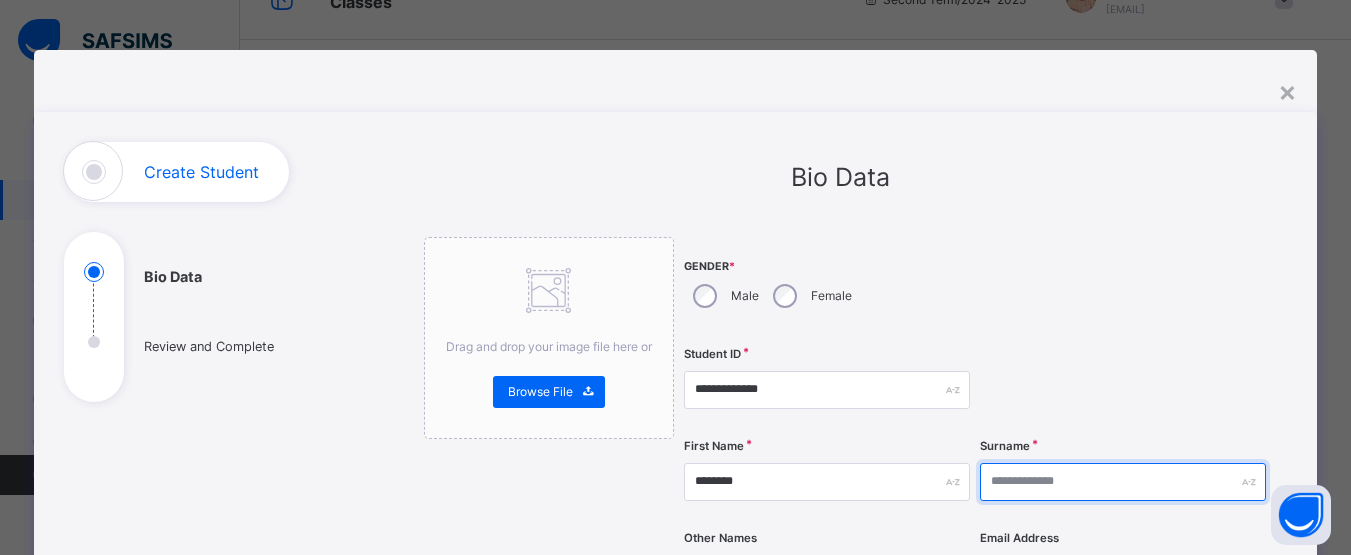 click at bounding box center [1123, 482] 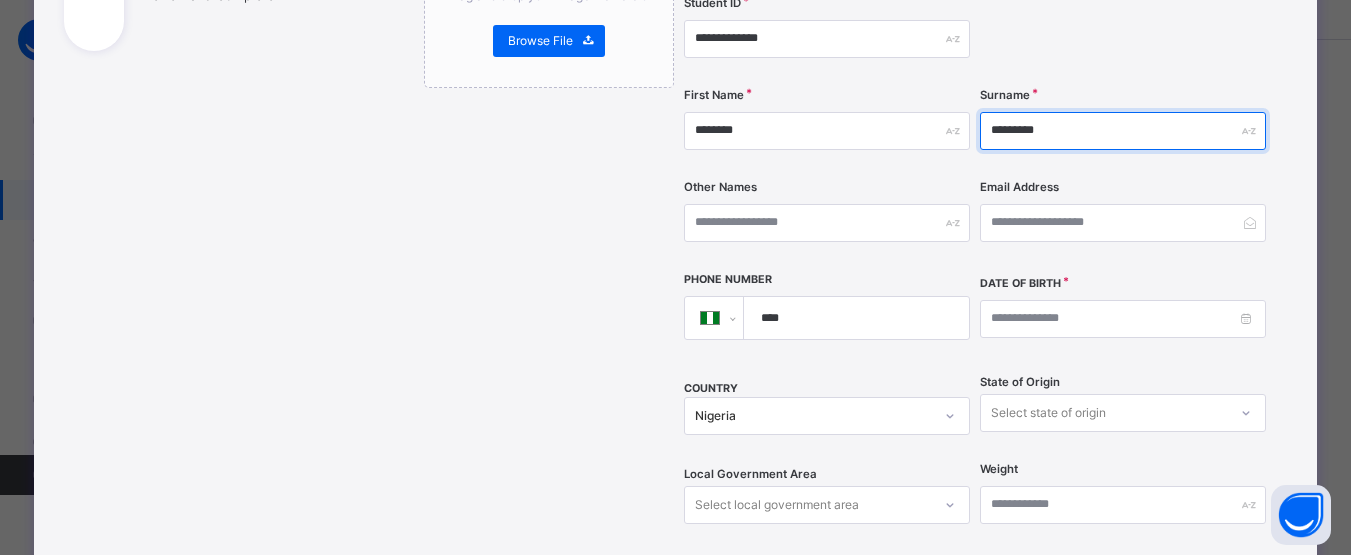 scroll, scrollTop: 362, scrollLeft: 0, axis: vertical 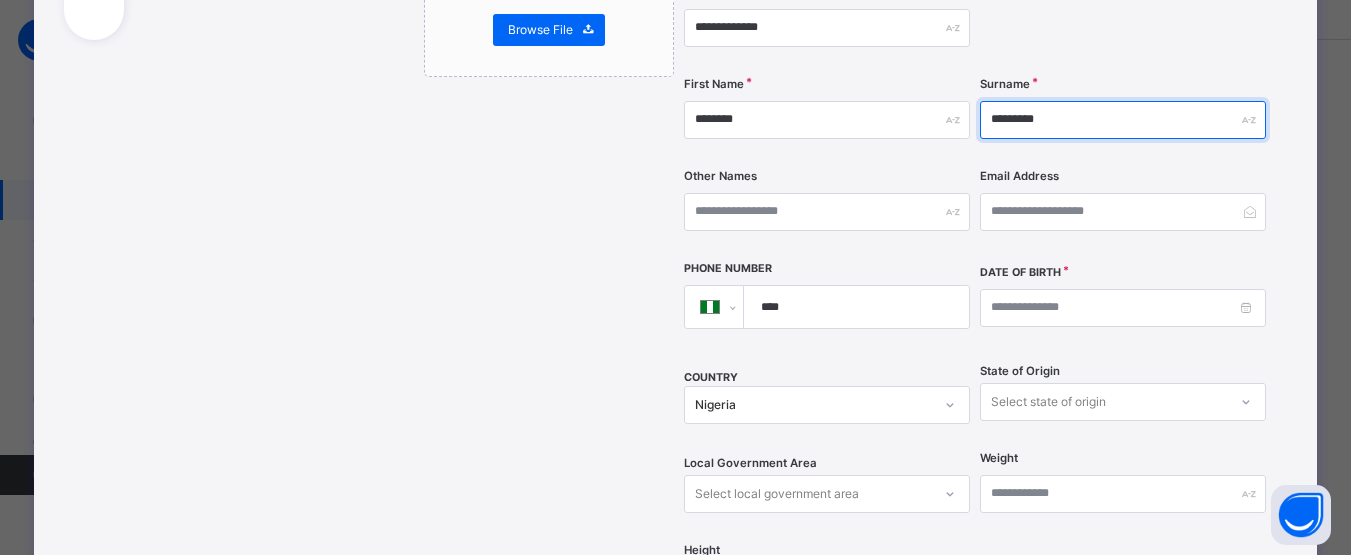 type on "*********" 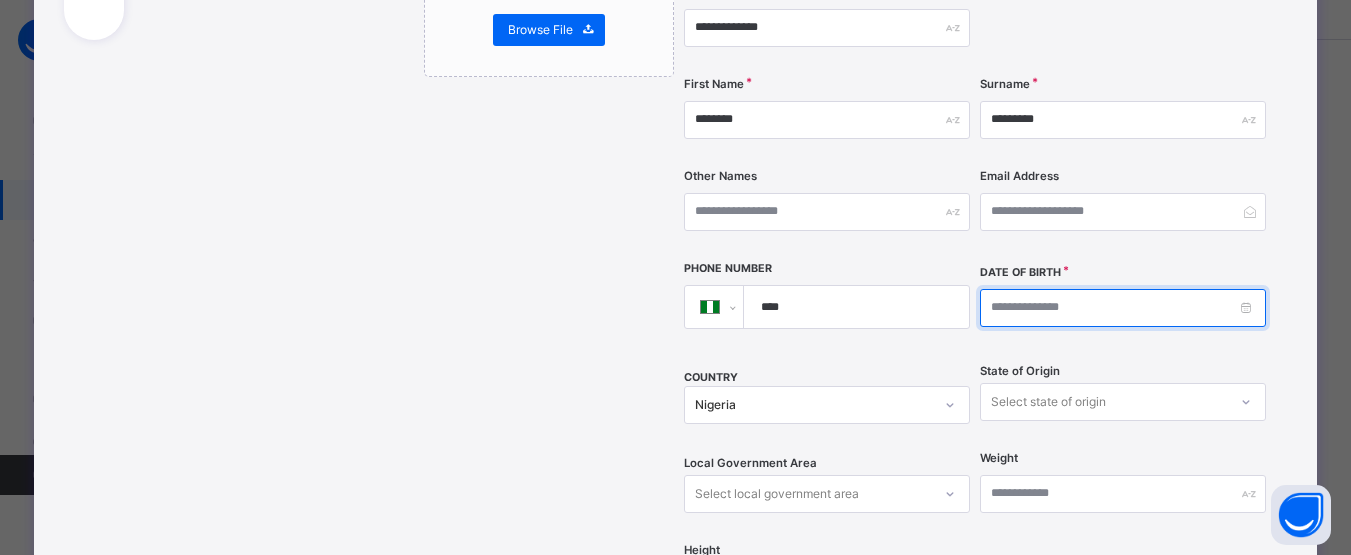 click at bounding box center [1123, 308] 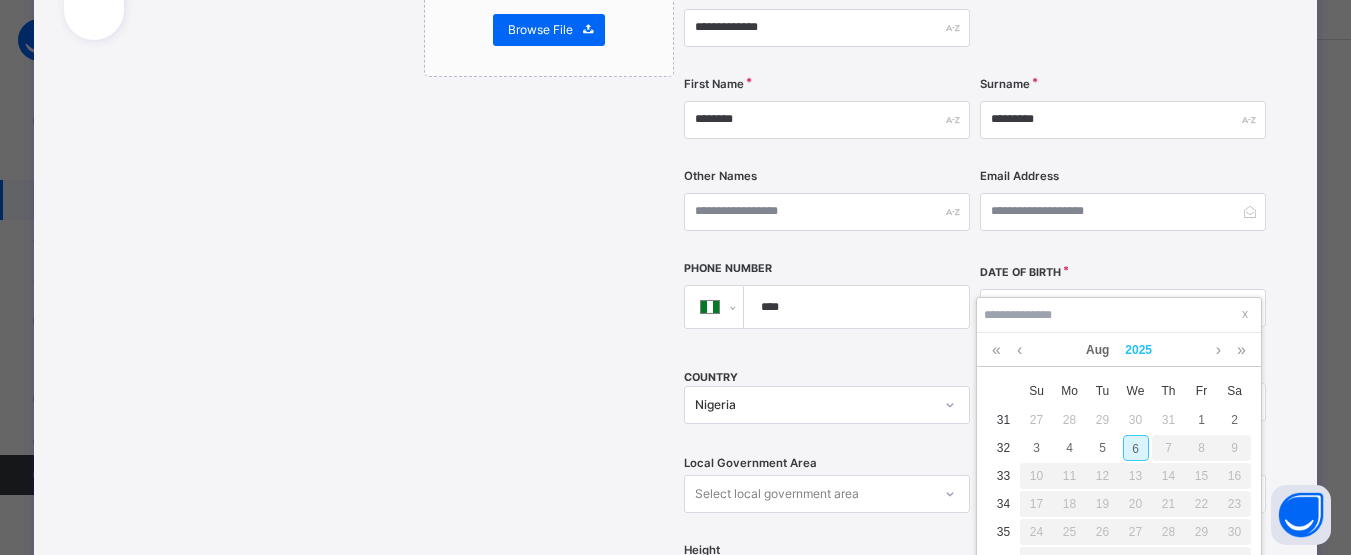 click on "2025" at bounding box center (1138, 350) 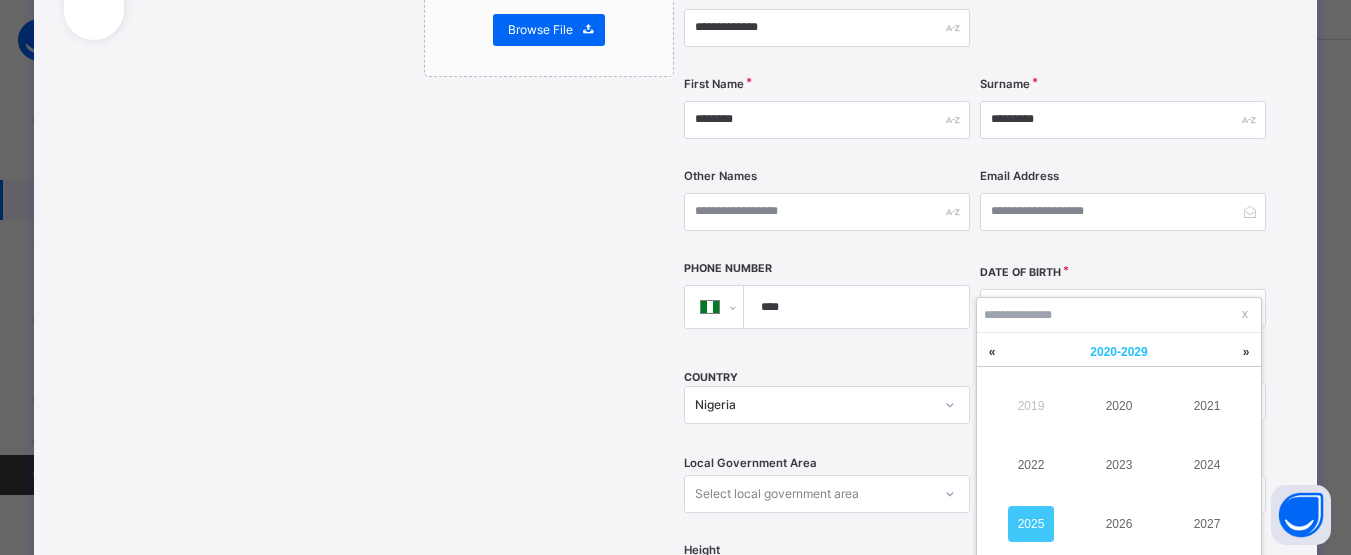 click on "2020 - 2029" at bounding box center (1118, 352) 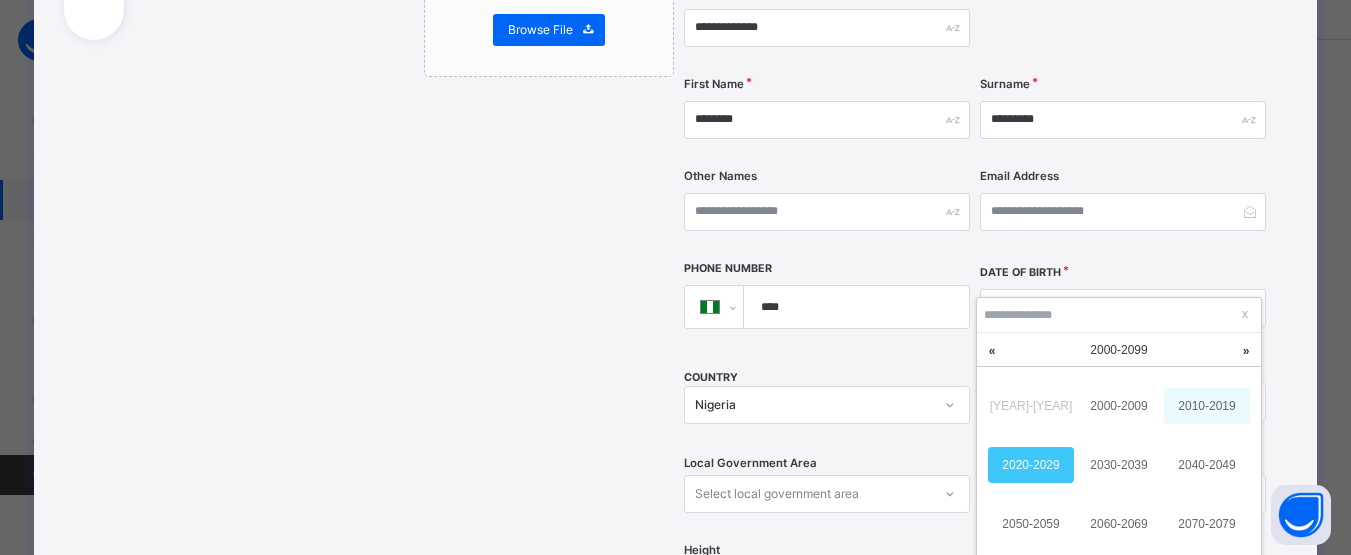 click on "2010-2019" at bounding box center [1207, 406] 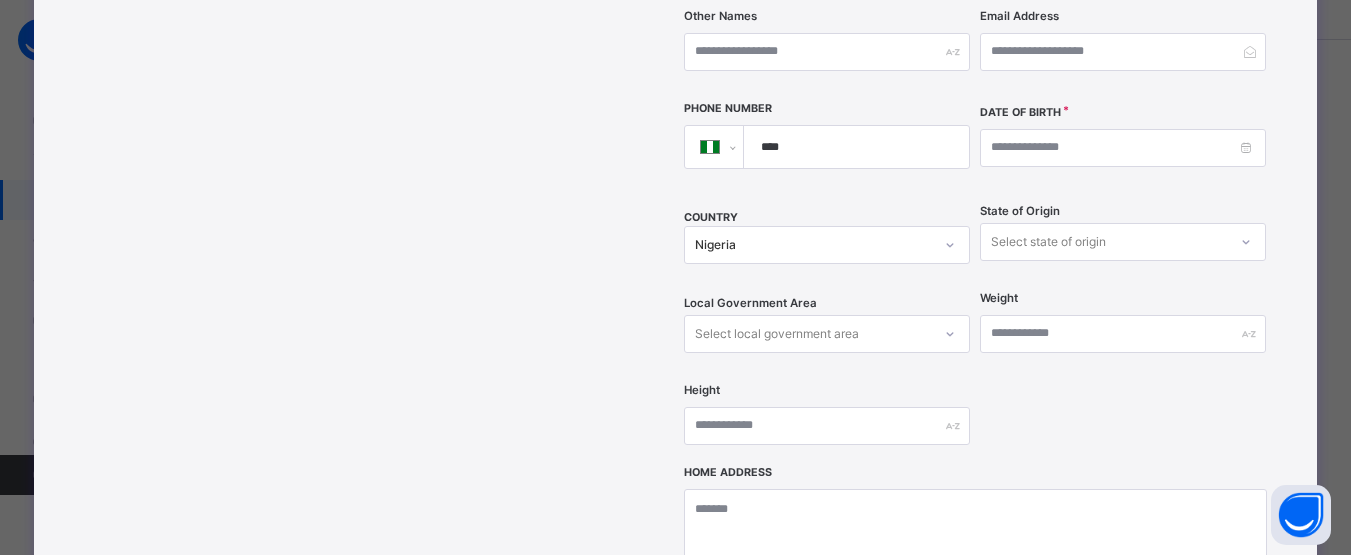 scroll, scrollTop: 525, scrollLeft: 0, axis: vertical 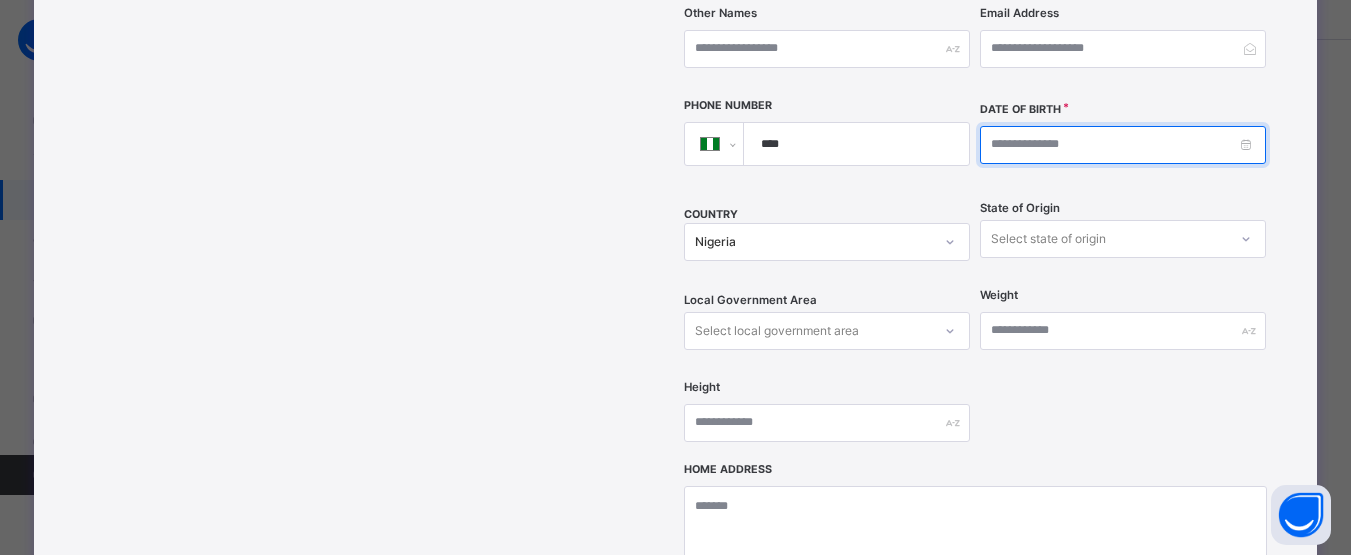 click at bounding box center [1123, 145] 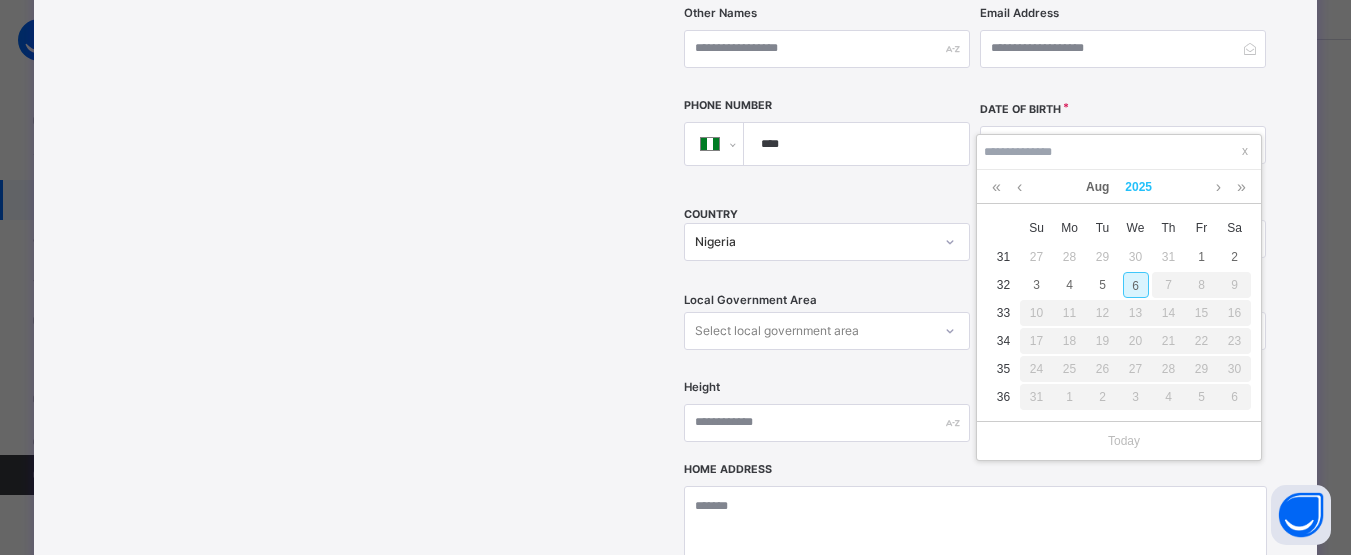 click on "2025" at bounding box center (1138, 187) 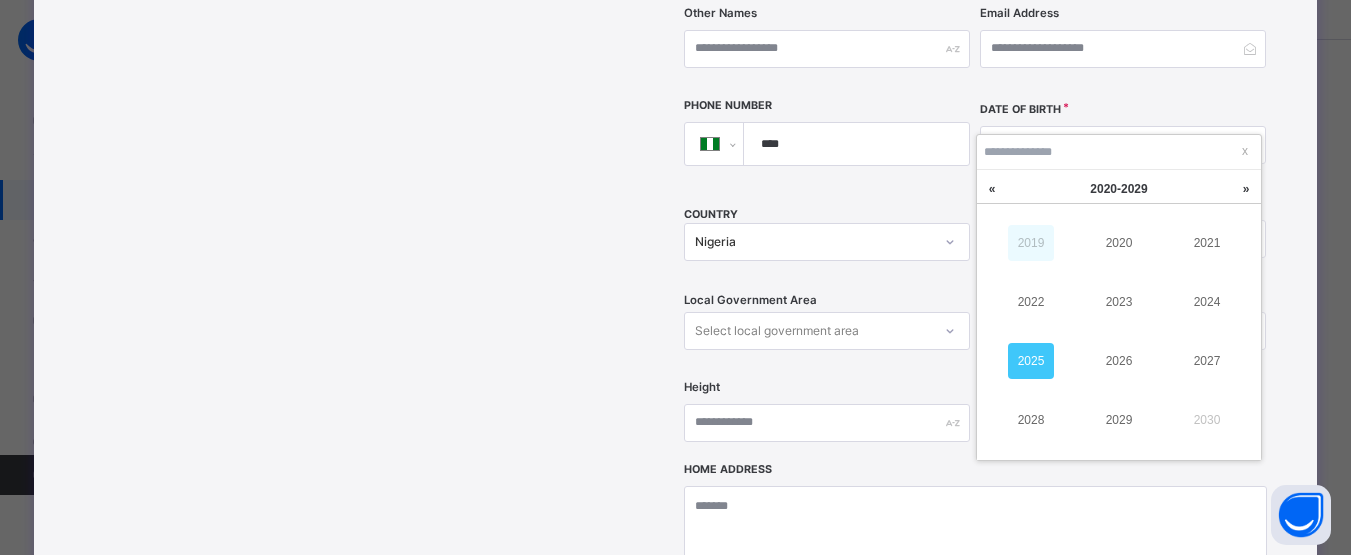 click on "2019" at bounding box center (1031, 243) 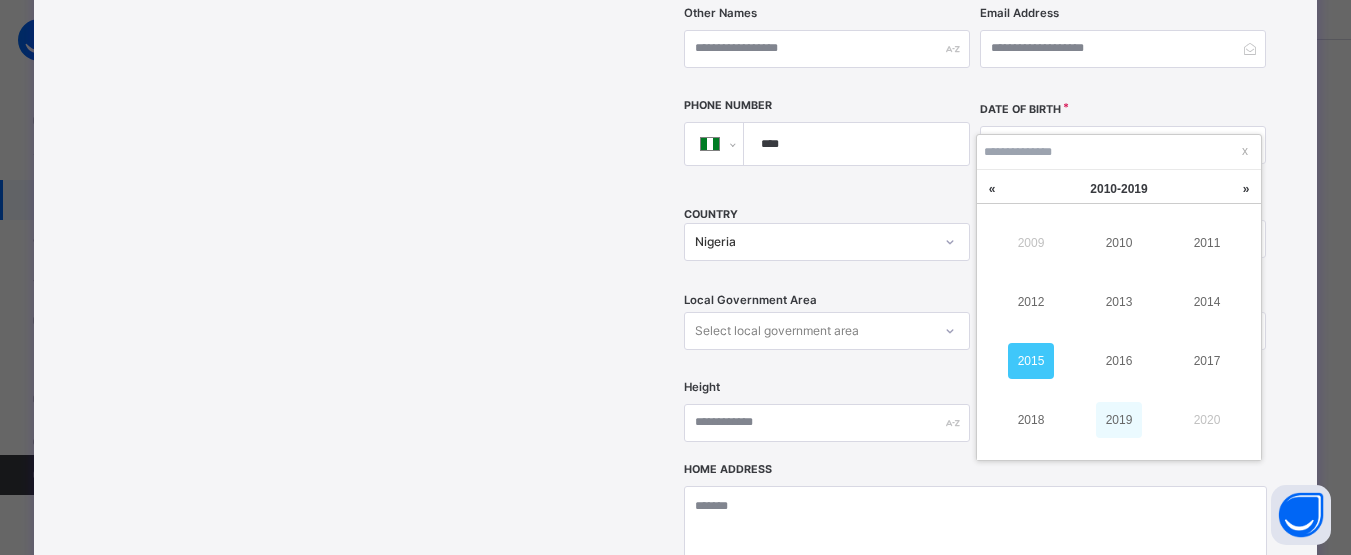 click on "2019" at bounding box center (1119, 420) 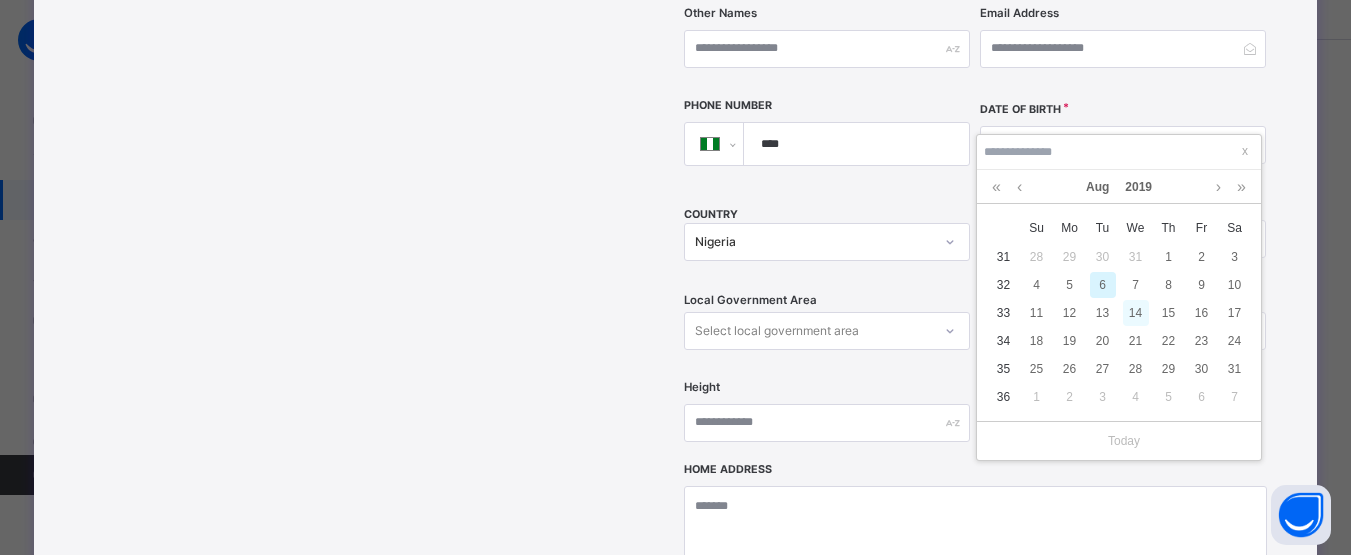 click on "14" at bounding box center [1136, 313] 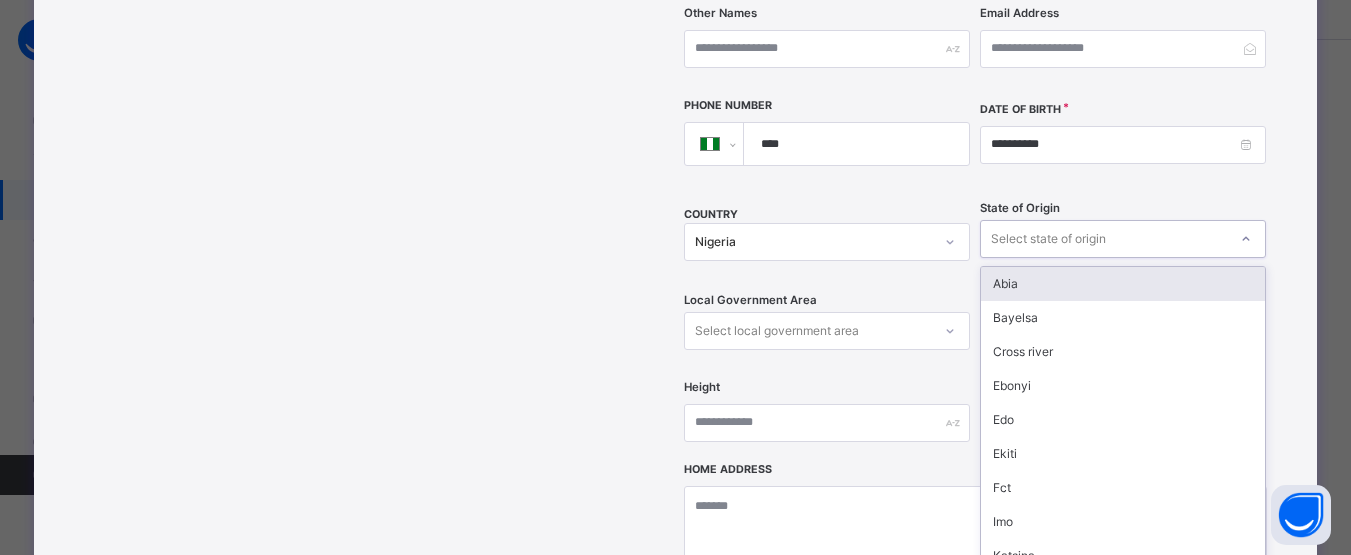 click on "State of Origin option Abia focused, 1 of 37. 37 results available. Use Up and Down to choose options, press Enter to select the currently focused option, press Escape to exit the menu, press Tab to select the option and exit the menu. Select state of origin Abia Bayelsa Cross river Ebonyi Edo Ekiti Fct Imo Katsina Kwara Ogun Osun Oyo Sokoto Gombe Jigawa Nassarawa Ondo Zamfara Akwa ibom Anambra Kebbi Kaduna Kano Adamawa Enugu Lagos Bauchi Benue Borno Delta Kogi Niger Plateau Rivers Taraba Yobe" at bounding box center (1123, 239) 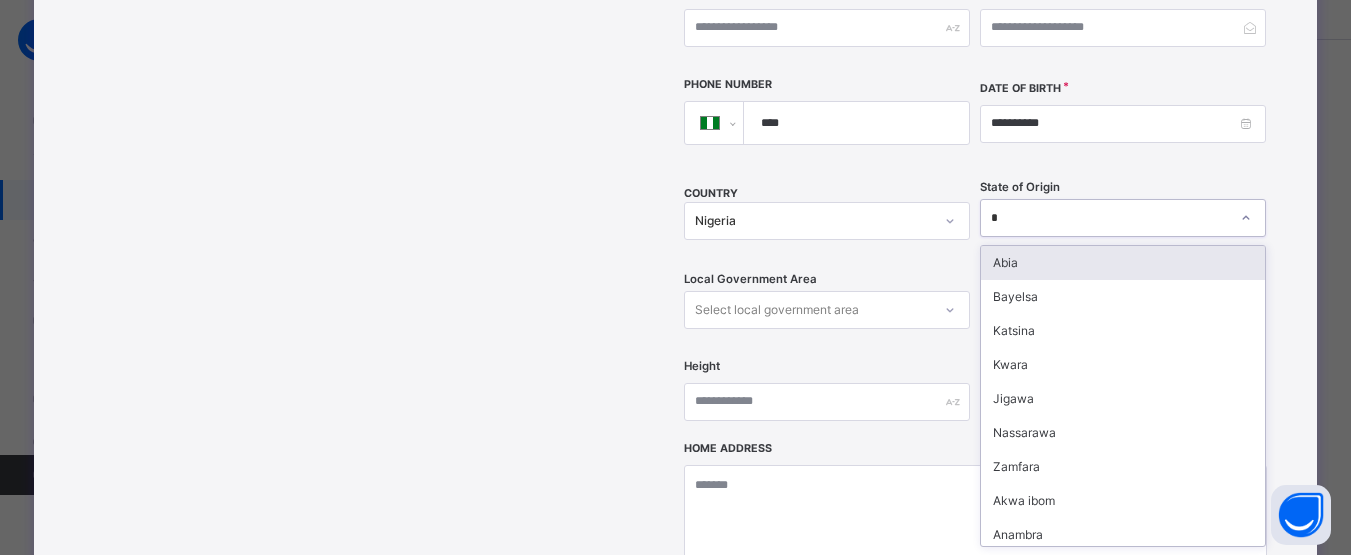 type on "**" 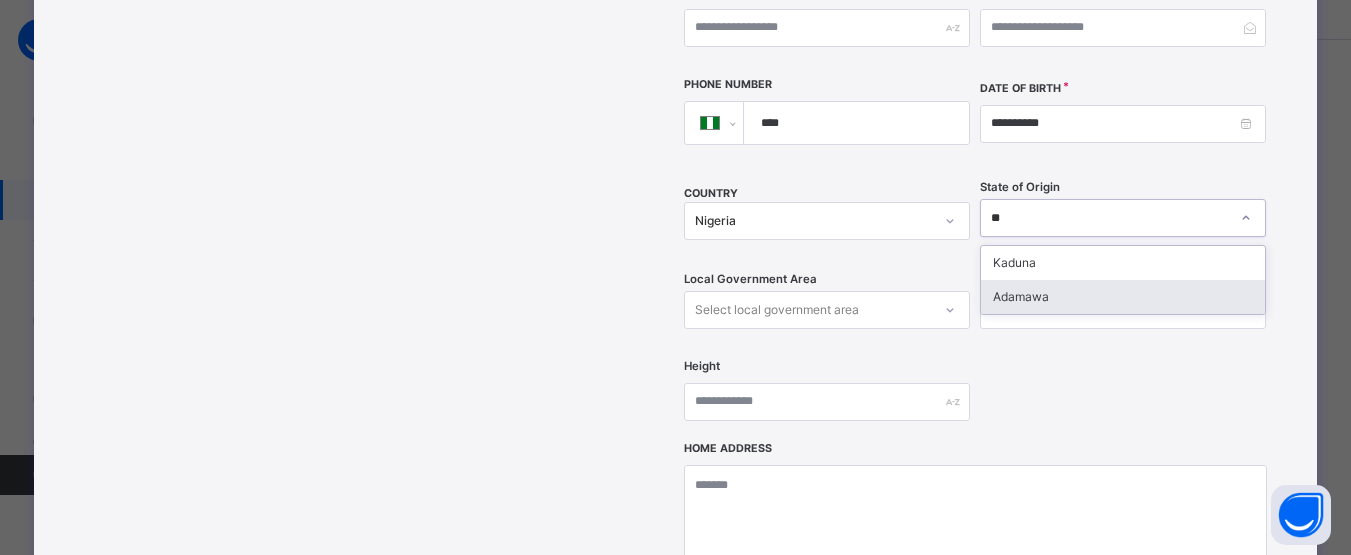 click on "Adamawa" at bounding box center (1123, 297) 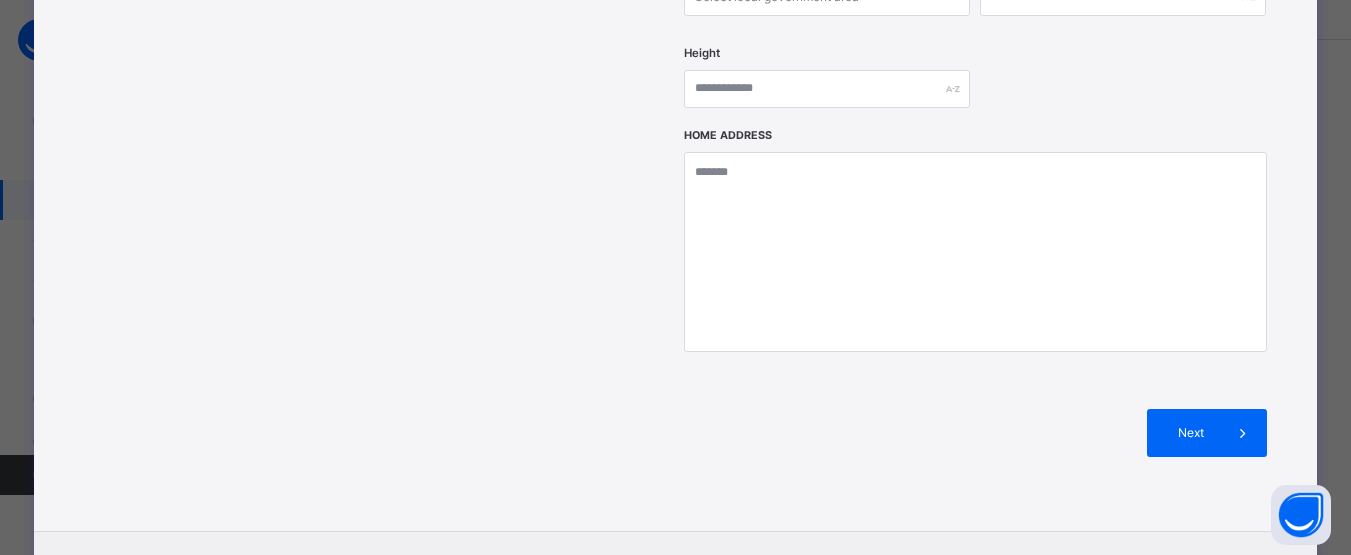 scroll, scrollTop: 870, scrollLeft: 0, axis: vertical 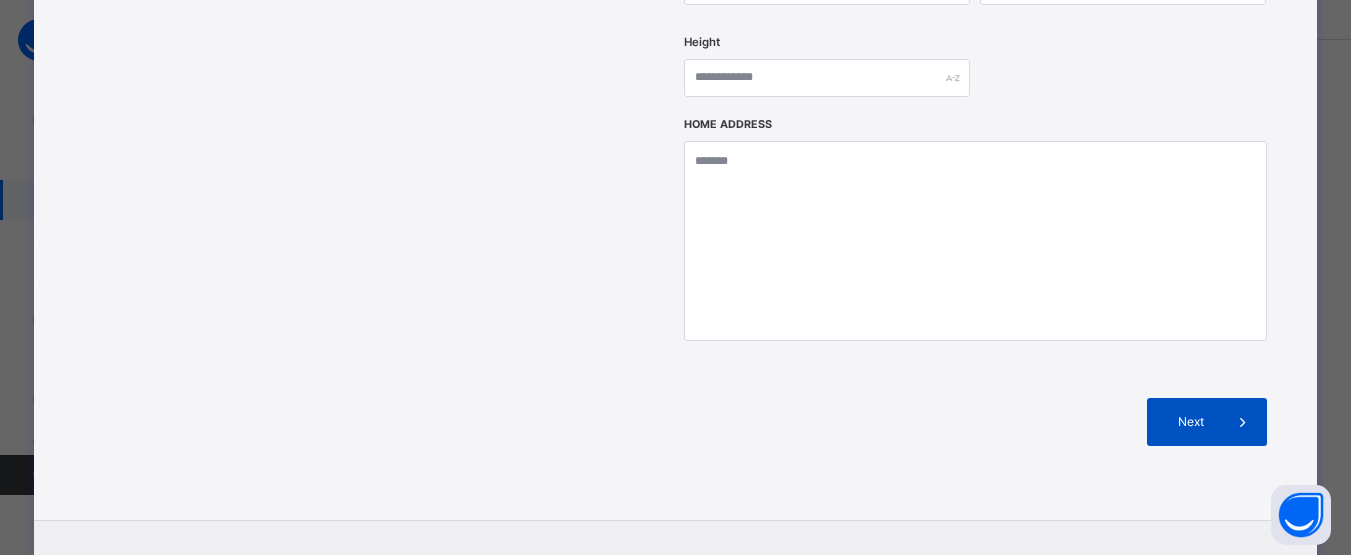 click on "Next" at bounding box center (1207, 422) 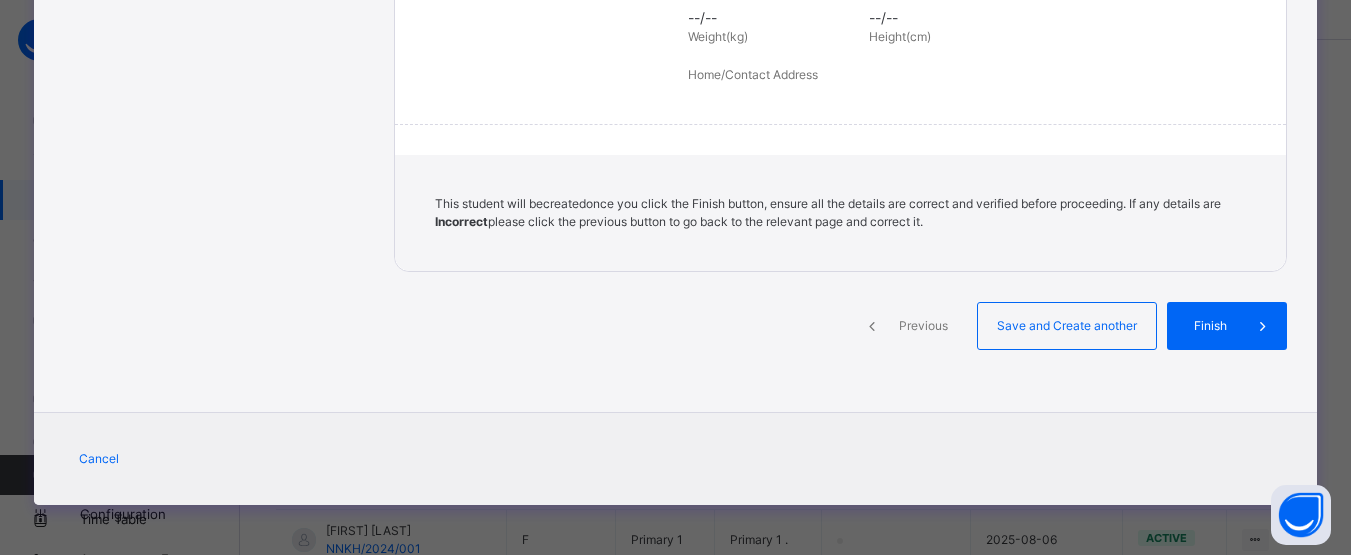 scroll, scrollTop: 524, scrollLeft: 0, axis: vertical 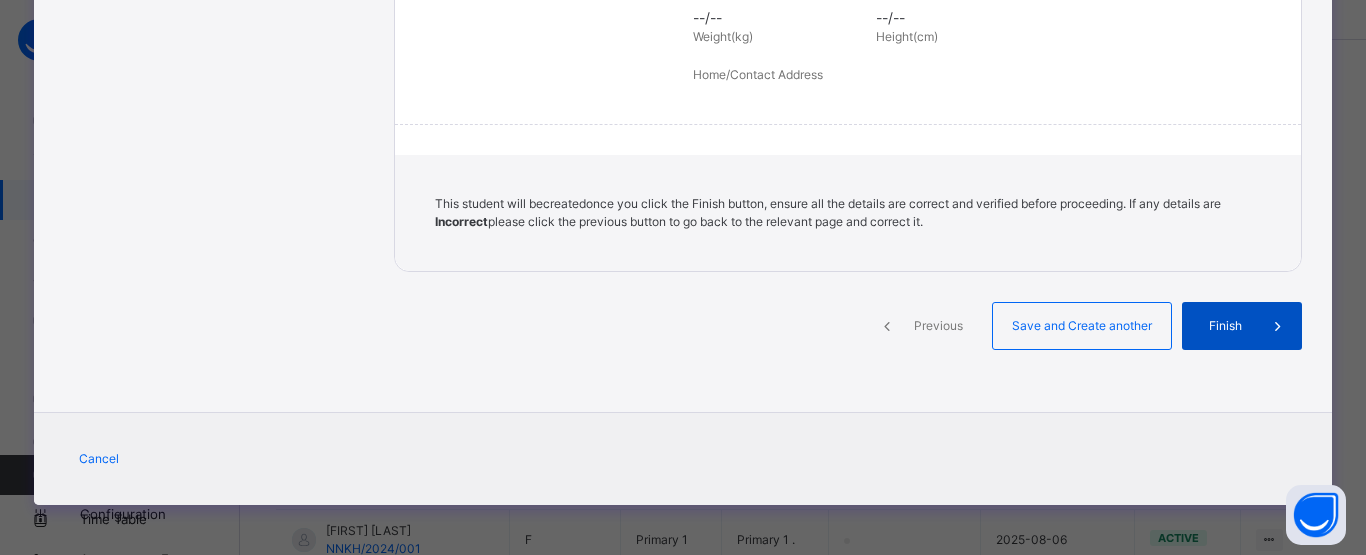 click at bounding box center [1278, 326] 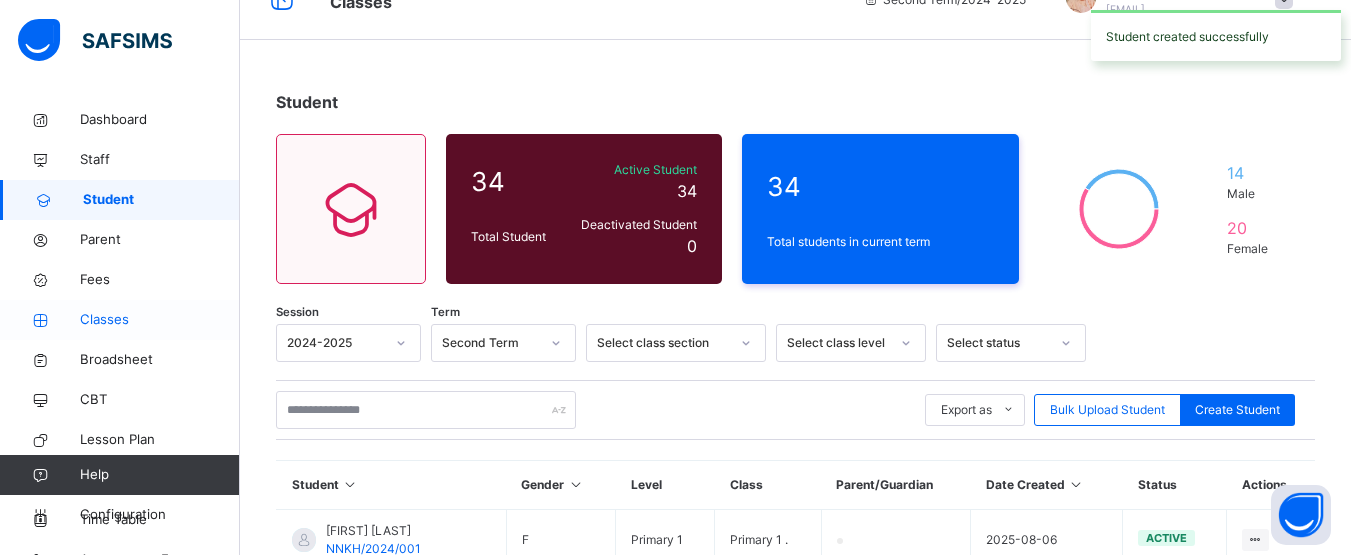 click on "Classes" at bounding box center [160, 320] 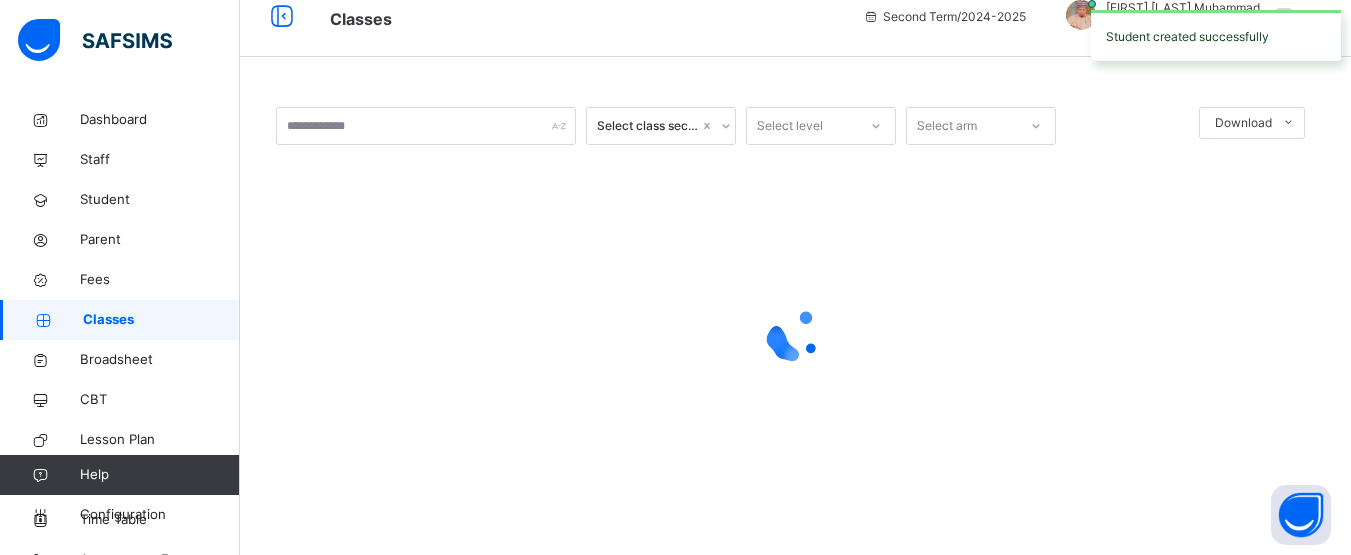 scroll, scrollTop: 0, scrollLeft: 0, axis: both 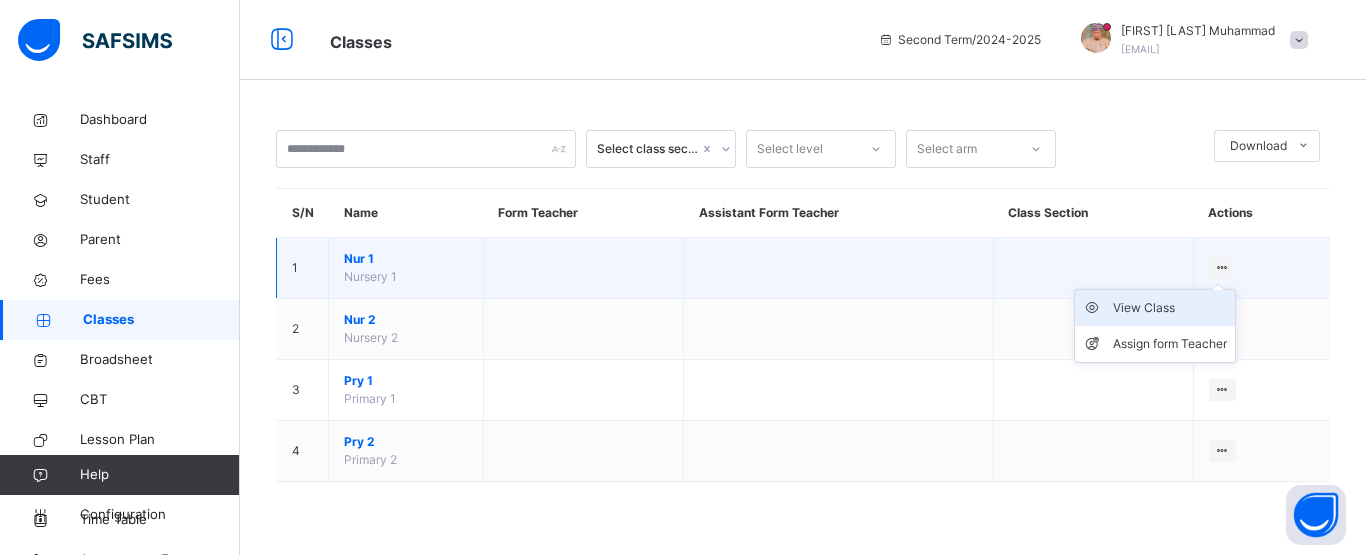 click on "View Class" at bounding box center (1155, 308) 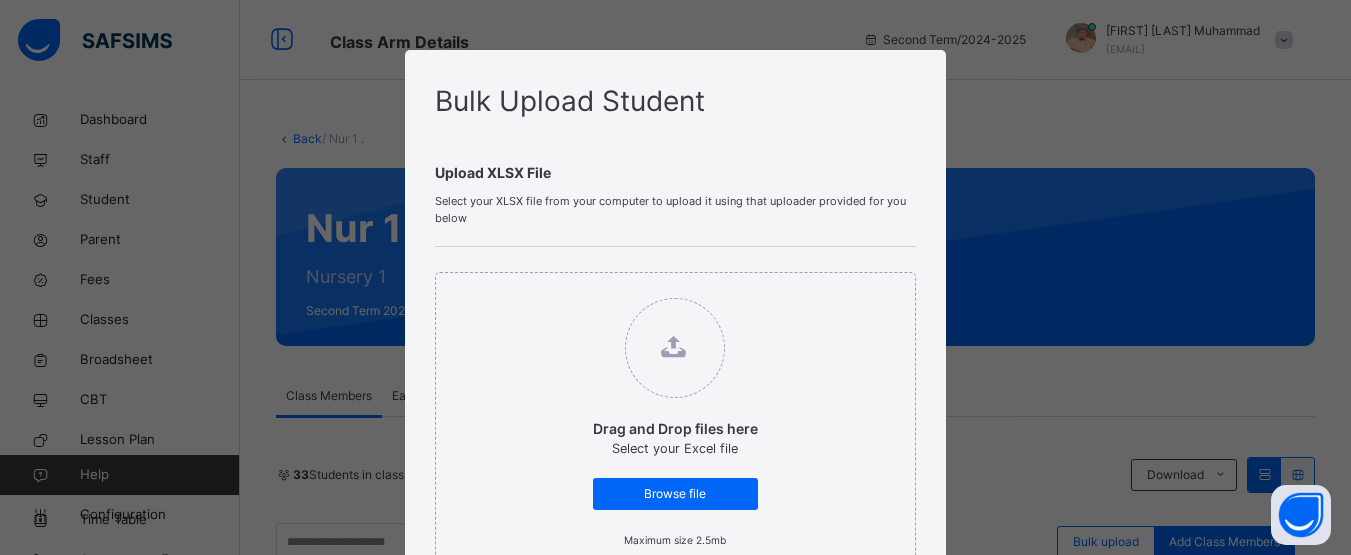 scroll, scrollTop: 631, scrollLeft: 0, axis: vertical 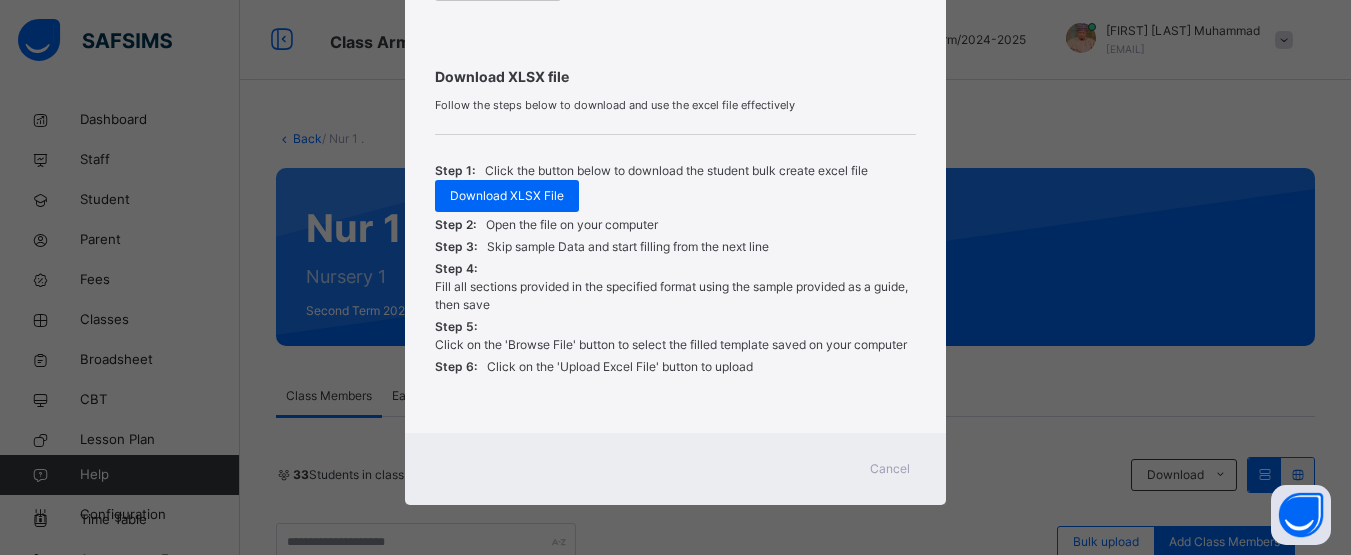 click on "Cancel" at bounding box center (890, 469) 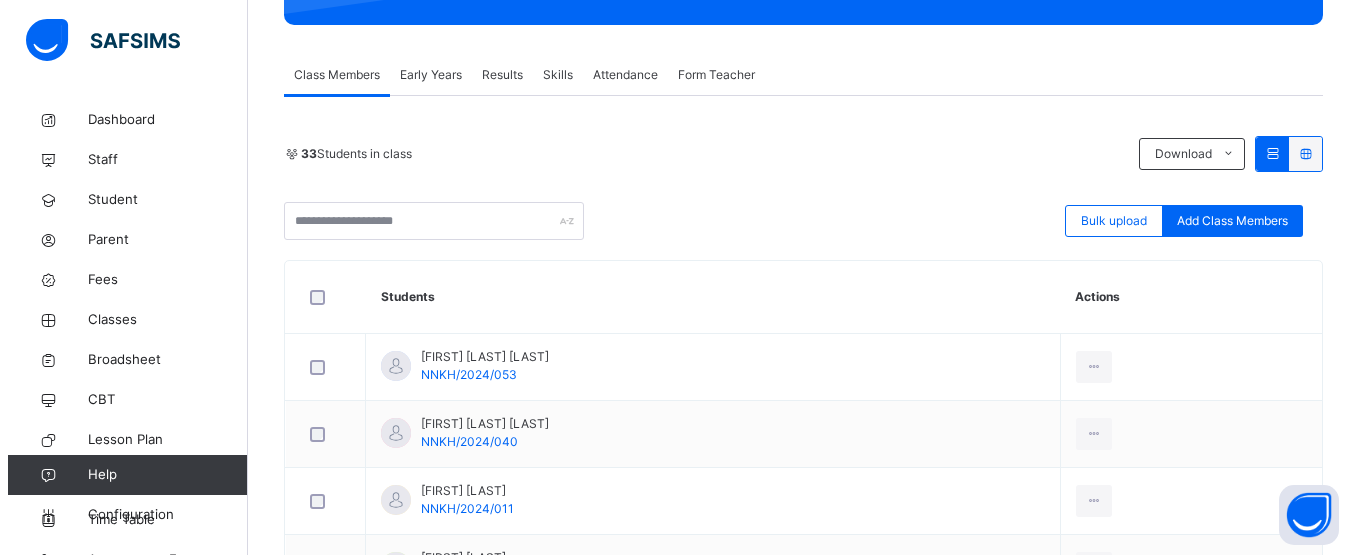 scroll, scrollTop: 316, scrollLeft: 0, axis: vertical 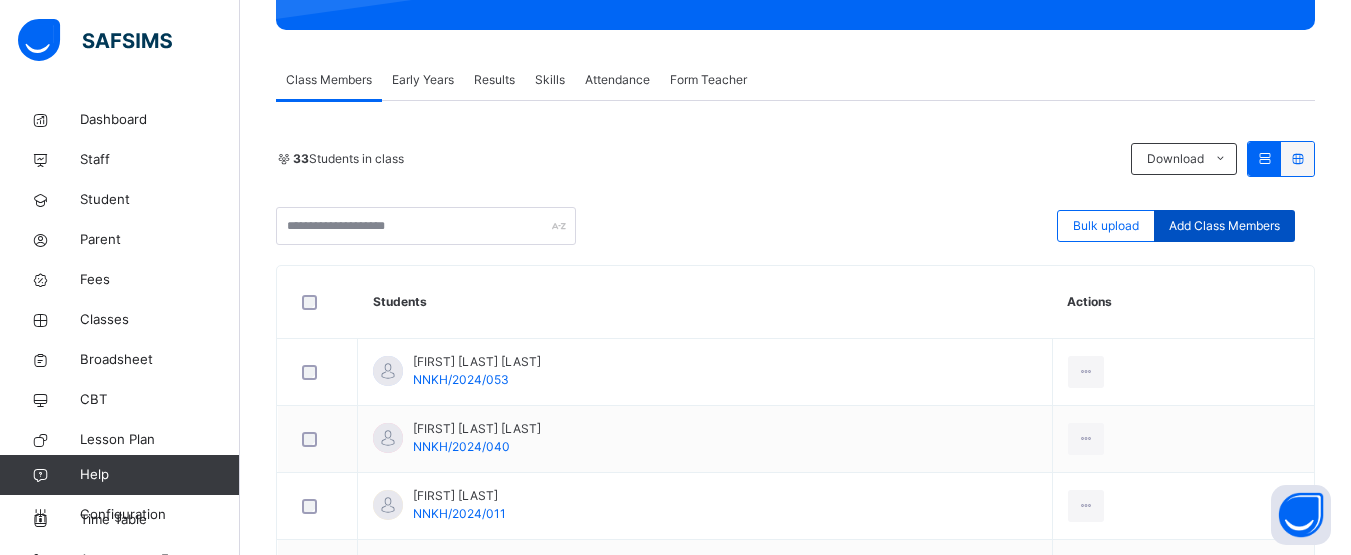 click on "Add Class Members" at bounding box center (1224, 226) 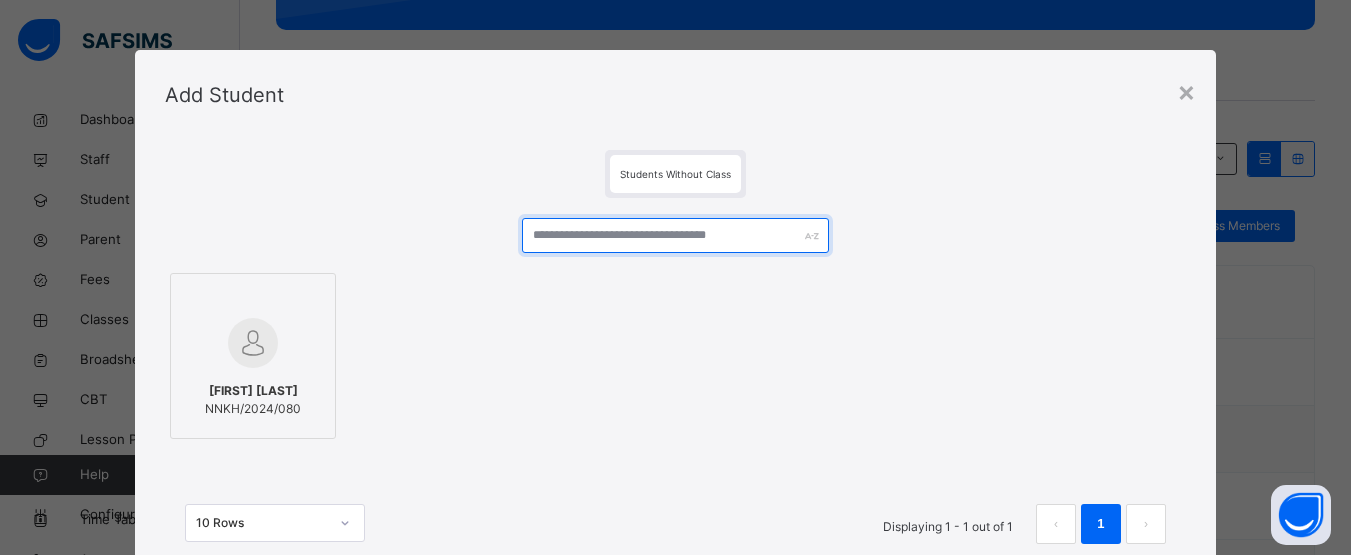 click at bounding box center (675, 235) 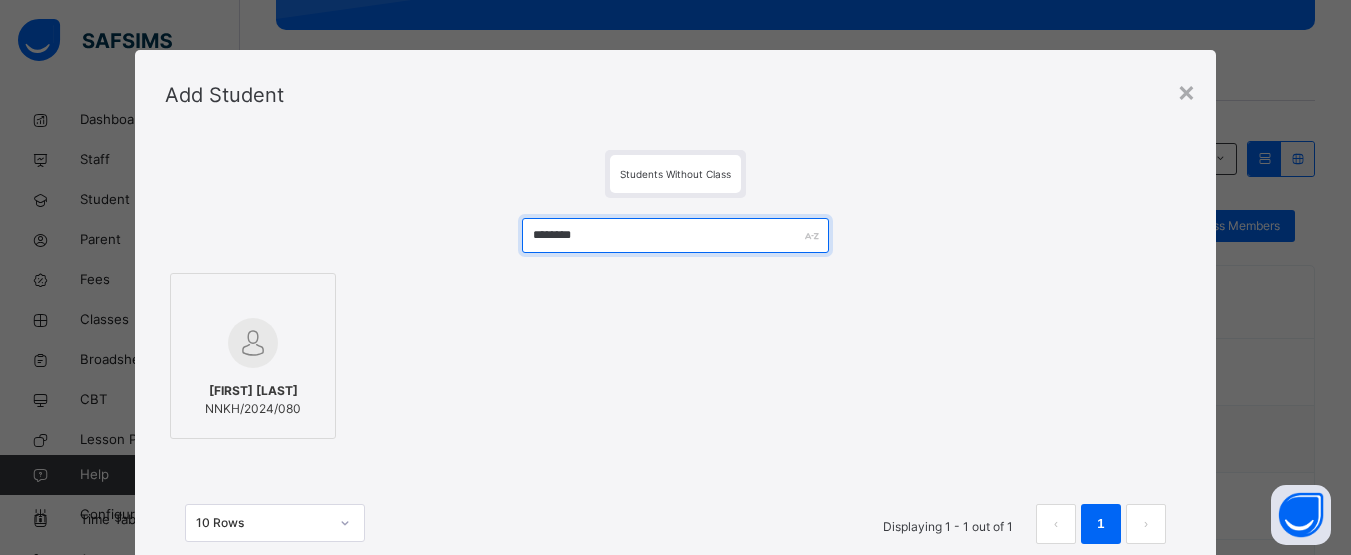 type on "********" 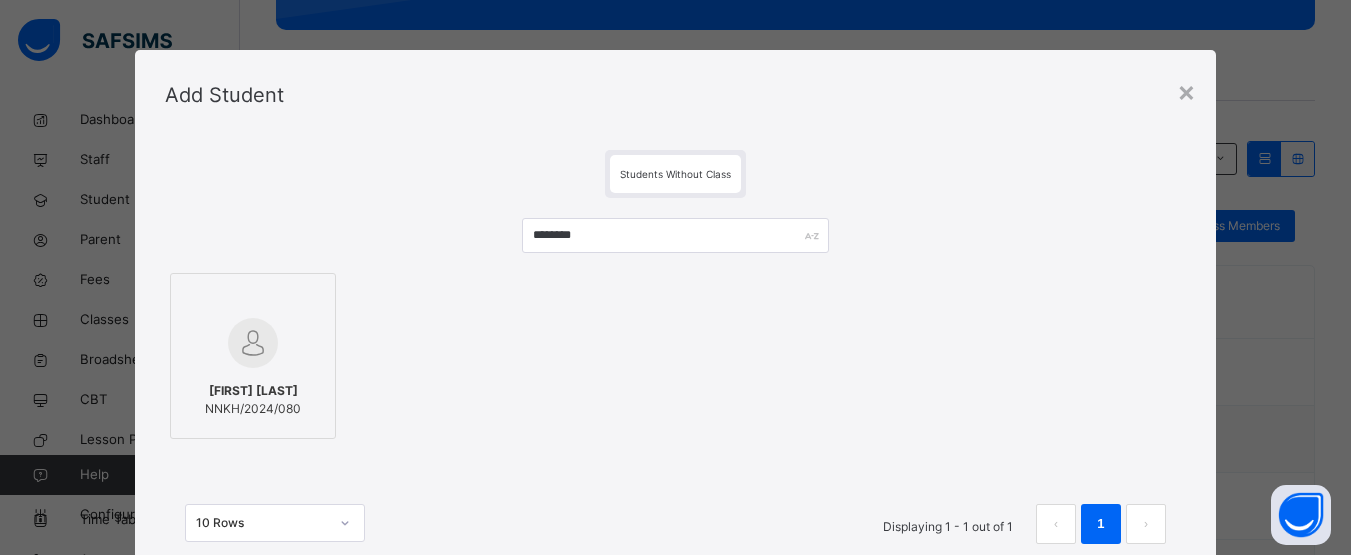 click on "ABUBAKAR ABDULLAHI [ADMISSION_NO]" at bounding box center [253, 400] 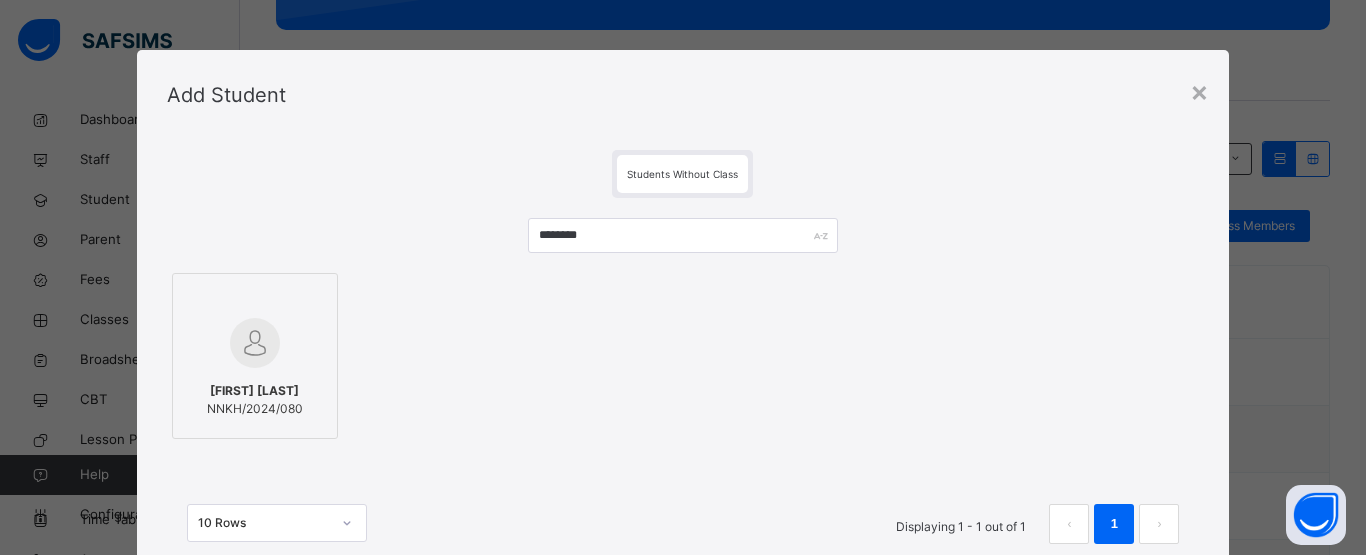 click on "ABUBAKAR ABDULLAHI [ADMISSION_NO]" at bounding box center [683, 356] 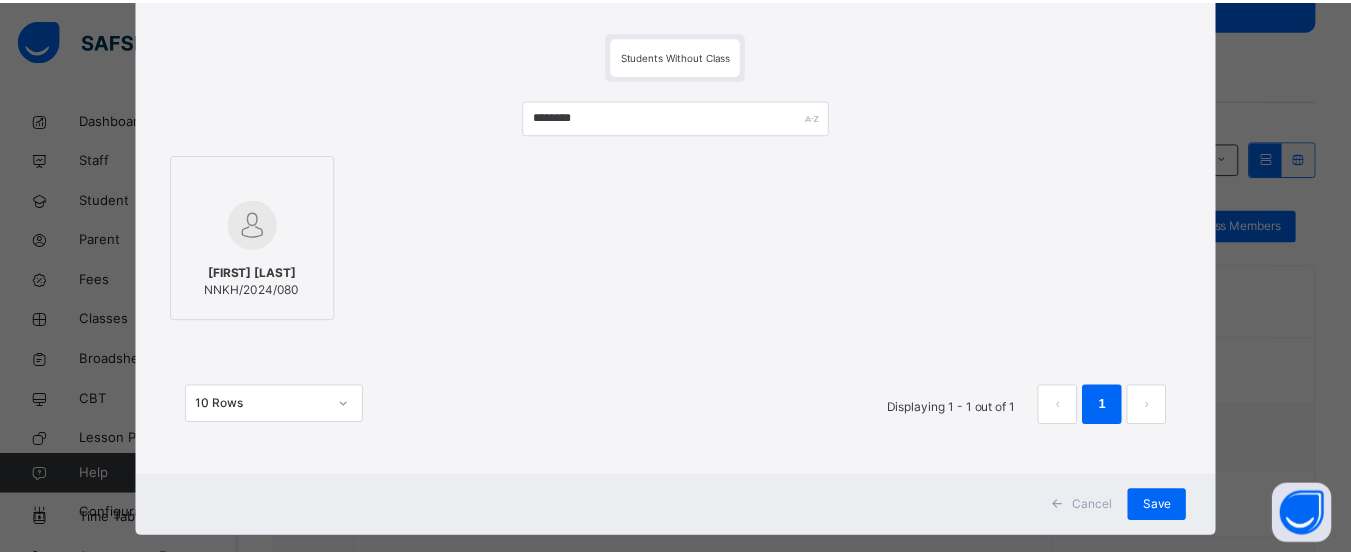 scroll, scrollTop: 151, scrollLeft: 0, axis: vertical 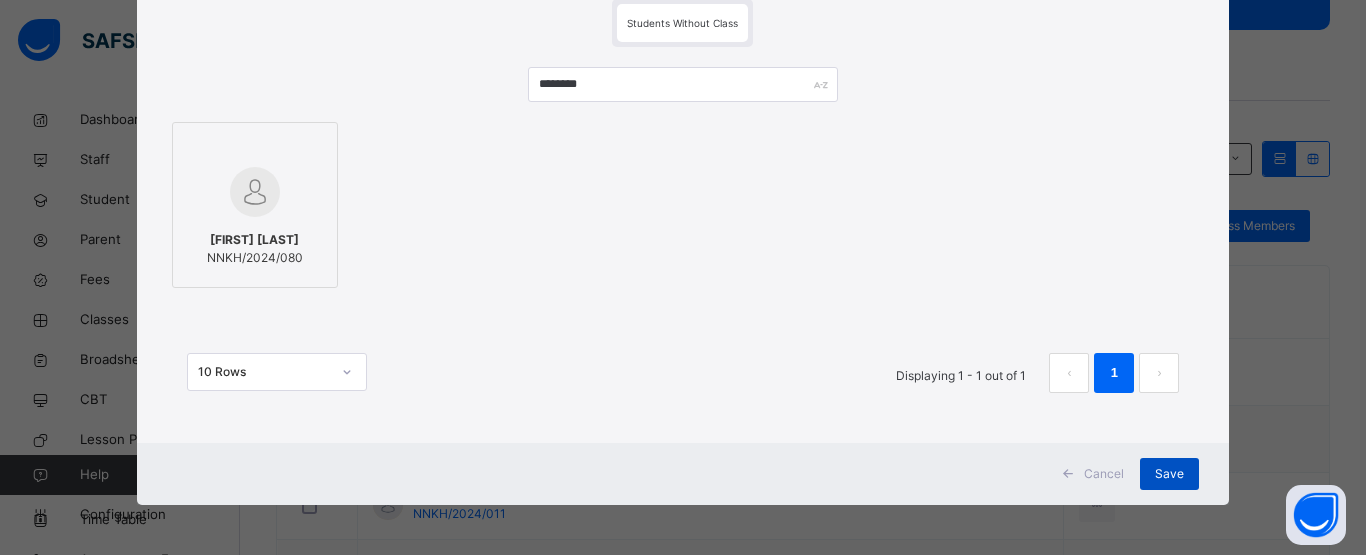 click on "Save" at bounding box center (1169, 474) 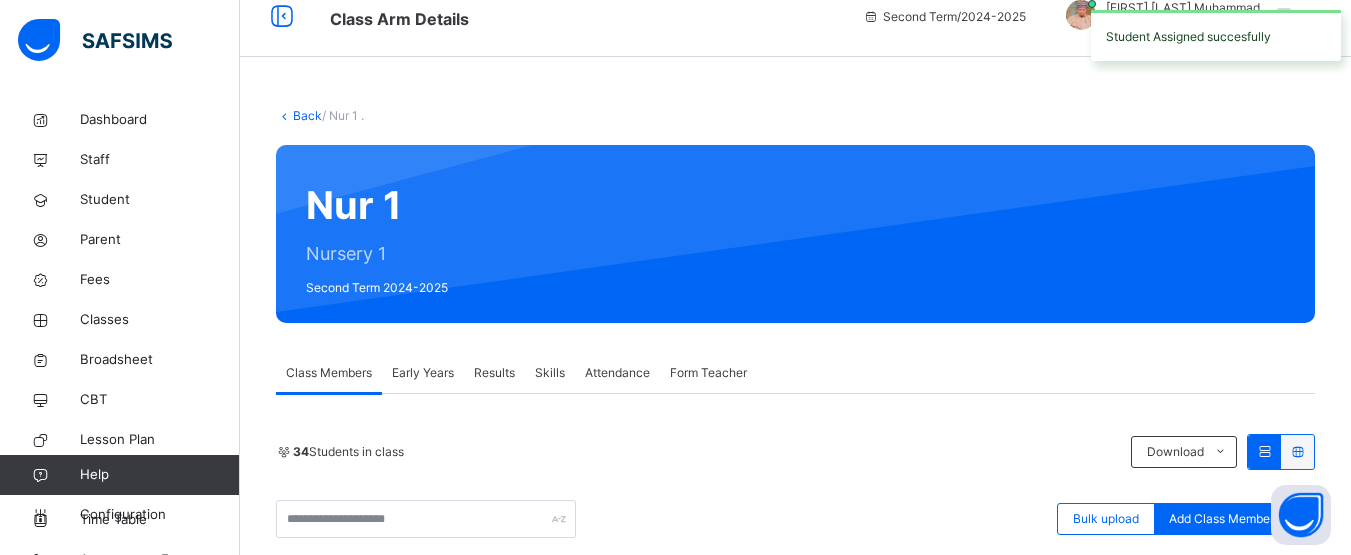 scroll, scrollTop: 316, scrollLeft: 0, axis: vertical 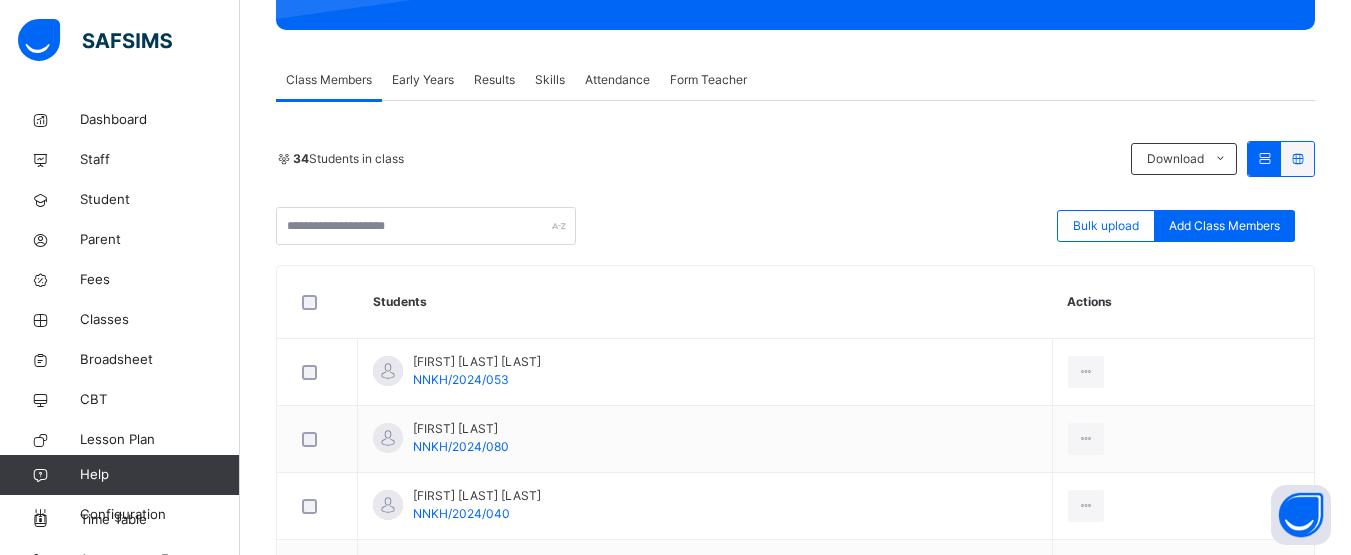 click on "34 Students in class Download Pdf Report Excel Report Bulk upload Add Class Members Nana Khadija memorial School Njoboli Date: [DATE], [TIME] Class Members Class: Nur 1 . Total no. of Students: 34 Term: Second Term Session: 2024-2025 S/NO Admission No. Last Name First Name Other Name 1 [ADMISSION_NO] [LAST] [FIRST] [LAST] 2 [ADMISSION_NO] [LAST] [FIRST] 3 [ADMISSION_NO] [LAST] [FIRST] [LAST] 4 [ADMISSION_NO] [LAST] [FIRST] 5 [ADMISSION_NO] [LAST] [FIRST] 6 [ADMISSION_NO] [LAST] [FIRST] 7 [ADMISSION_NO] [LAST] [FIRST] 8 [ADMISSION_NO] [LAST] [FIRST] [LAST] 9 [ADMISSION_NO] [LAST] [FIRST] [LAST] 10 [ADMISSION_NO] [LAST] [FIRST] [LAST] 11 [ADMISSION_NO] [LAST] [FIRST] [LAST] 12 [ADMISSION_NO] [LAST] [FIRST] [LAST] 13 [ADMISSION_NO] [LAST] [FIRST] [LAST] 14 [ADMISSION_NO] [LAST] [FIRST] [LAST] 15 [ADMISSION_NO] [LAST] [FIRST] [LAST] 16 [ADMISSION_NO] [LAST] [FIRST] 17 [ADMISSION_NO] [LAST] [FIRST] [LAST] 18 19" at bounding box center [795, 1409] 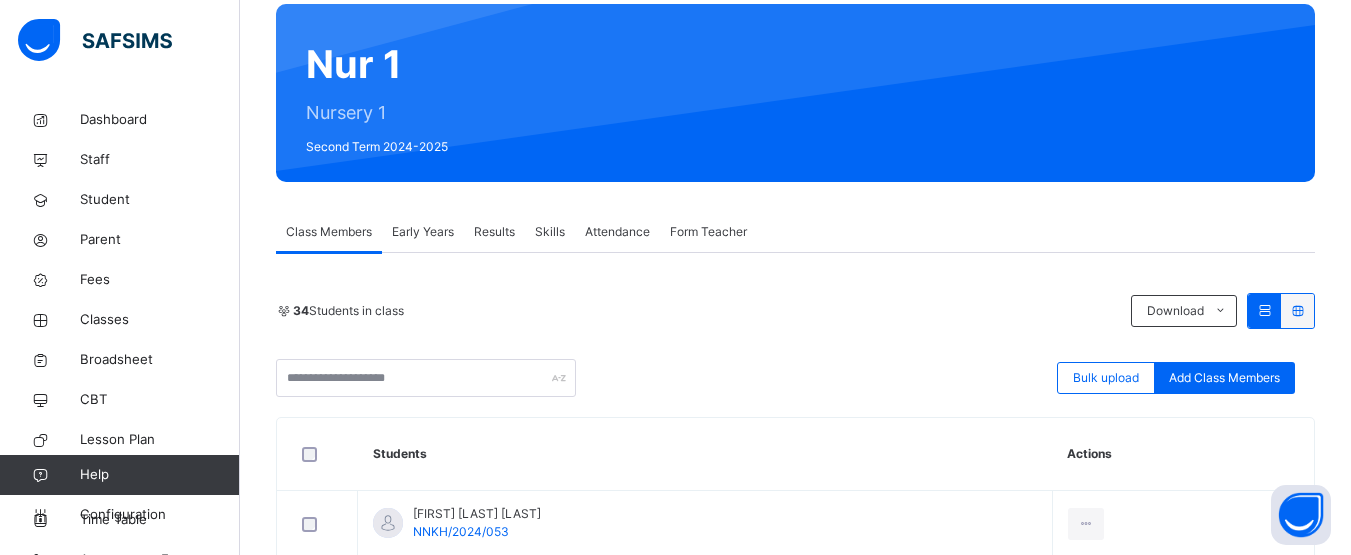 scroll, scrollTop: 156, scrollLeft: 0, axis: vertical 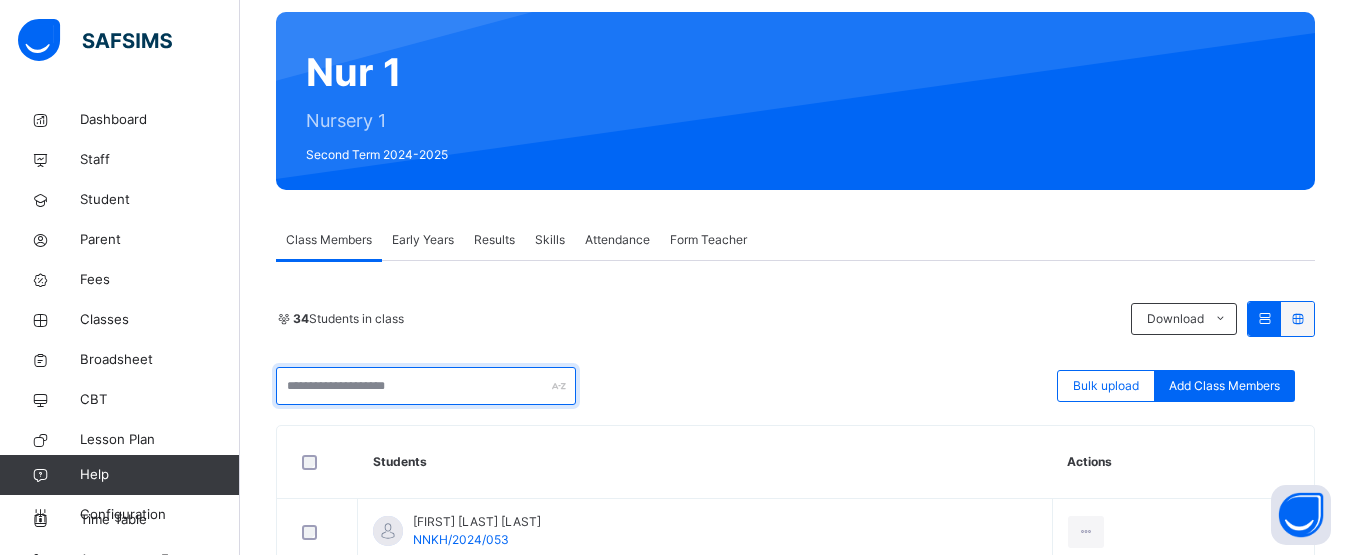 click at bounding box center [426, 386] 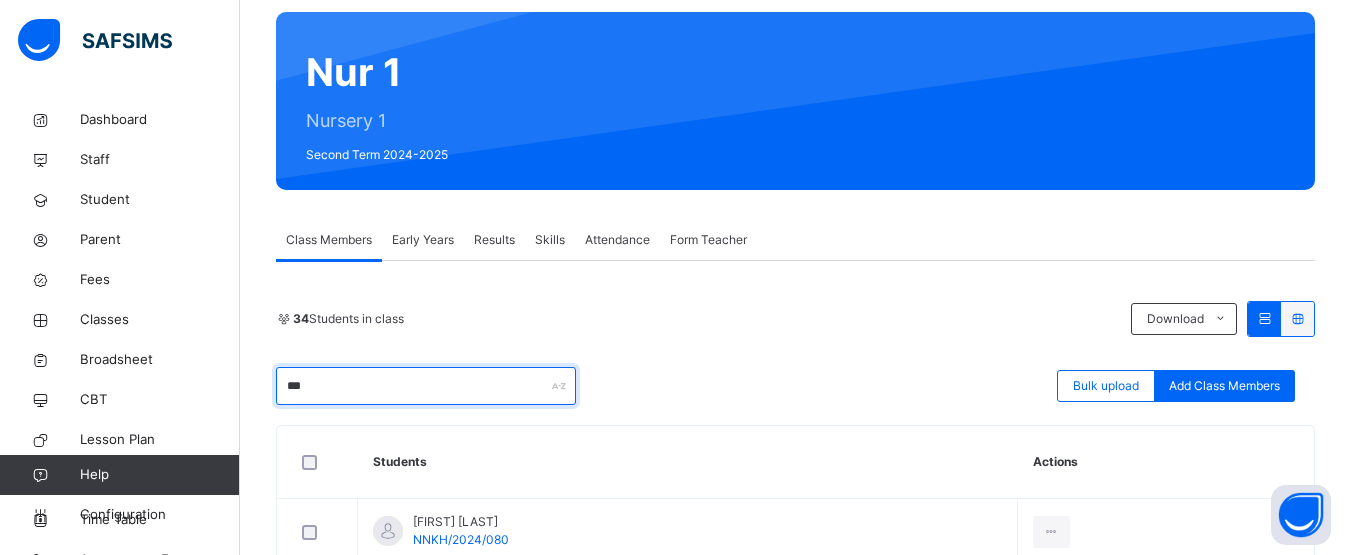 type on "***" 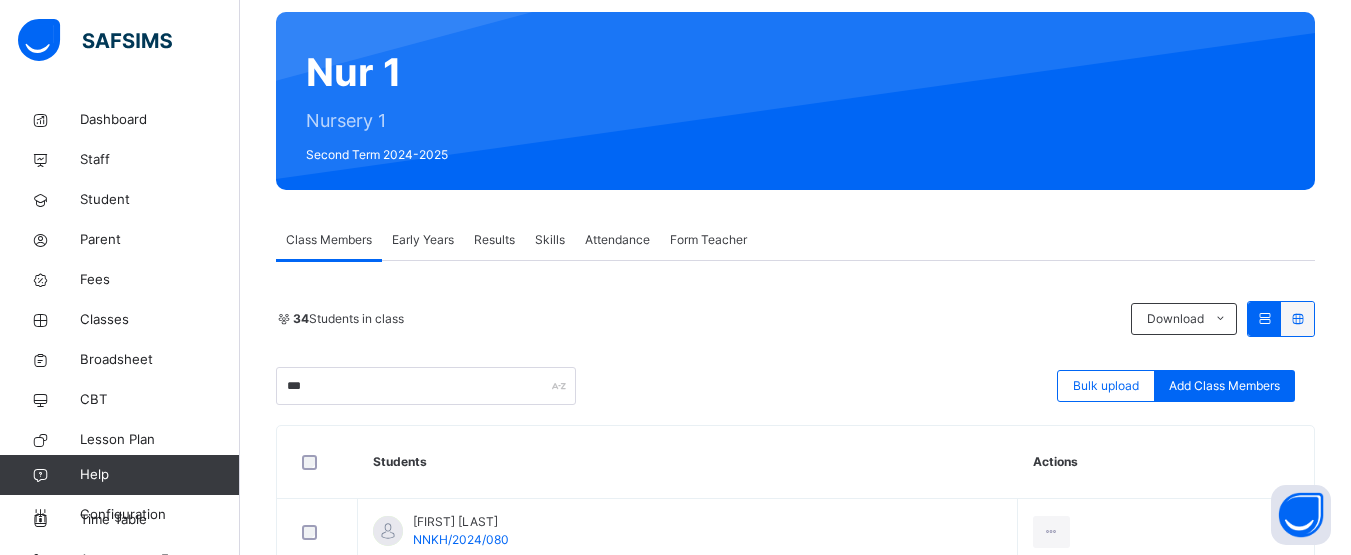 click on "*** Bulk upload Add Class Members" at bounding box center (795, 386) 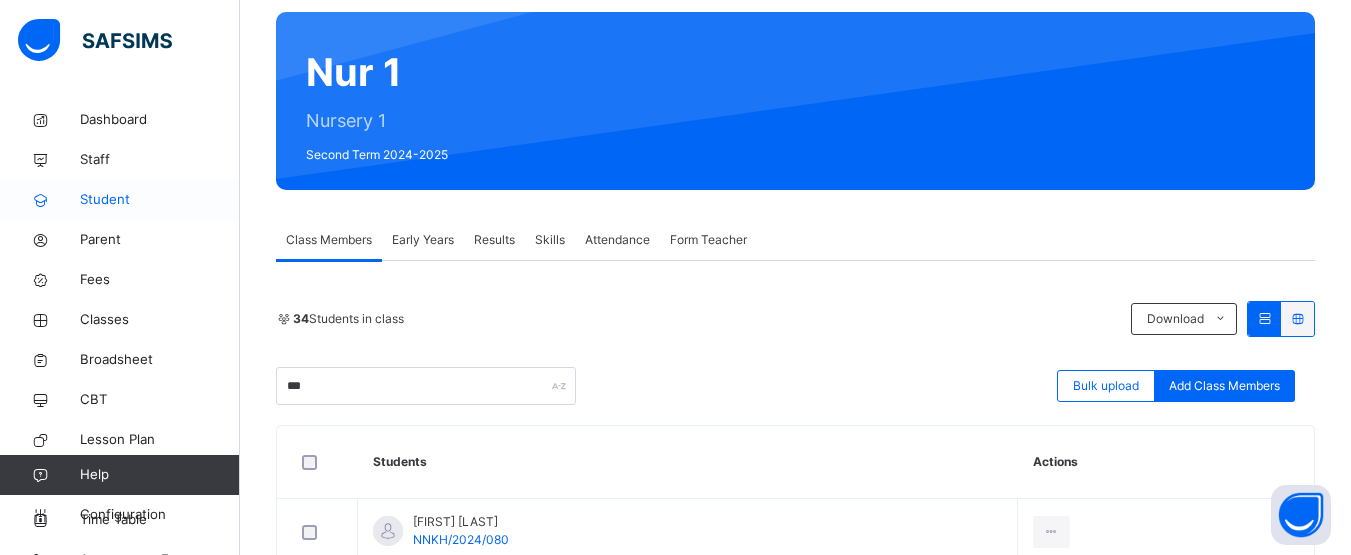 click on "Student" at bounding box center (160, 200) 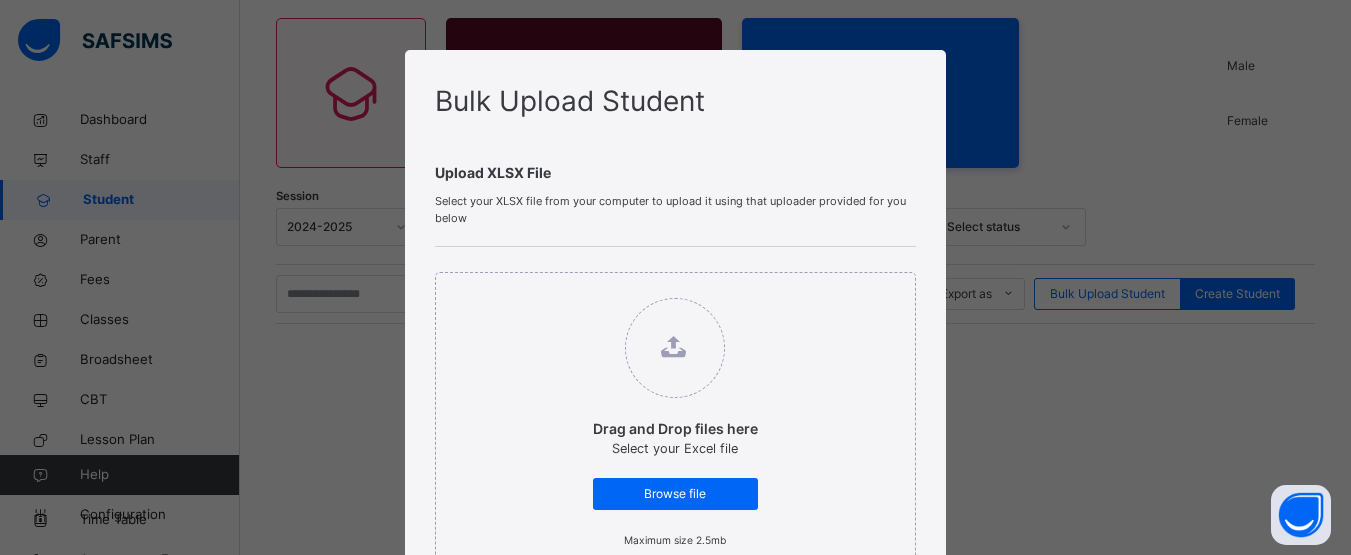 scroll, scrollTop: 0, scrollLeft: 0, axis: both 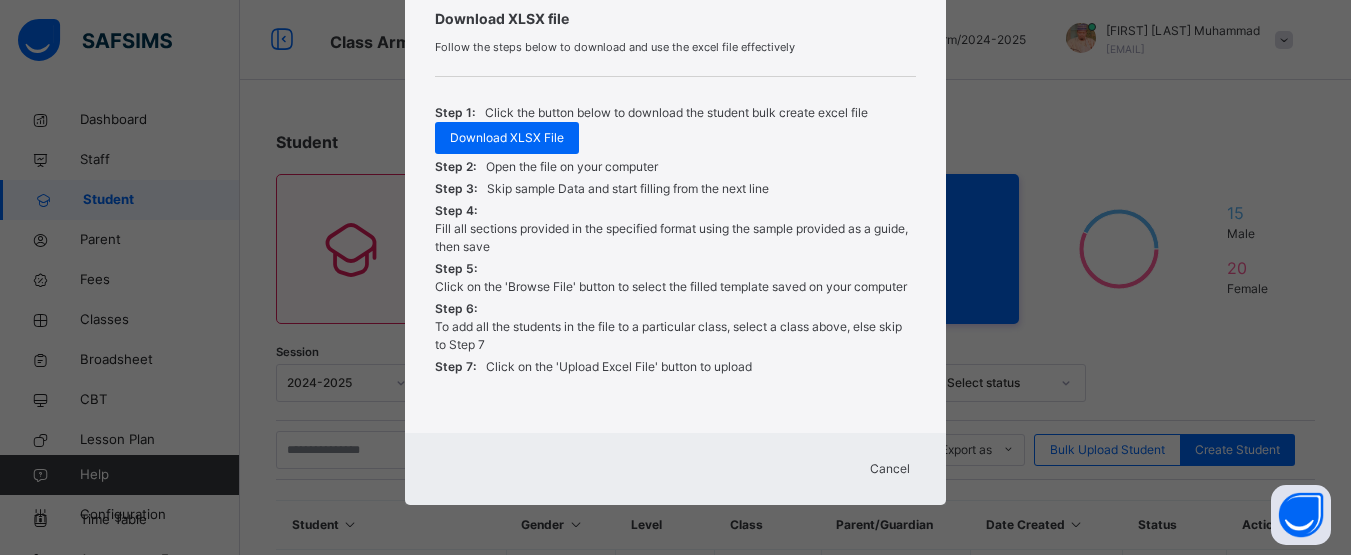 click on "Cancel" at bounding box center [890, 469] 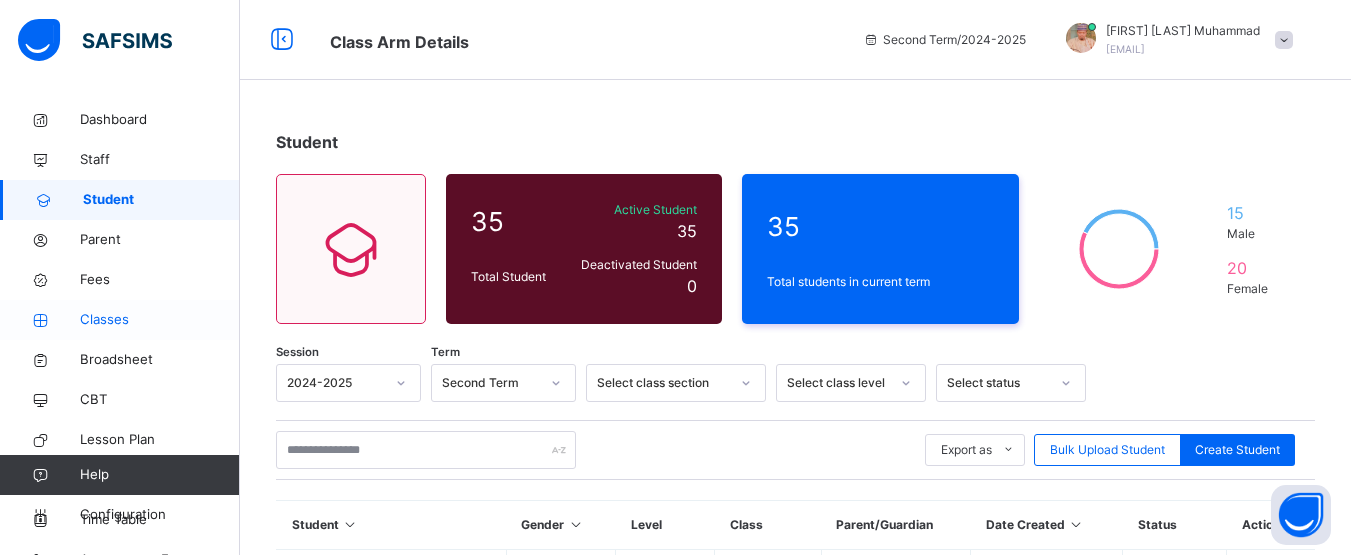 click on "Classes" at bounding box center (160, 320) 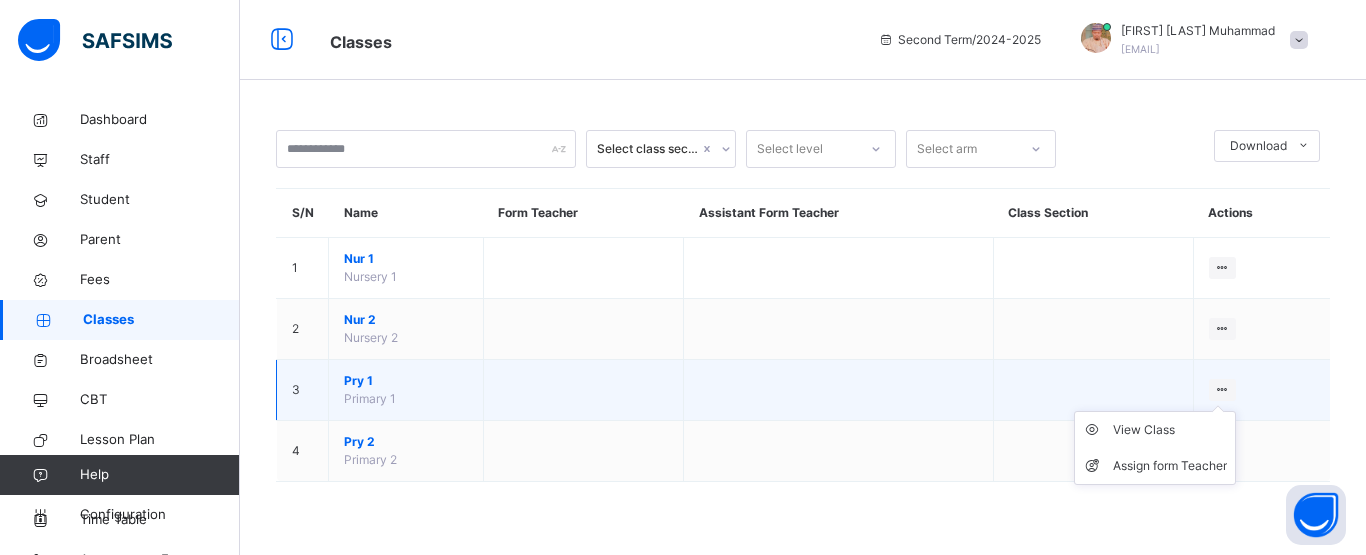 click at bounding box center (1222, 389) 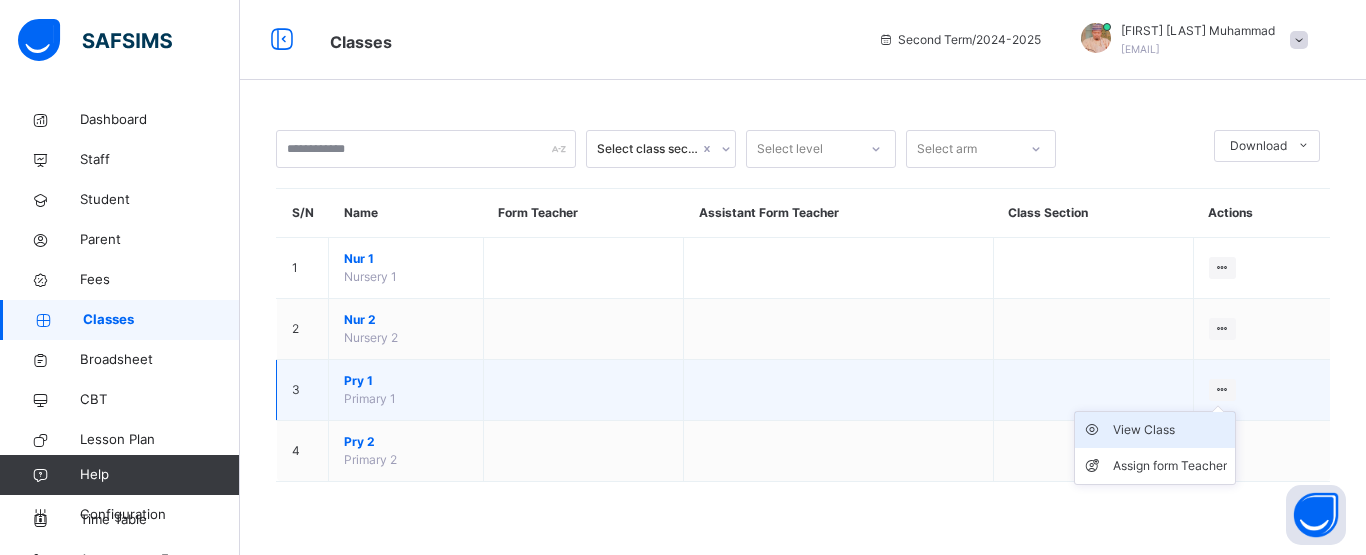 click on "View Class" at bounding box center [1170, 430] 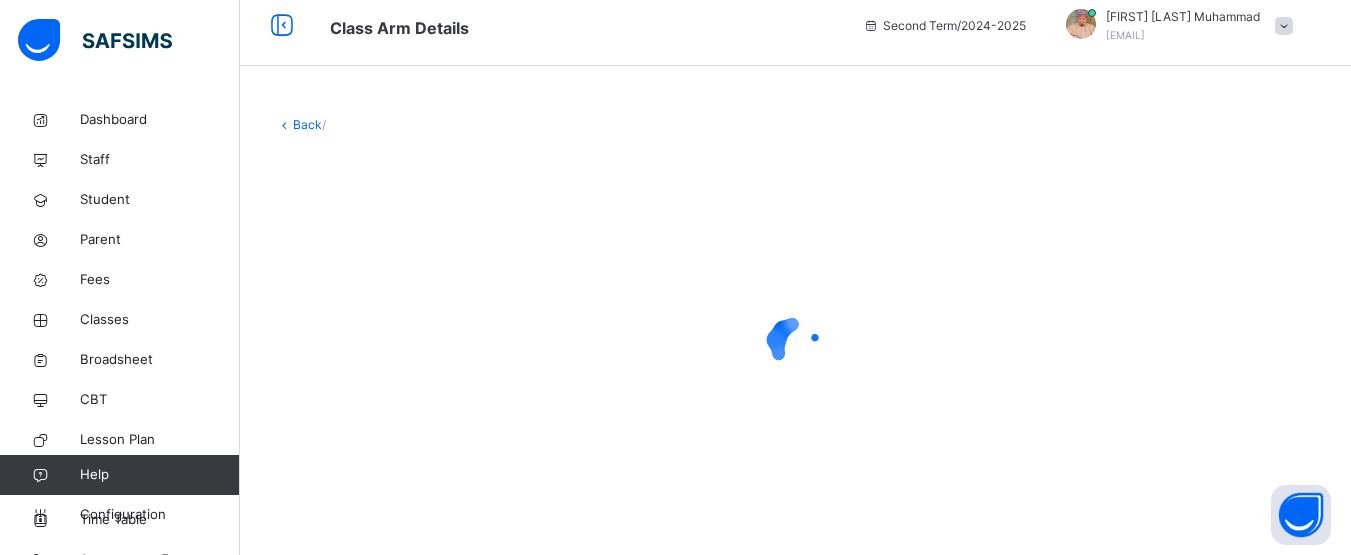 scroll, scrollTop: 23, scrollLeft: 0, axis: vertical 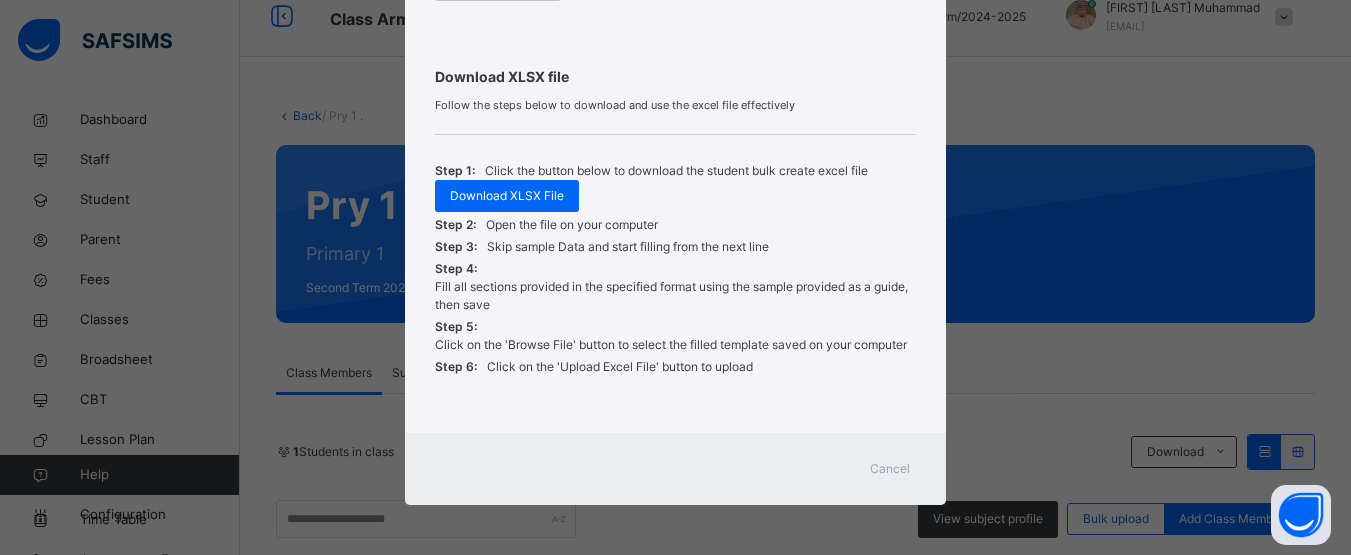 click on "Cancel" at bounding box center (890, 469) 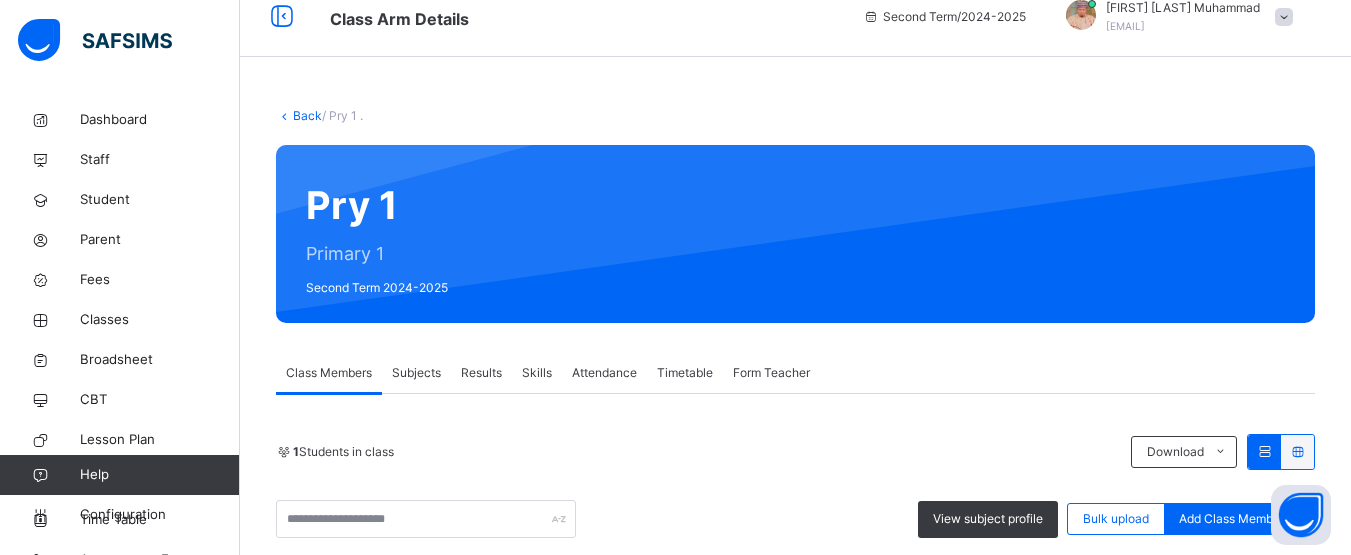 click on "Subjects" at bounding box center (416, 373) 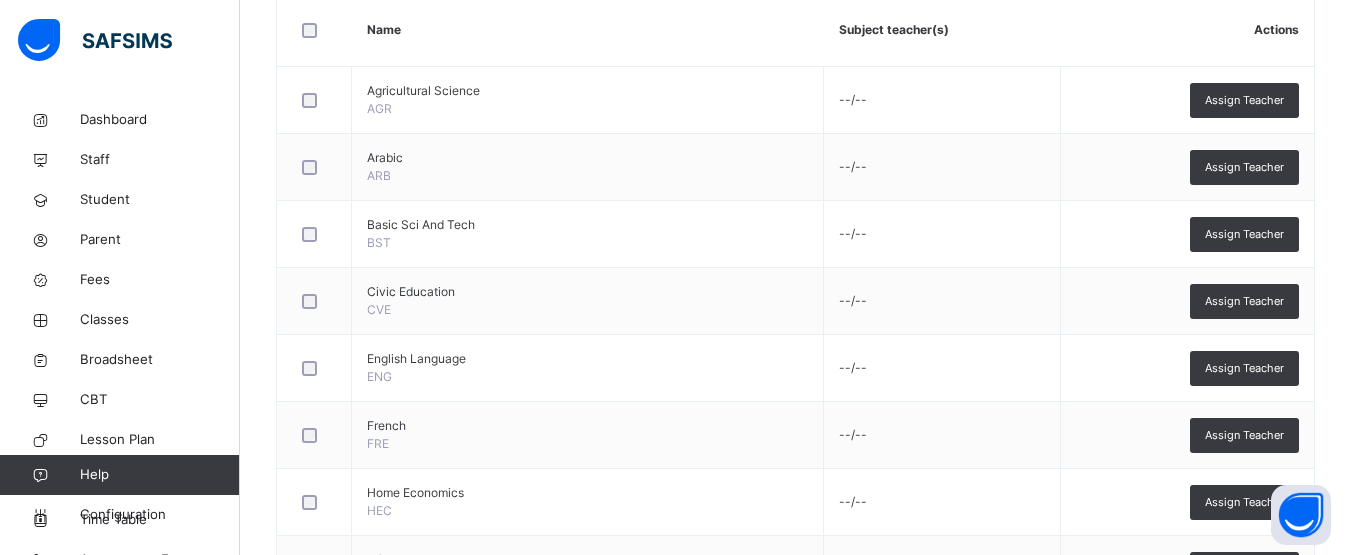 scroll, scrollTop: 500, scrollLeft: 0, axis: vertical 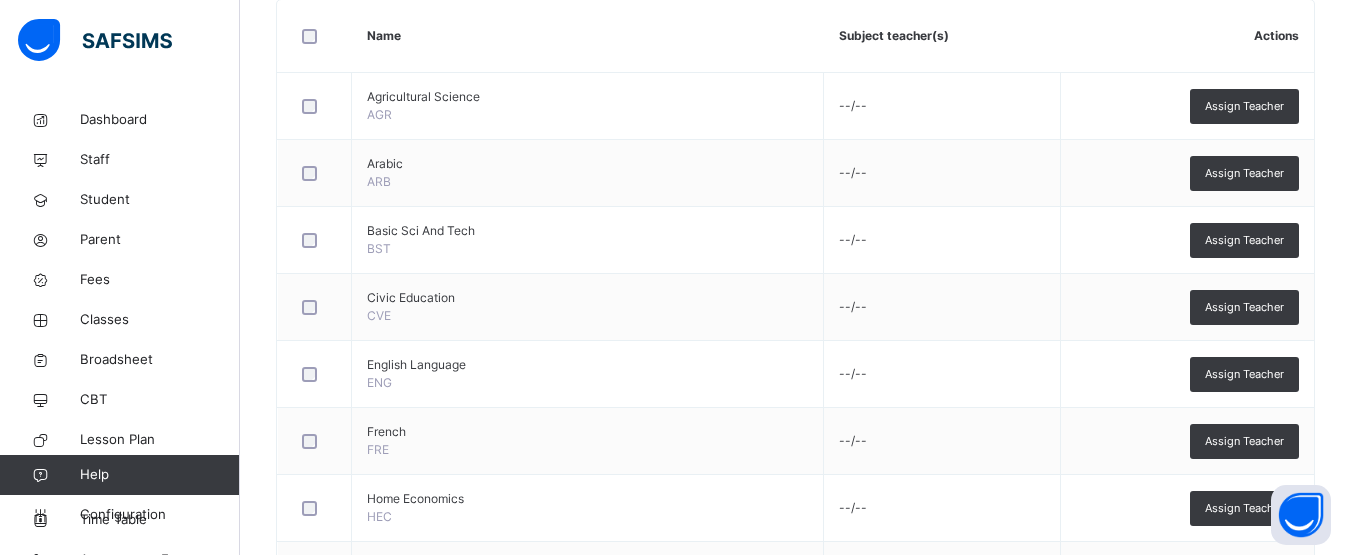 click on "Back / Pry 1 . Pry 1 Primary 1 Second Term 2024-2025 Class Members Subjects Results Skills Attendance Timetable Form Teacher Subjects More Options 1 Students in class Download Pdf Report Excel Report View subject profile Bulk upload Add Class Members Nana Khadija memorial School Njoboli Date: [DATE], [TIME] Class Members Class: Pry 1 . Total no. of Students: 1 Term: Second Term Session: 2024-2025 S/NO Admission No. Last Name First Name Other Name 1 [ADMISSION_NO] [LAST] [FIRST] Students Actions [FIRST] [LAST] [ADMISSION_NO] View Profile Remove from Class Transfer Student × Add Student Students Without Class Customers There are currently no records. Cancel Save × Remove Student From Class This action would delete from the class. Are you sure you want to carry on? Cancel Yes, Remove Student Bulk Upload Student Upload XLSX File Select your XLSX file from your computer to upload it using that uploader provided for you below Drag and Drop files here Select your Excel file Browse file" at bounding box center (795, 397) 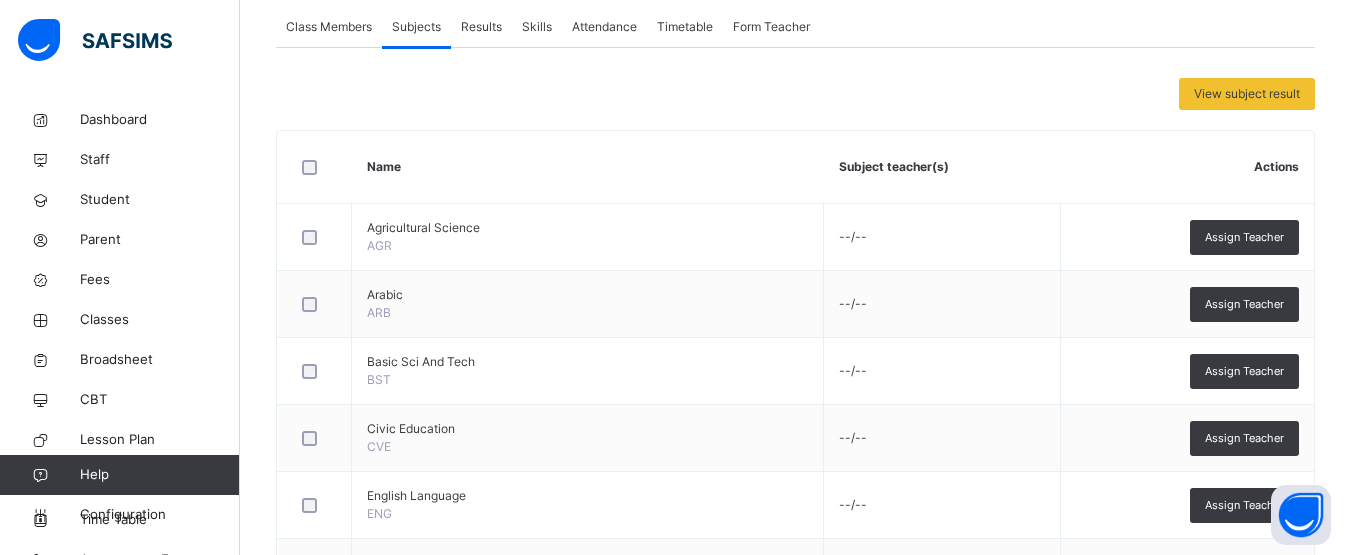 scroll, scrollTop: 346, scrollLeft: 0, axis: vertical 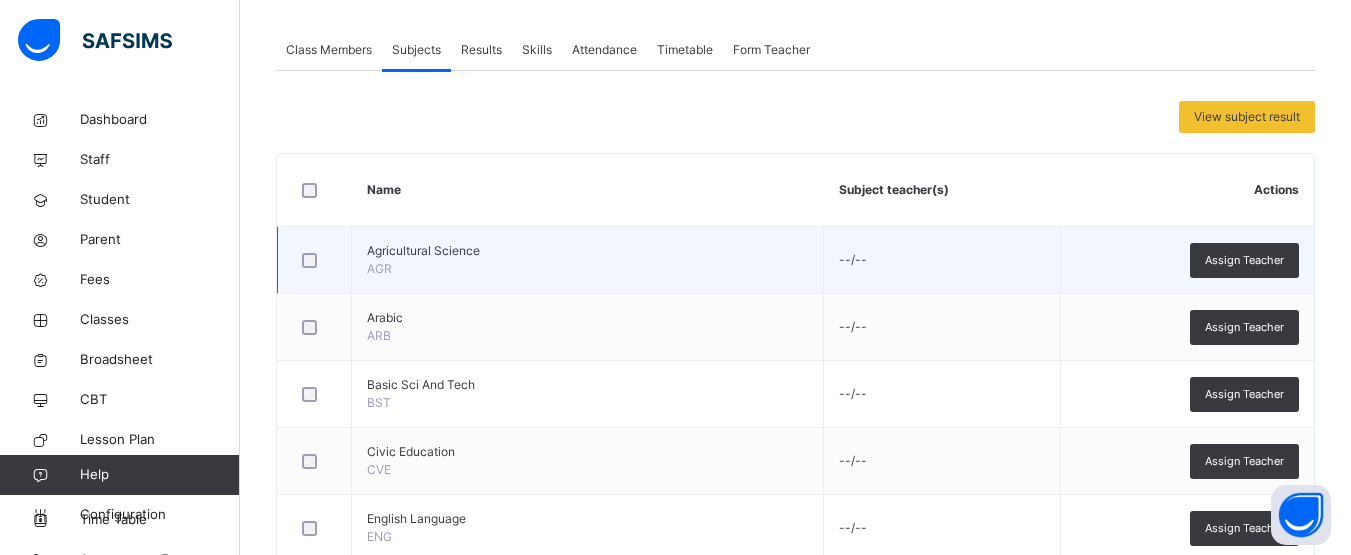 click on "--/--" at bounding box center (942, 260) 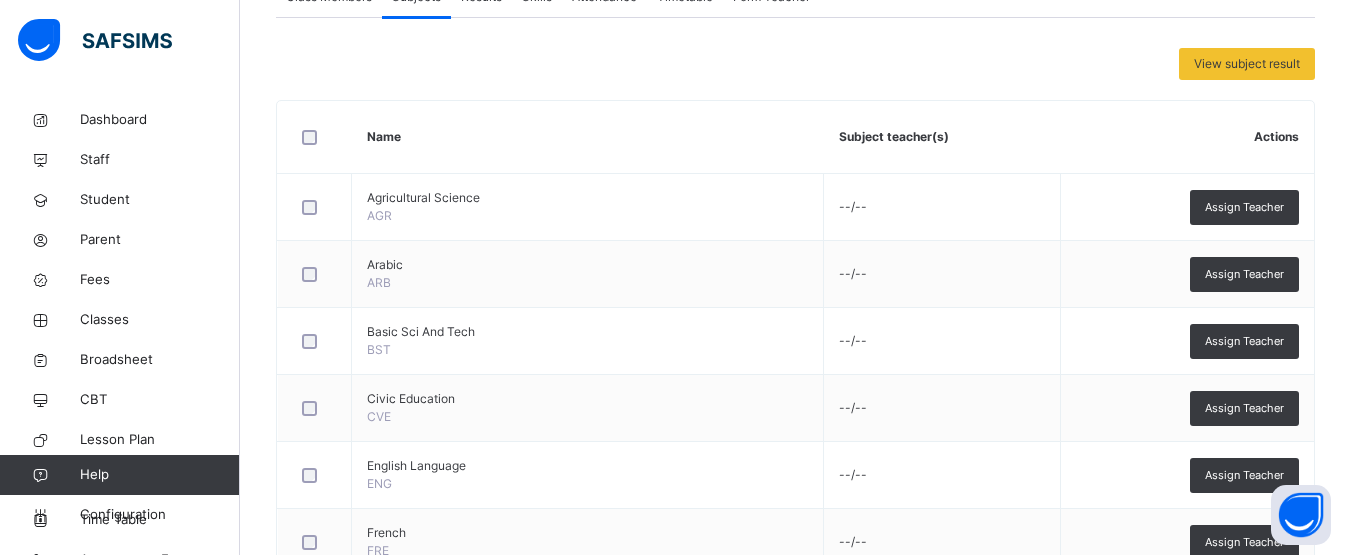 scroll, scrollTop: 395, scrollLeft: 0, axis: vertical 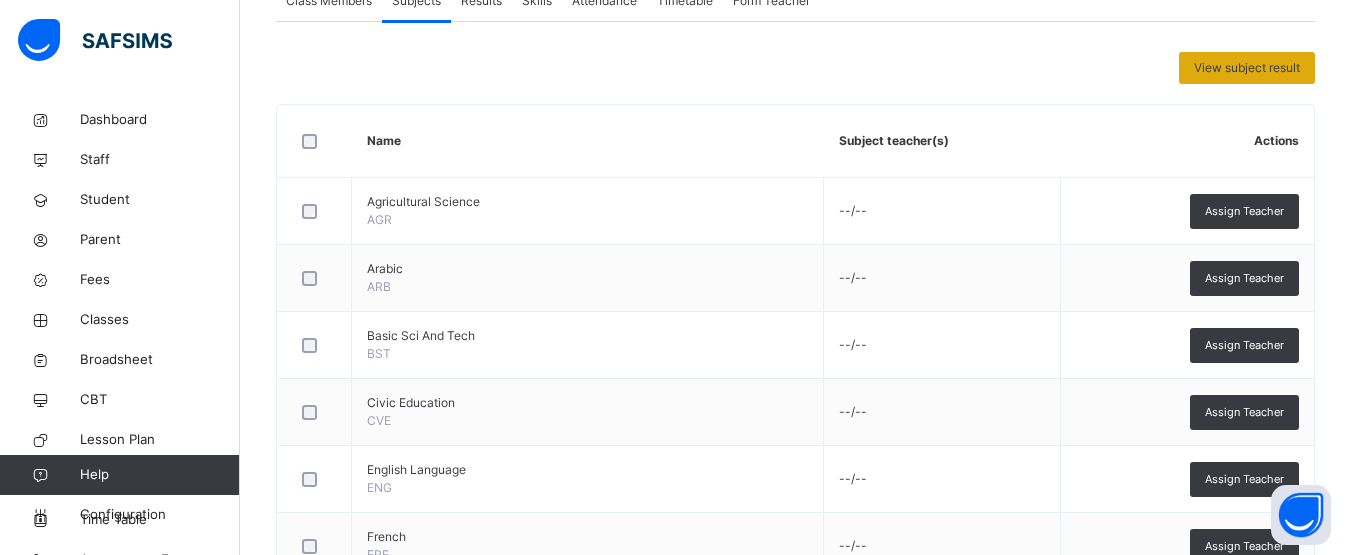 click on "View subject result" at bounding box center [1247, 68] 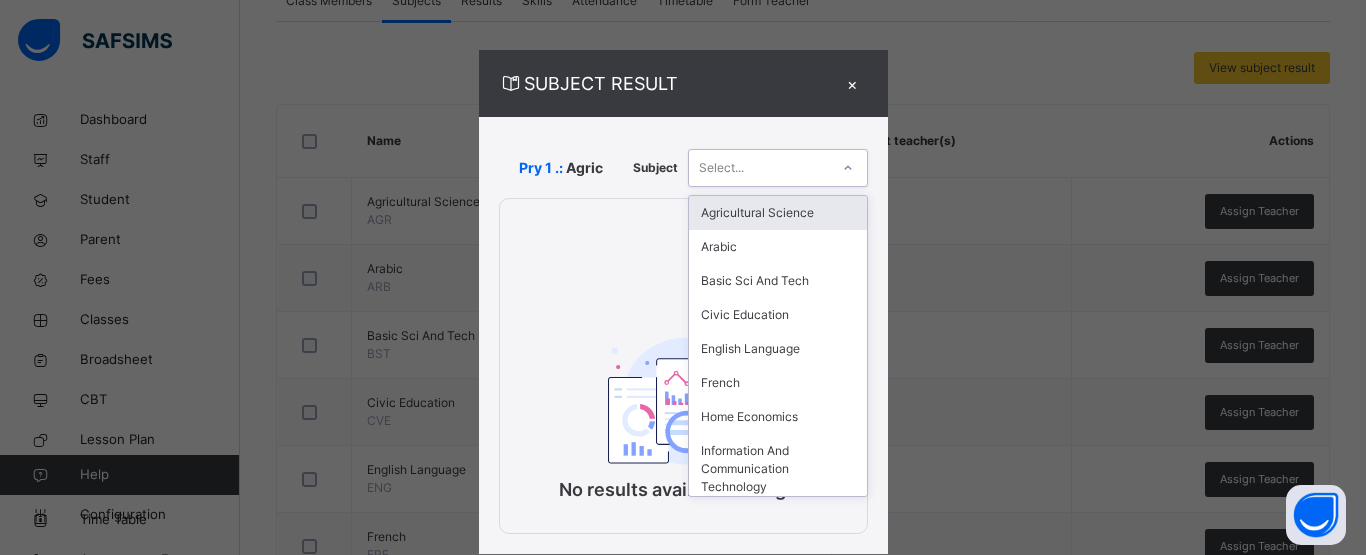 click at bounding box center (848, 168) 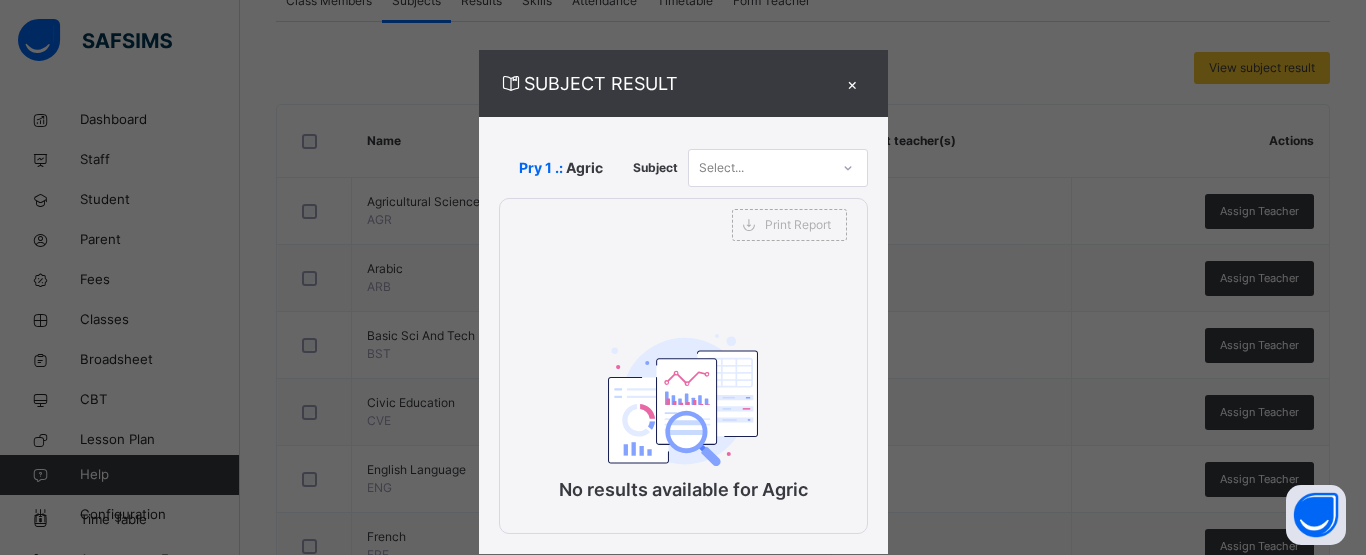 click on "×" at bounding box center (853, 83) 